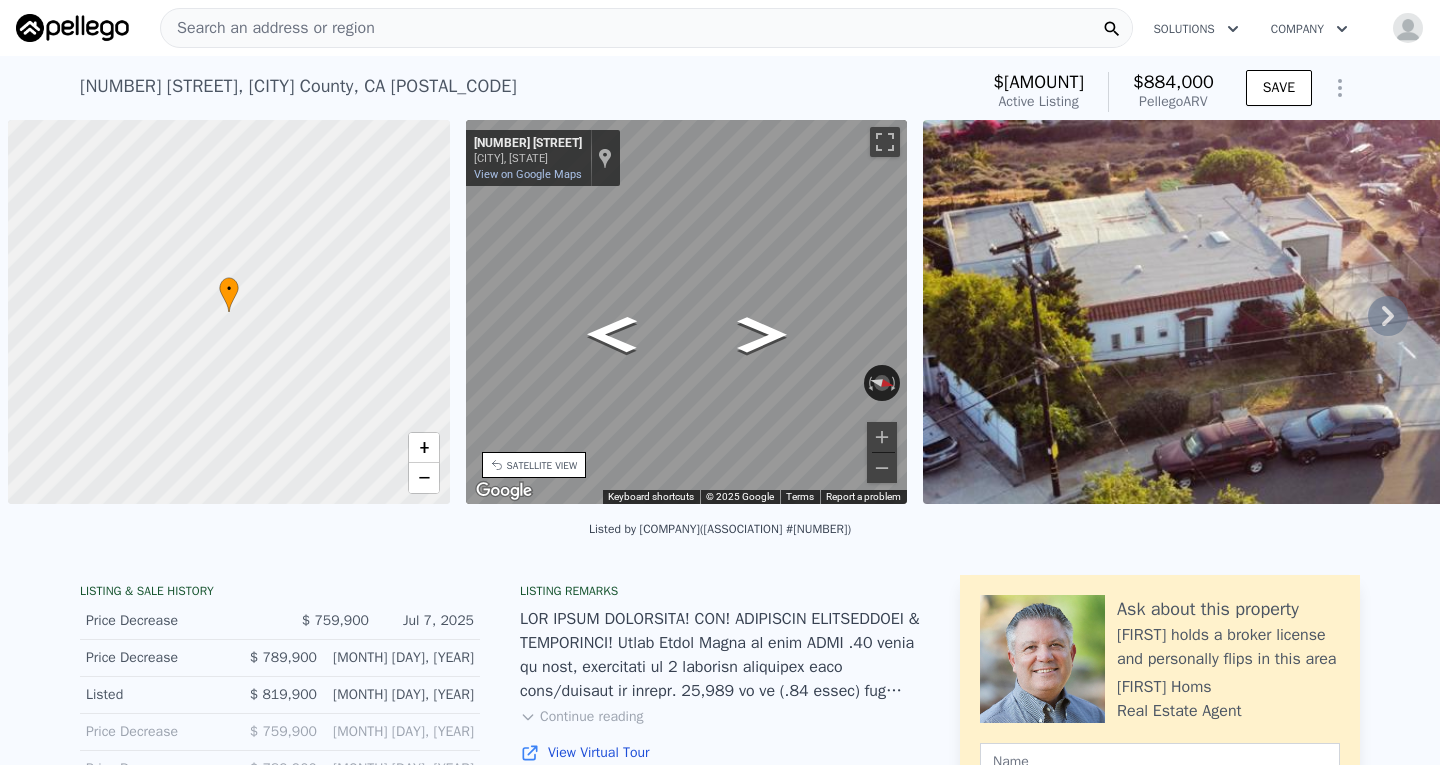 scroll, scrollTop: 0, scrollLeft: 0, axis: both 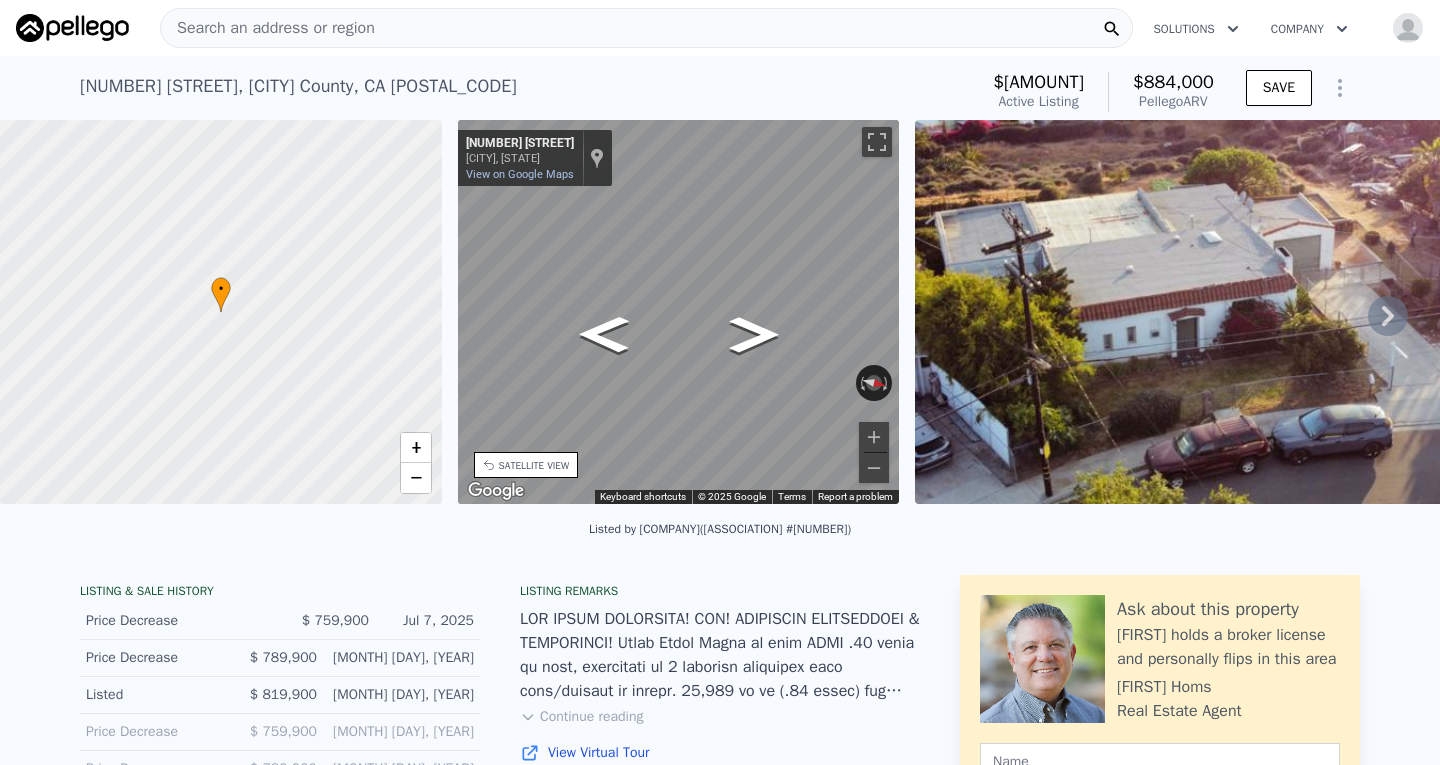 click on "SATELLITE VIEW" at bounding box center [534, 465] 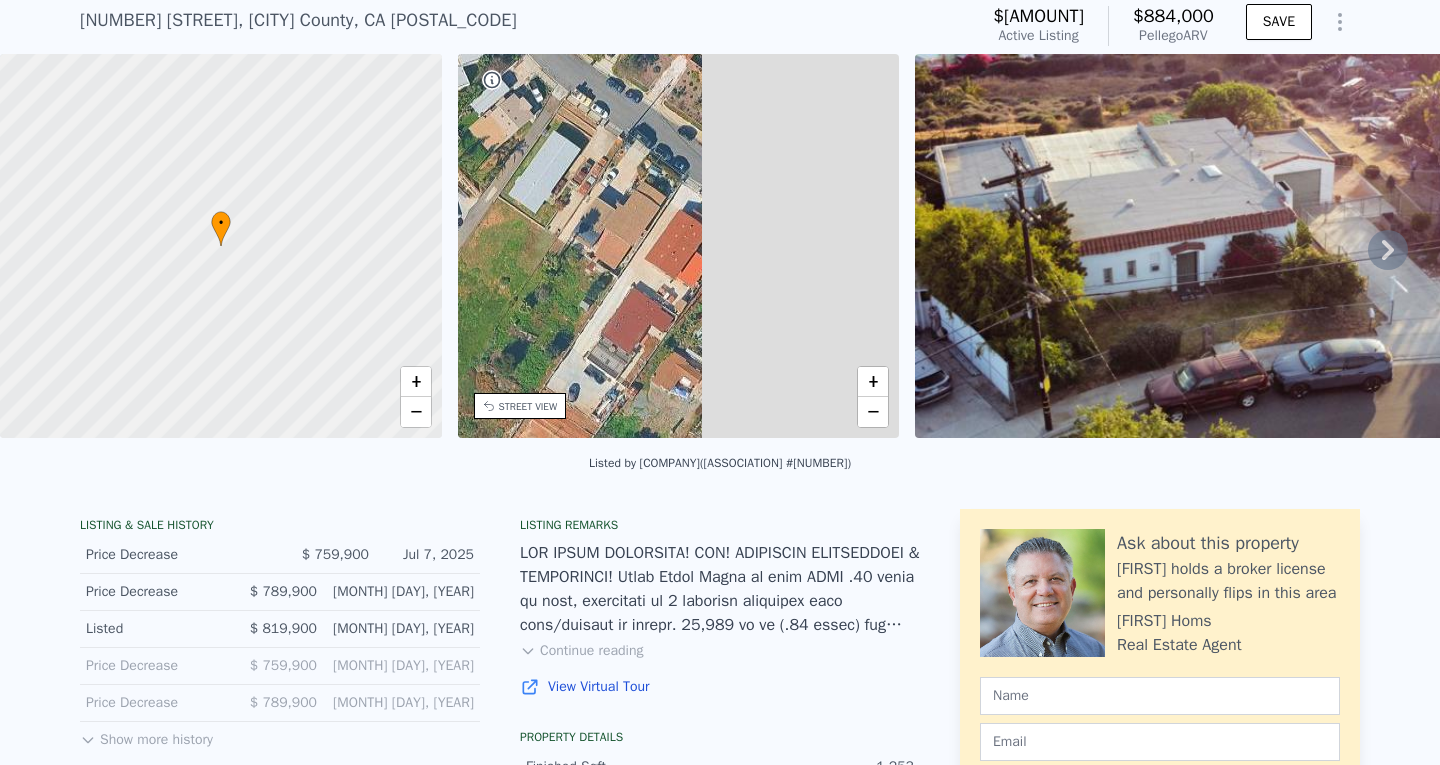 scroll, scrollTop: 93, scrollLeft: 0, axis: vertical 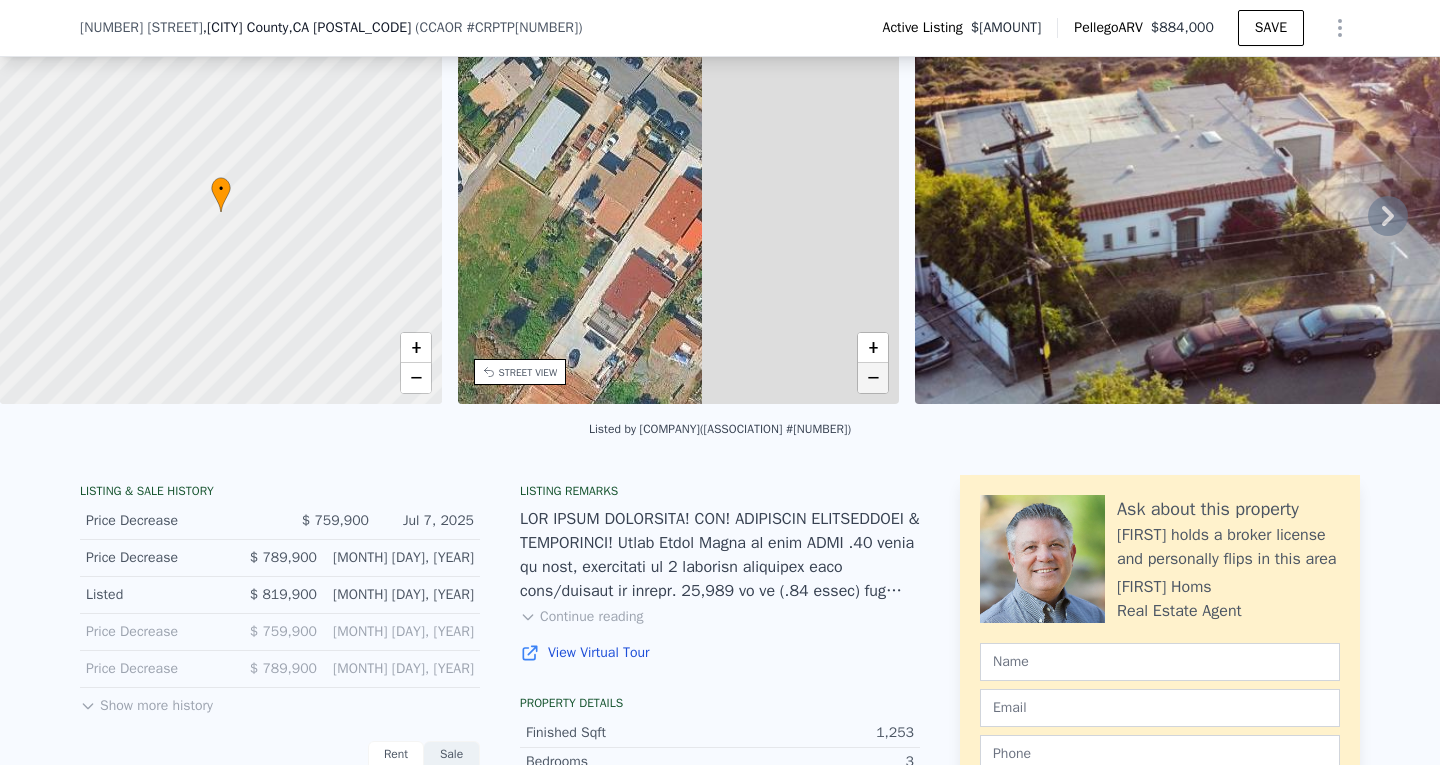 click on "−" at bounding box center [873, 378] 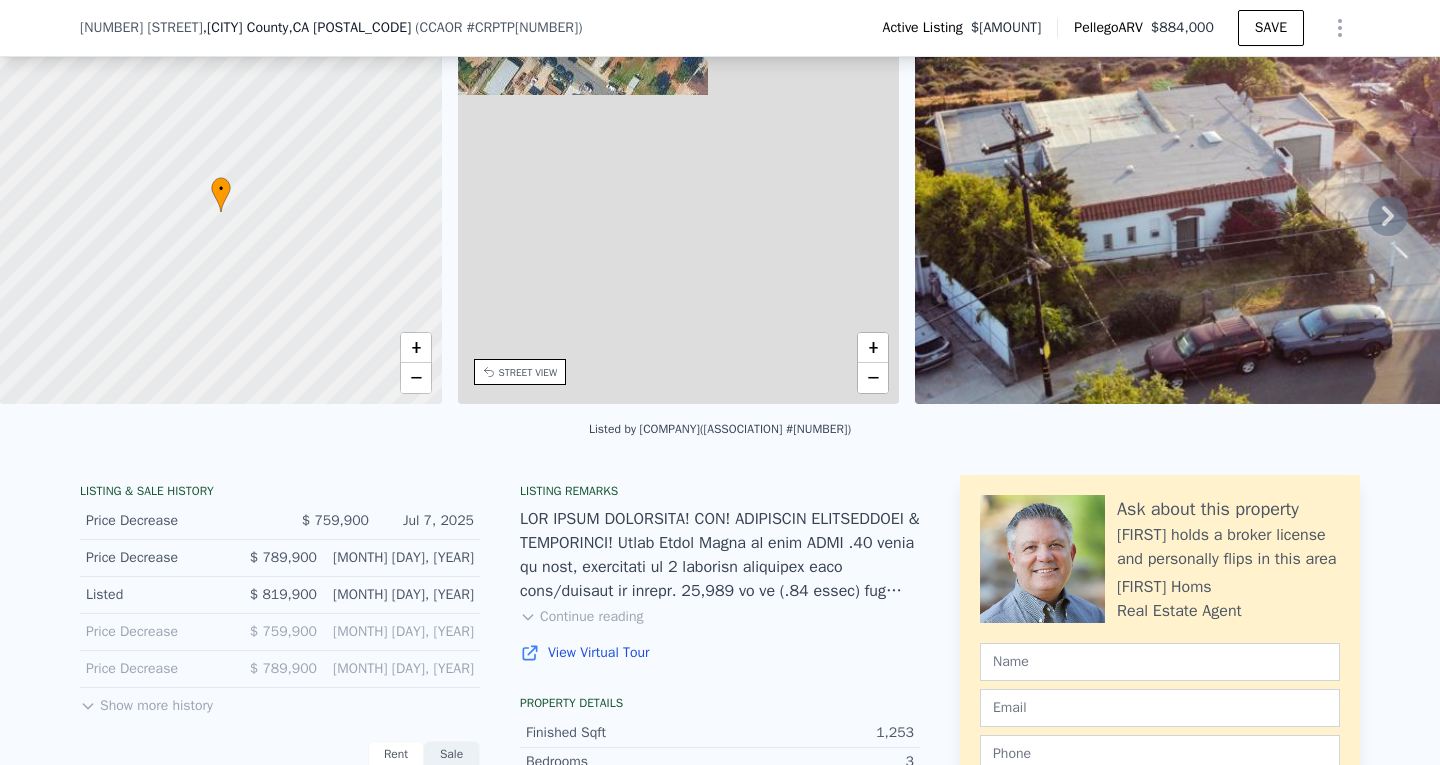 click 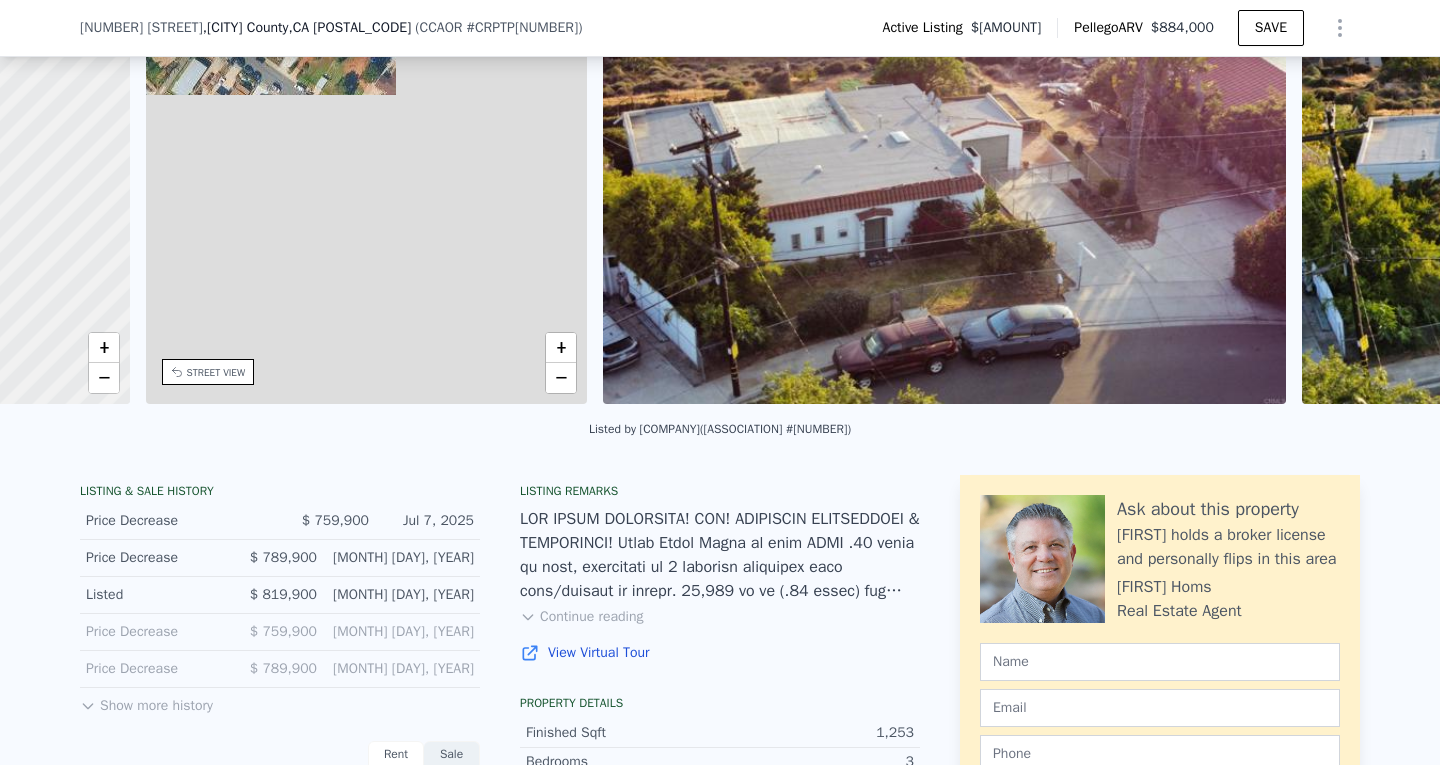 scroll, scrollTop: 0, scrollLeft: 466, axis: horizontal 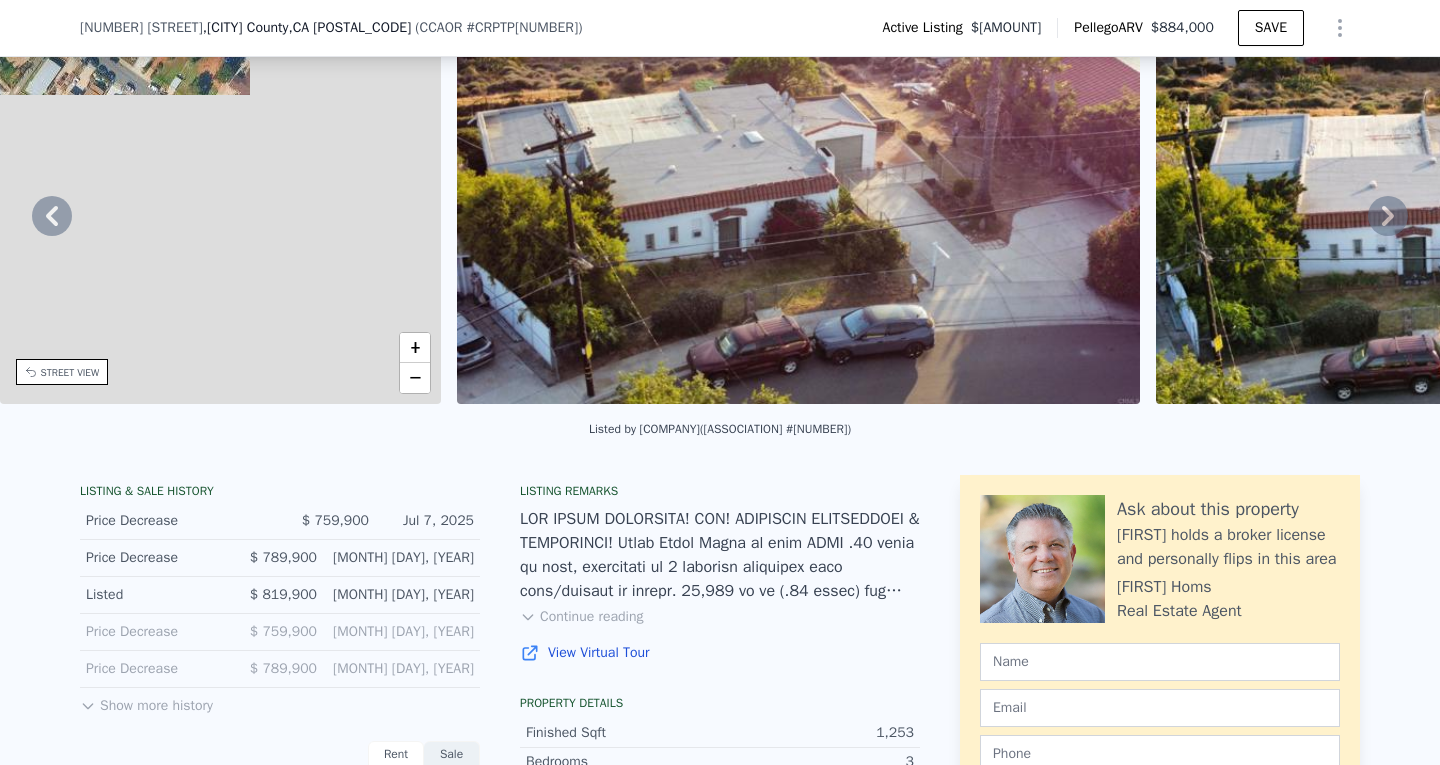 click 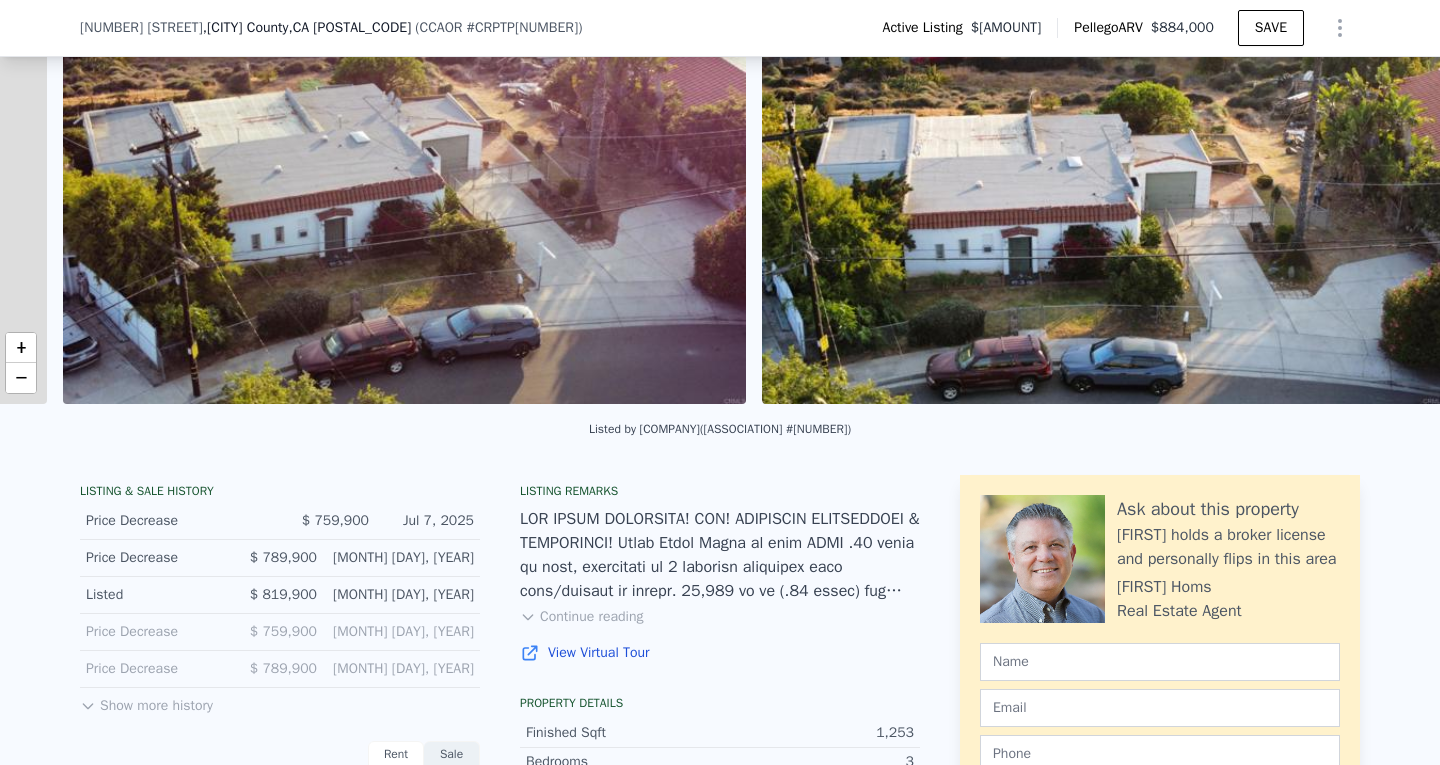 scroll, scrollTop: 0, scrollLeft: 915, axis: horizontal 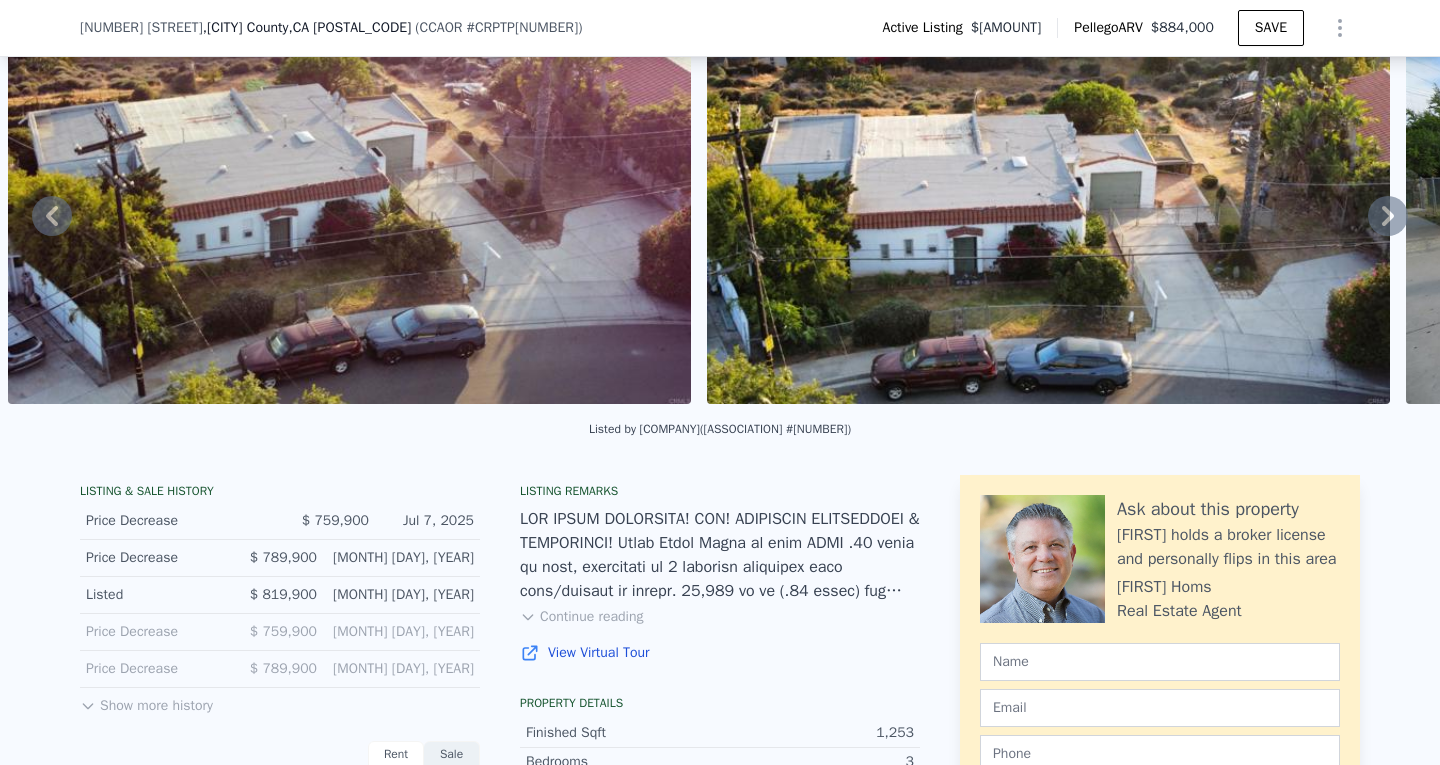 click 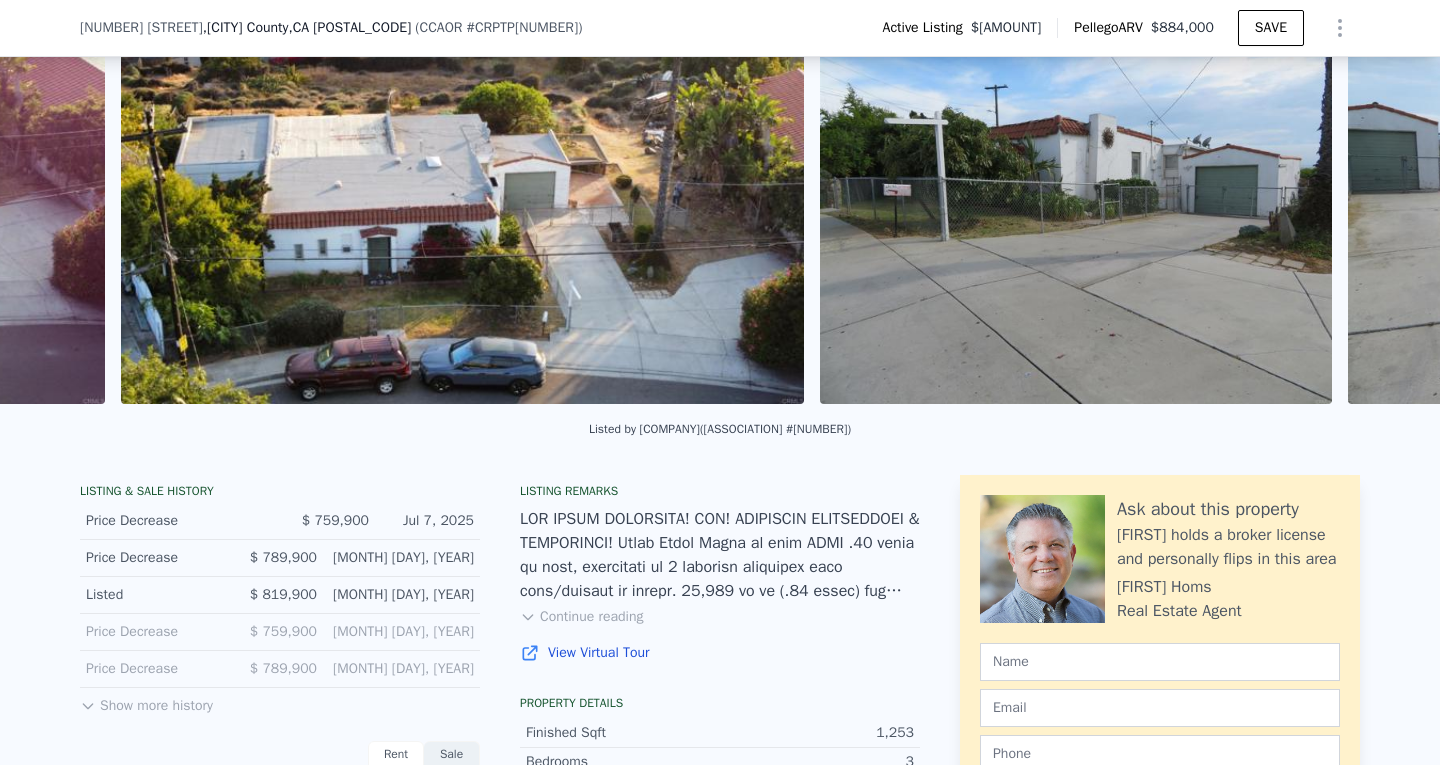 scroll, scrollTop: 0, scrollLeft: 1614, axis: horizontal 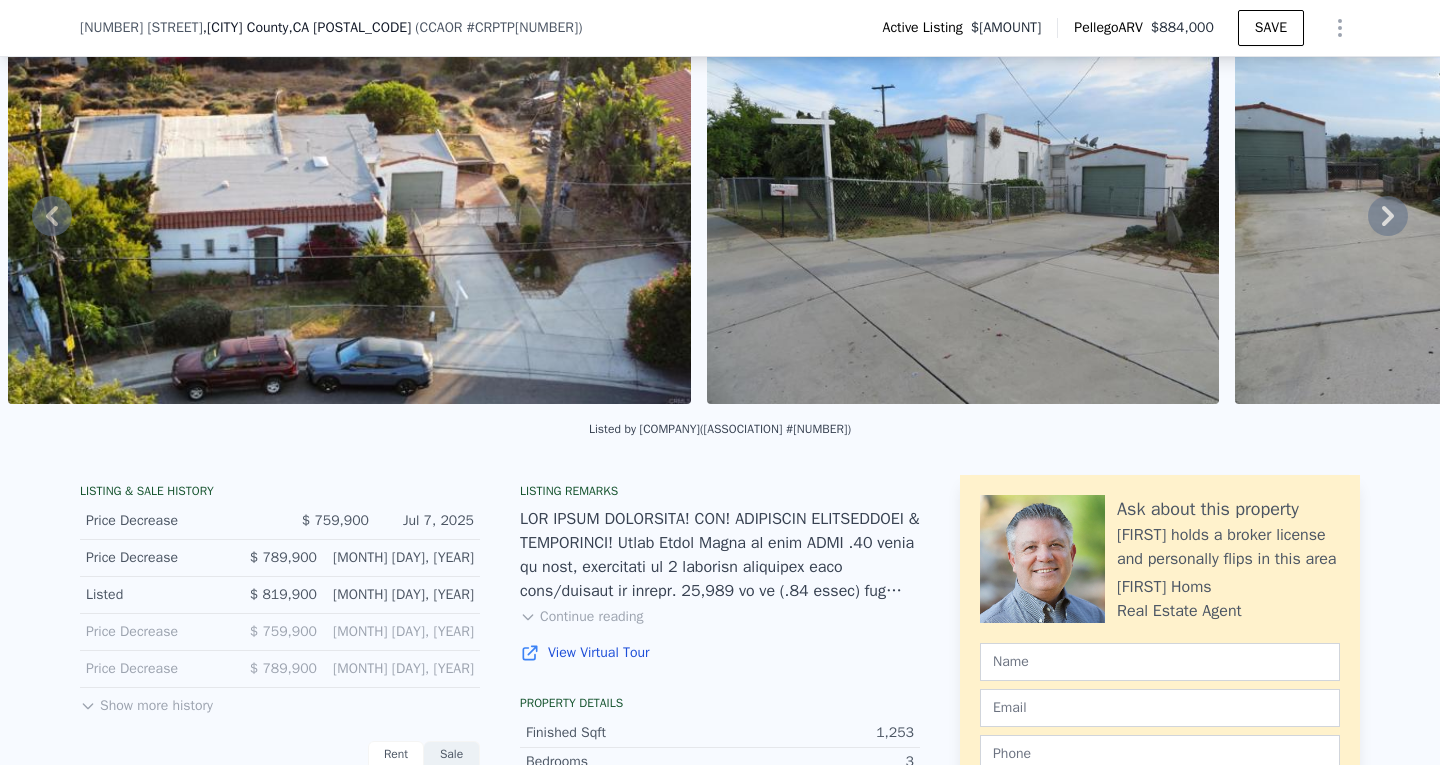 click 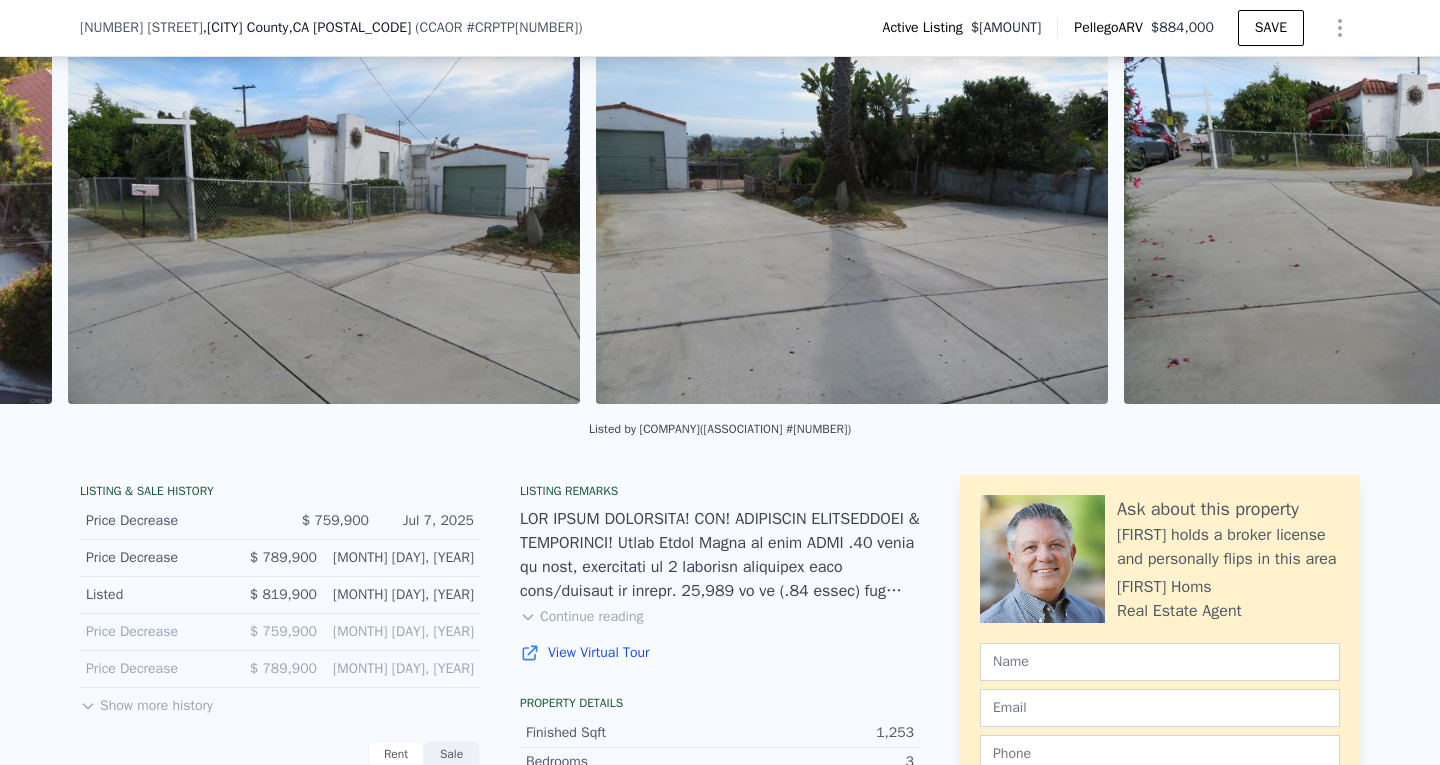 scroll, scrollTop: 0, scrollLeft: 2313, axis: horizontal 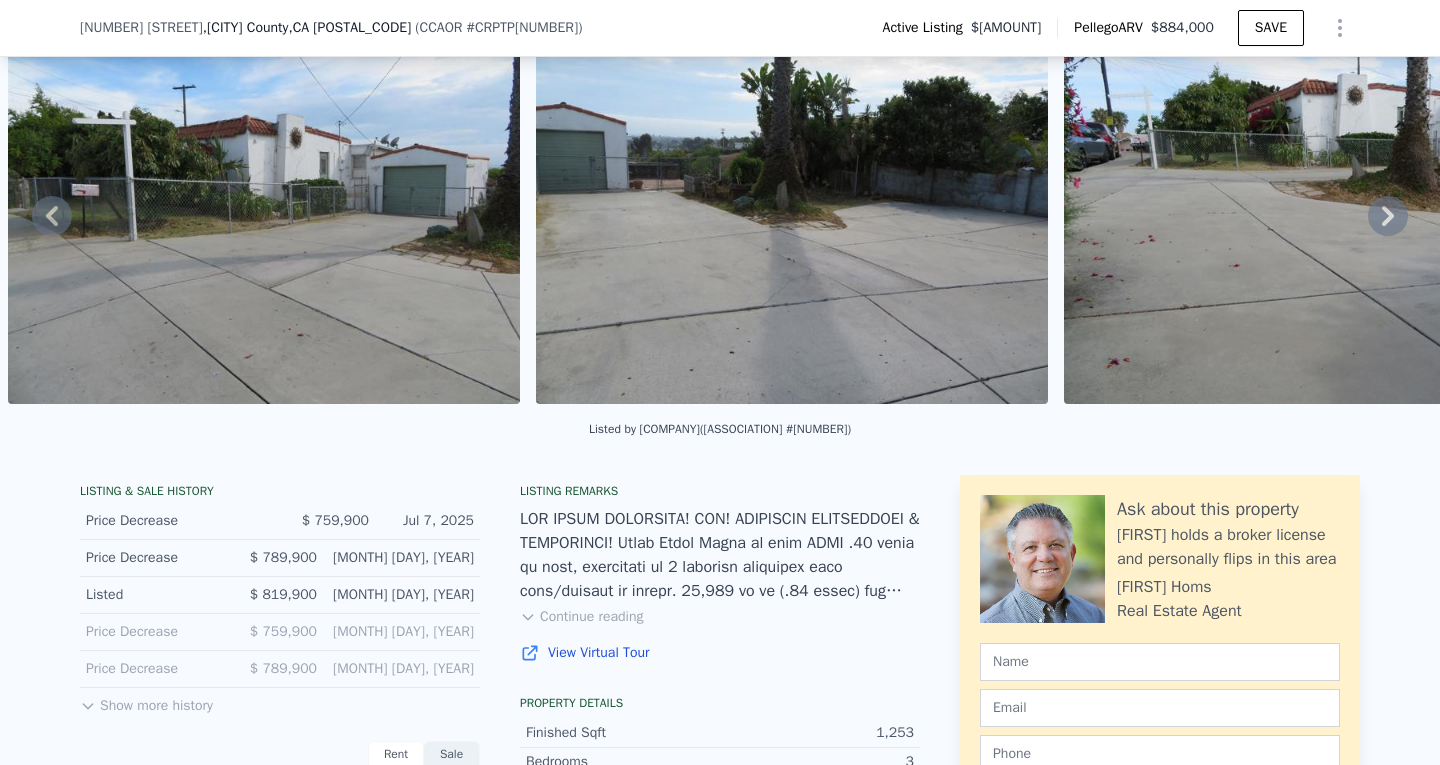 click 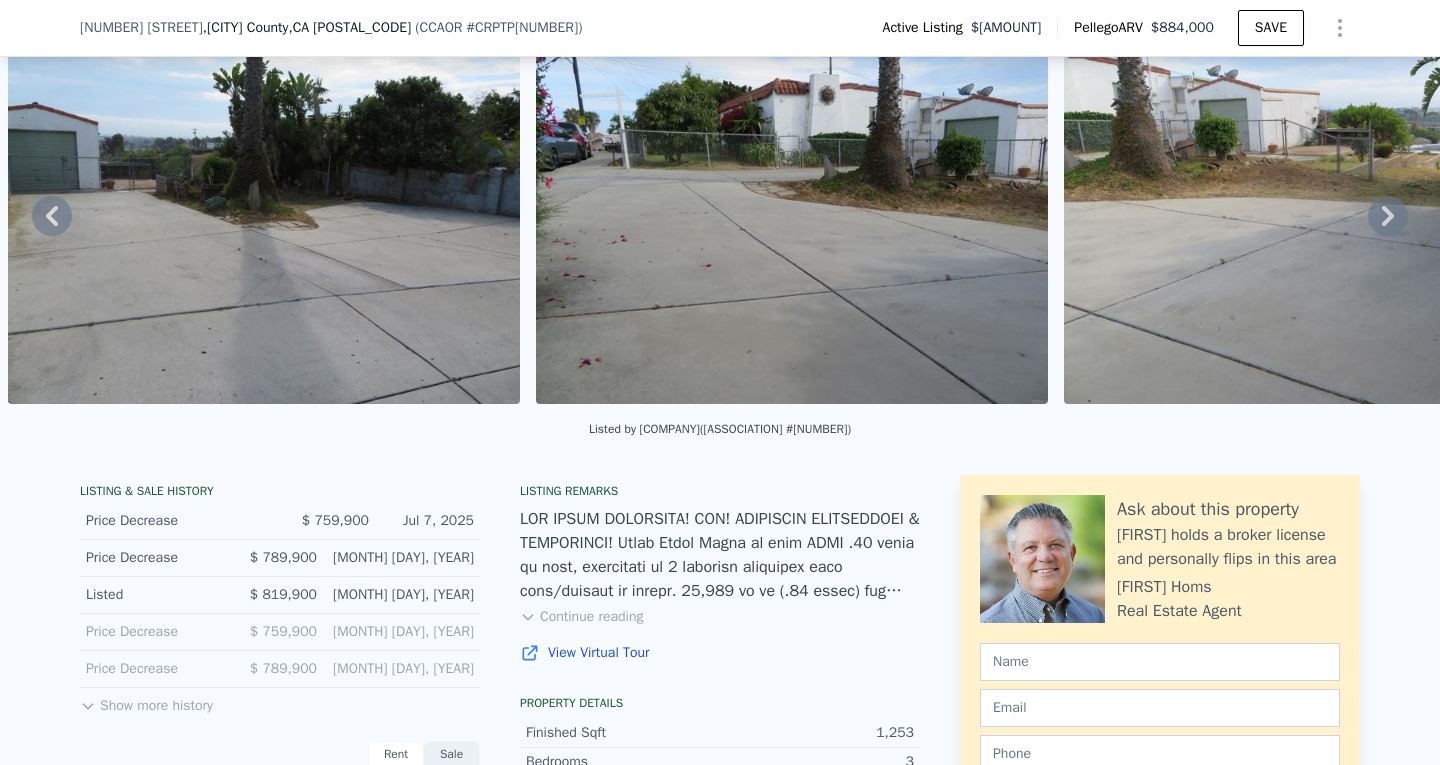 click 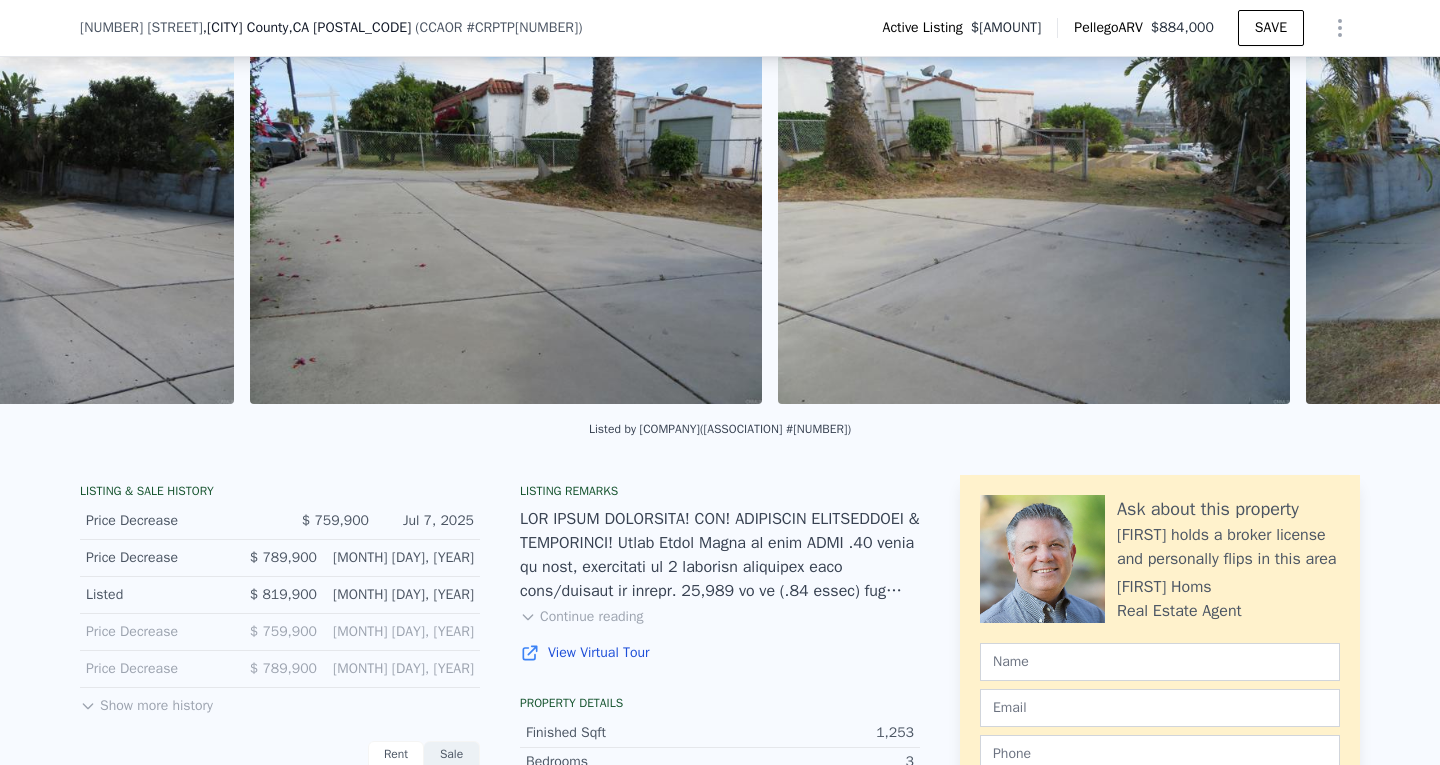 scroll, scrollTop: 0, scrollLeft: 3369, axis: horizontal 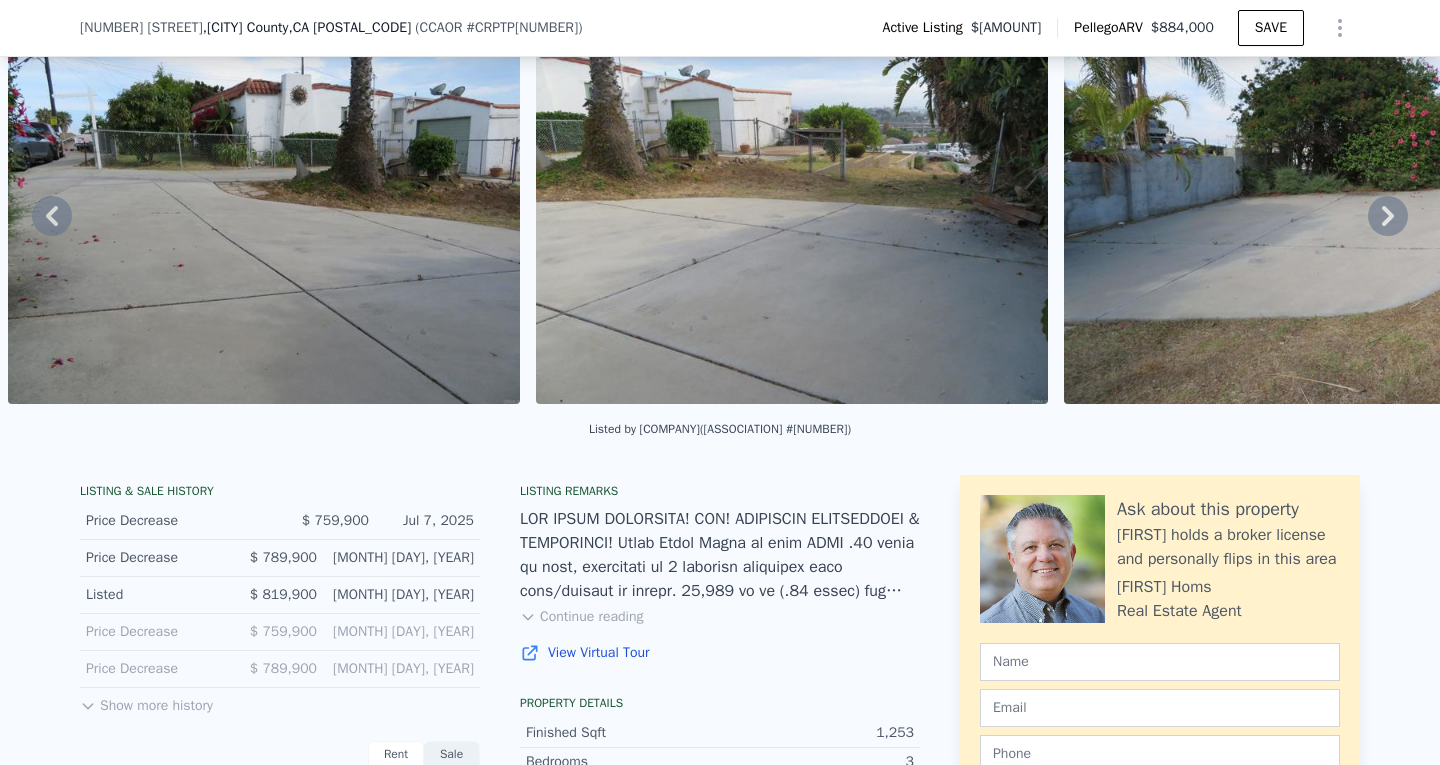 click on "•
+ −
•
+ − STREET VIEW                 ← Move left → Move right ↑ Move up ↓ Move down + Zoom in - Zoom out             3202 Alta Dr   National City, California       3202 Alta Dr            View on Google Maps        Custom Imagery                 This image is no longer available                                      Rotate the view          Keyboard shortcuts Map Data © 2025 Google © 2025 Google Terms Report a problem   SATELLITE VIEW" at bounding box center (720, 215) 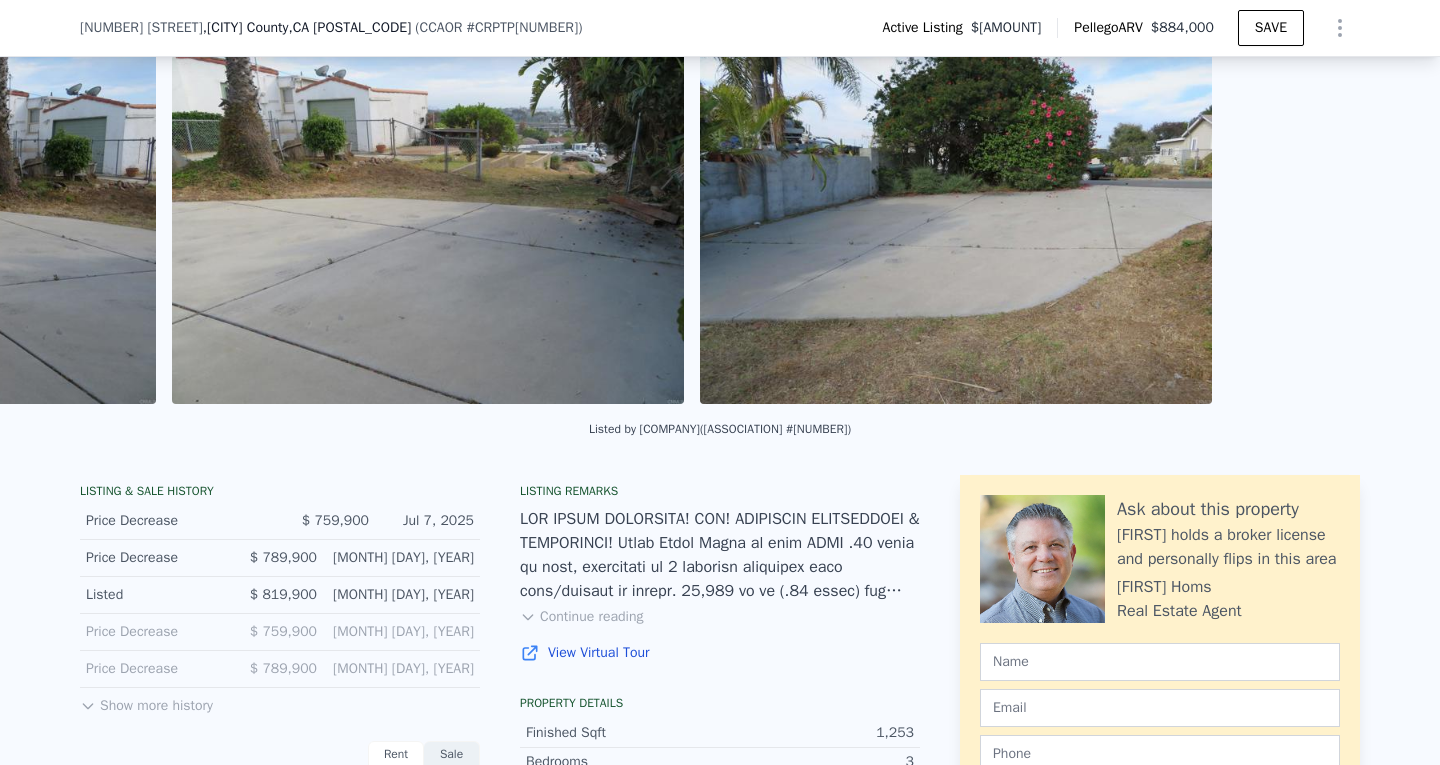 scroll, scrollTop: 0, scrollLeft: 3897, axis: horizontal 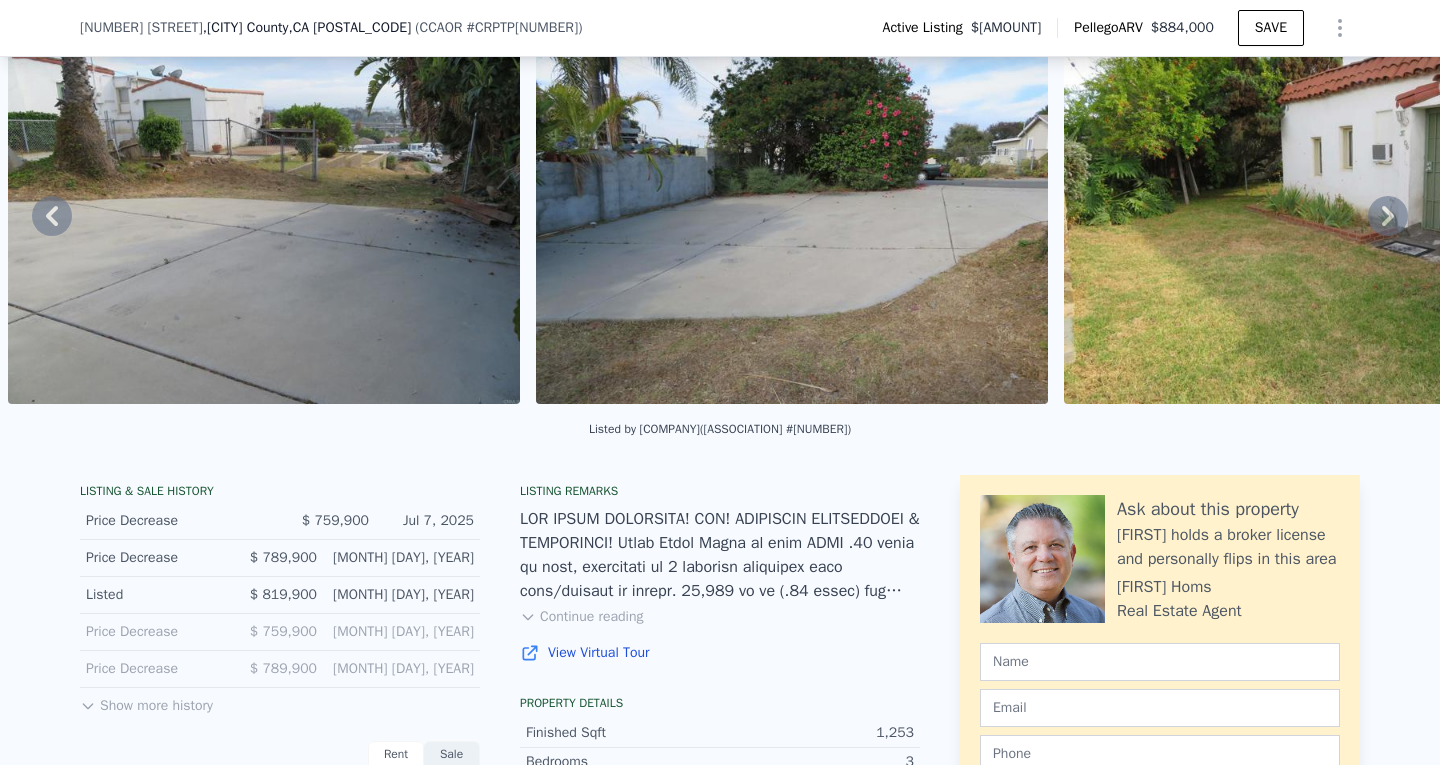 click 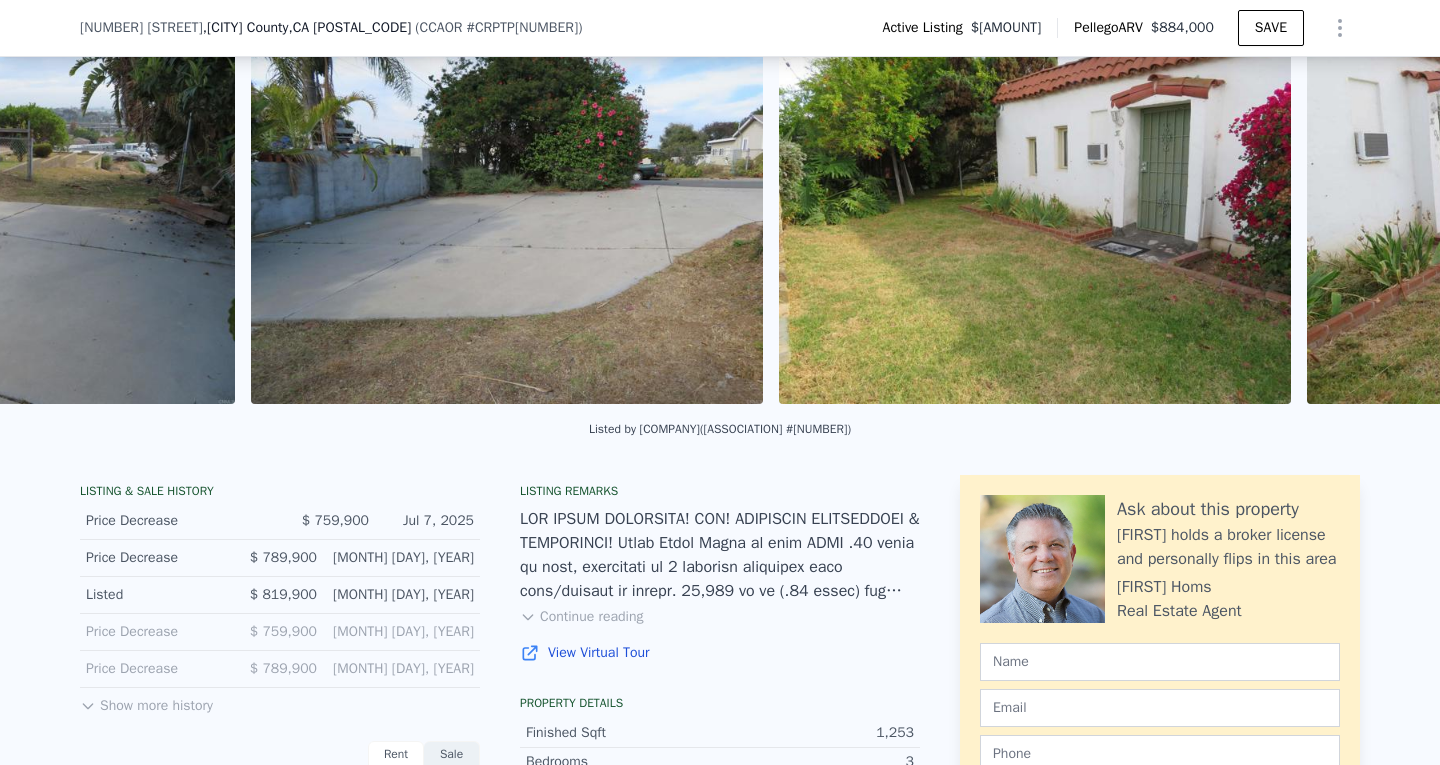 scroll, scrollTop: 0, scrollLeft: 4425, axis: horizontal 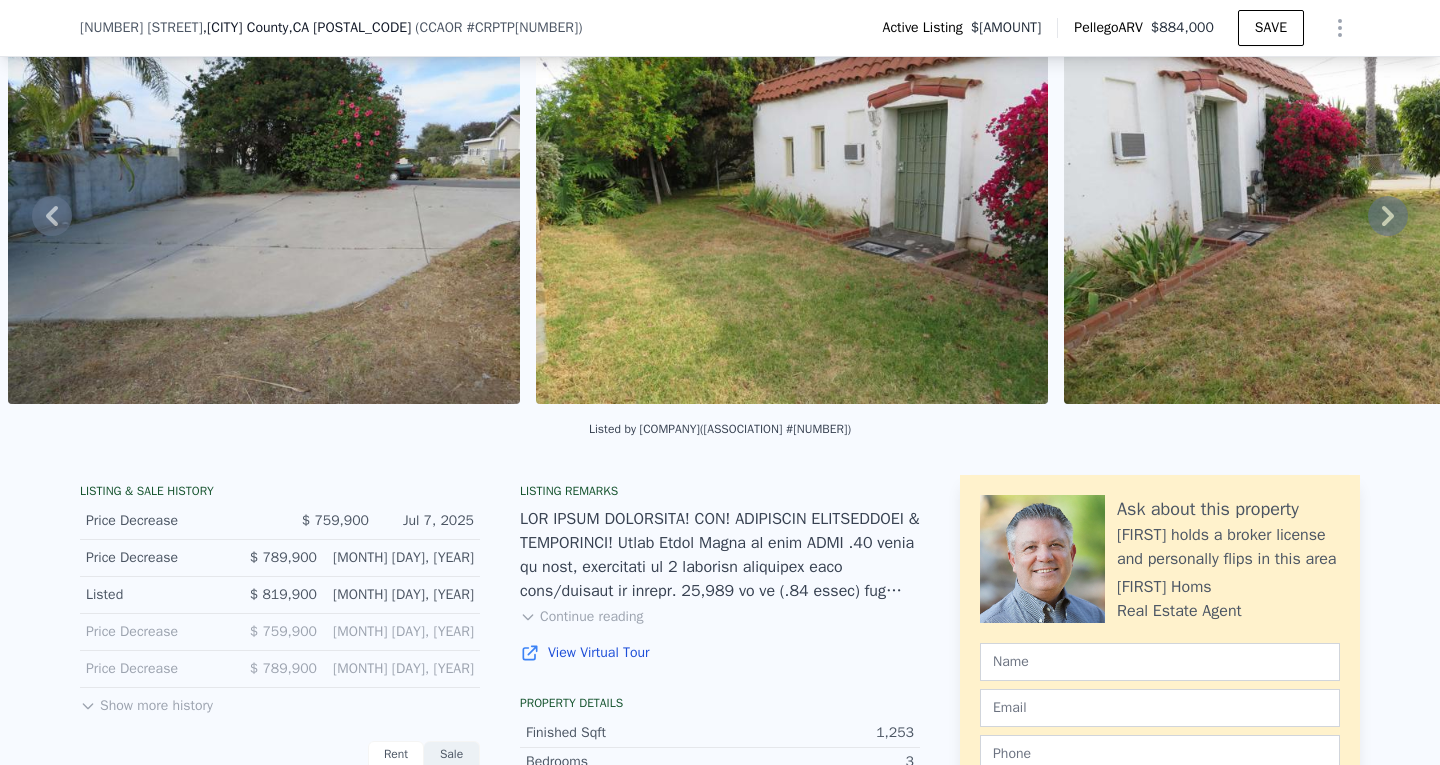 click 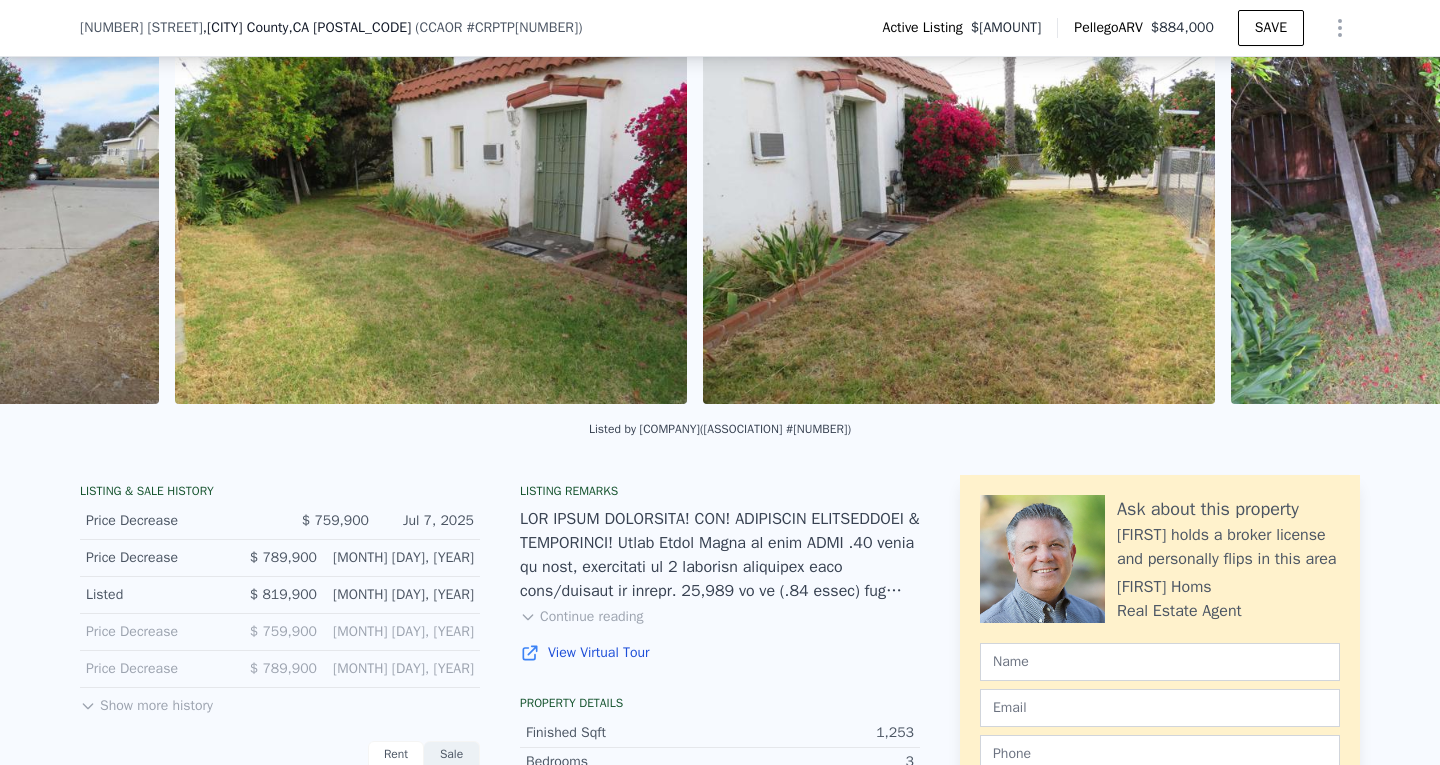 scroll, scrollTop: 0, scrollLeft: 4953, axis: horizontal 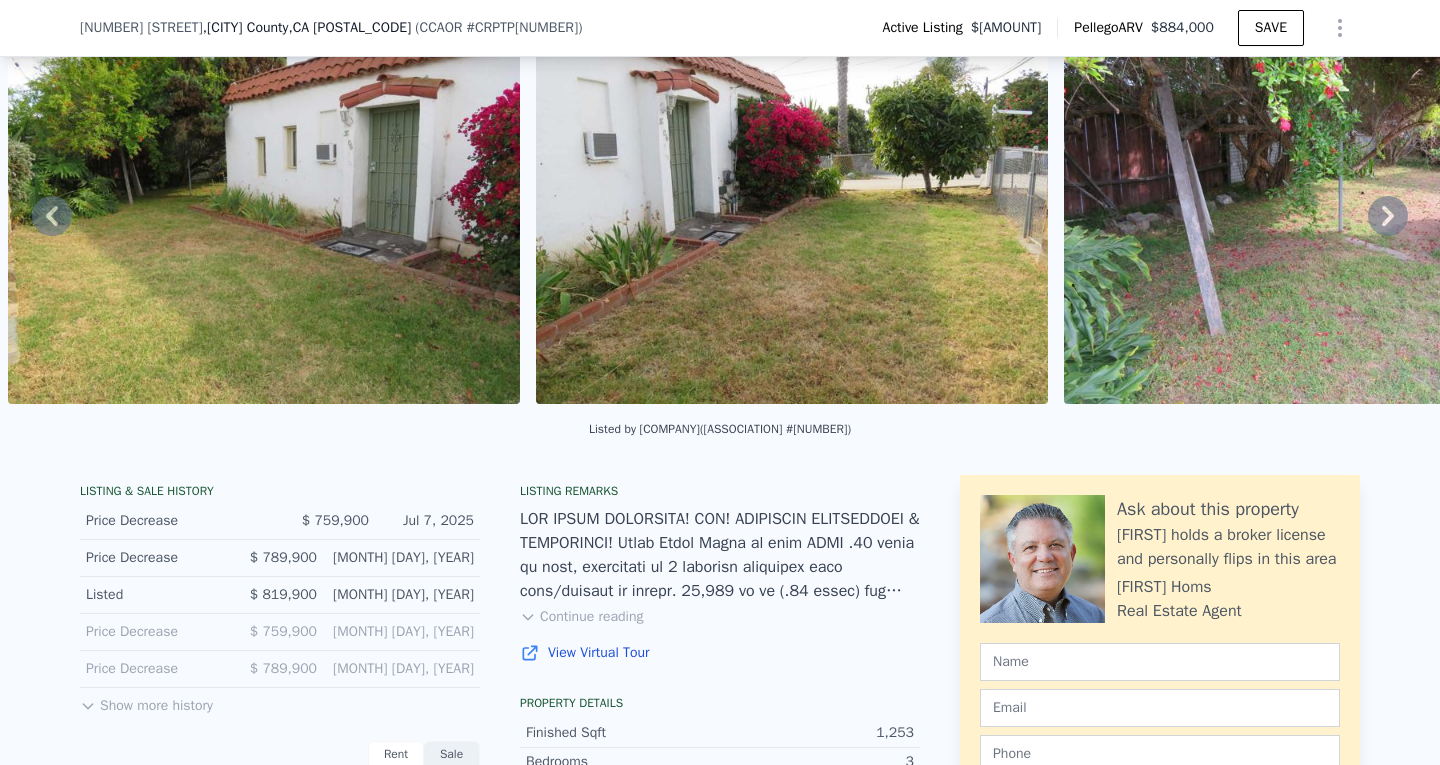 click 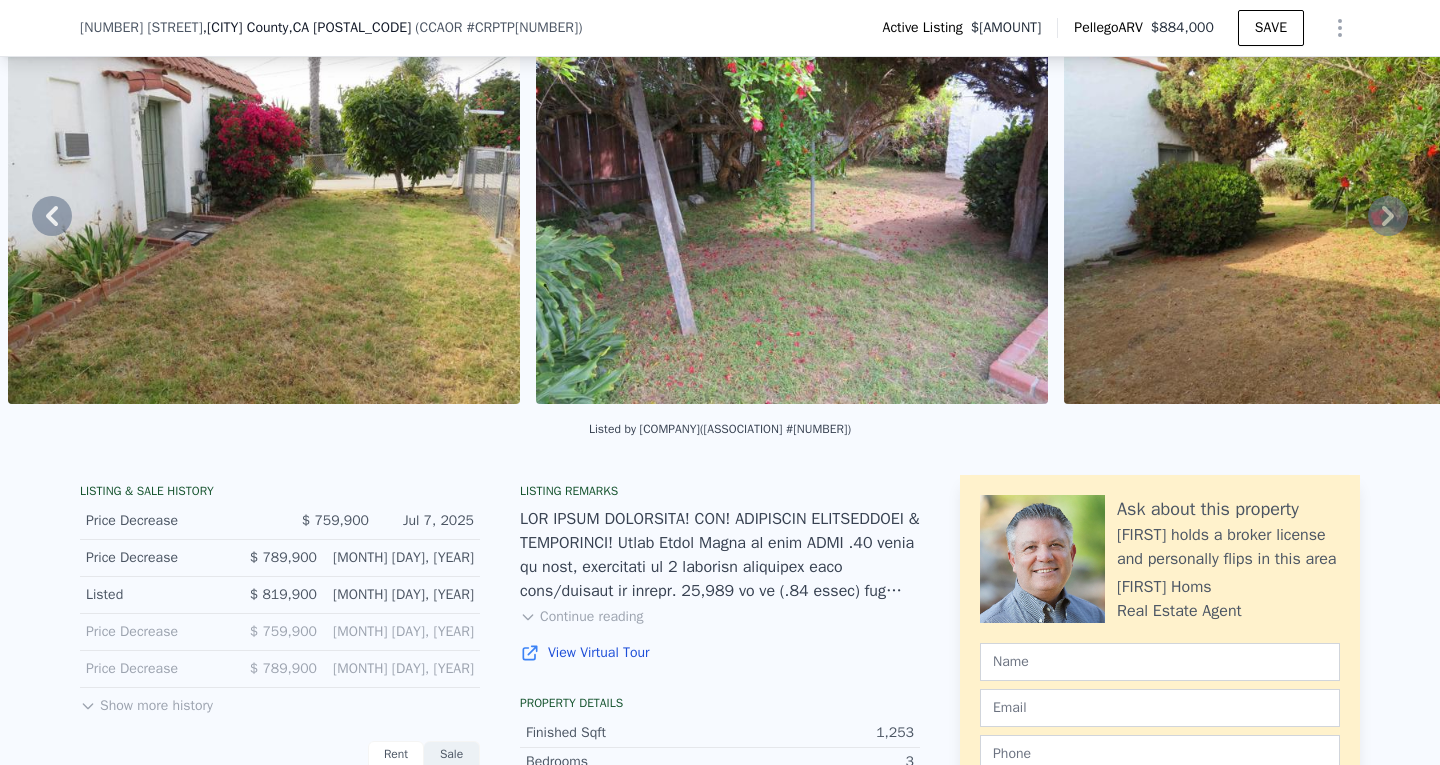 click 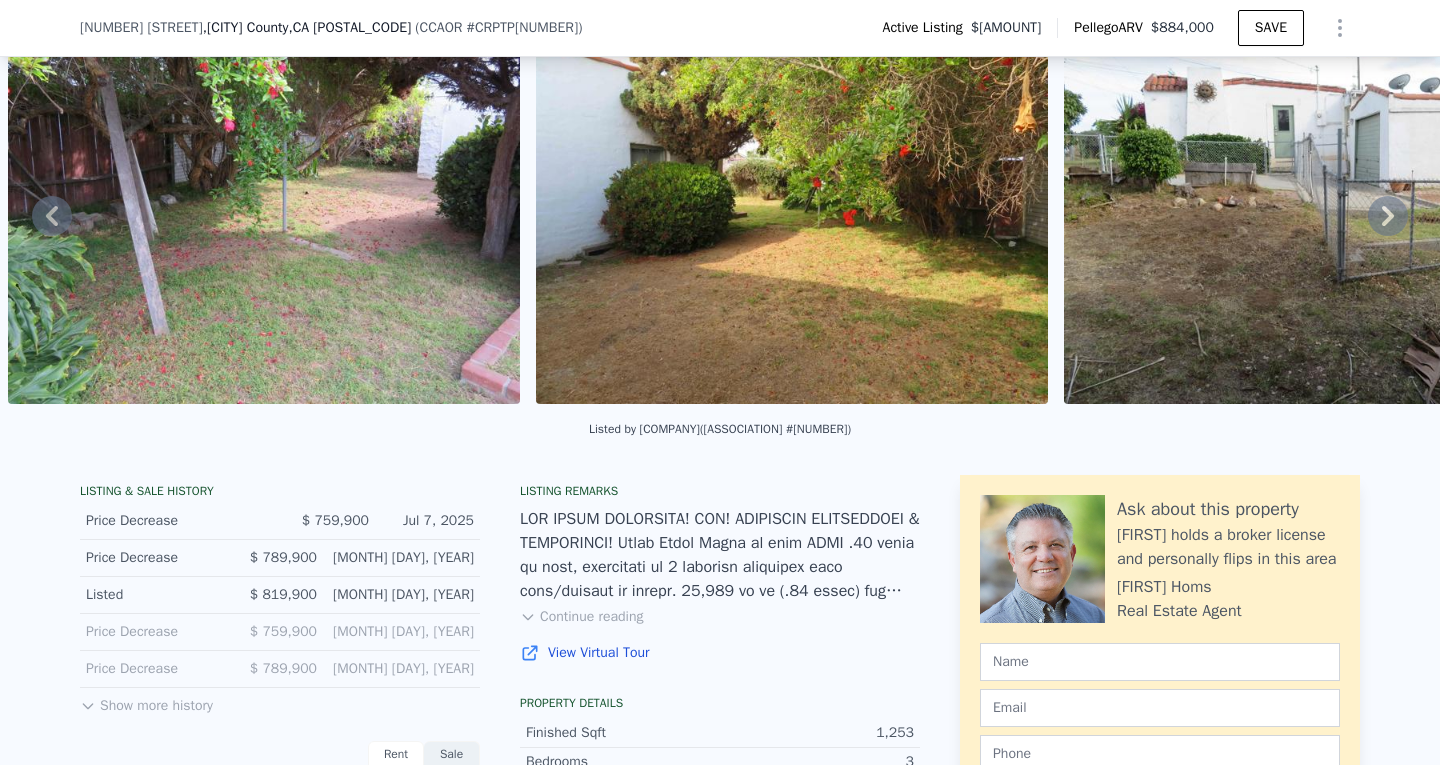 click 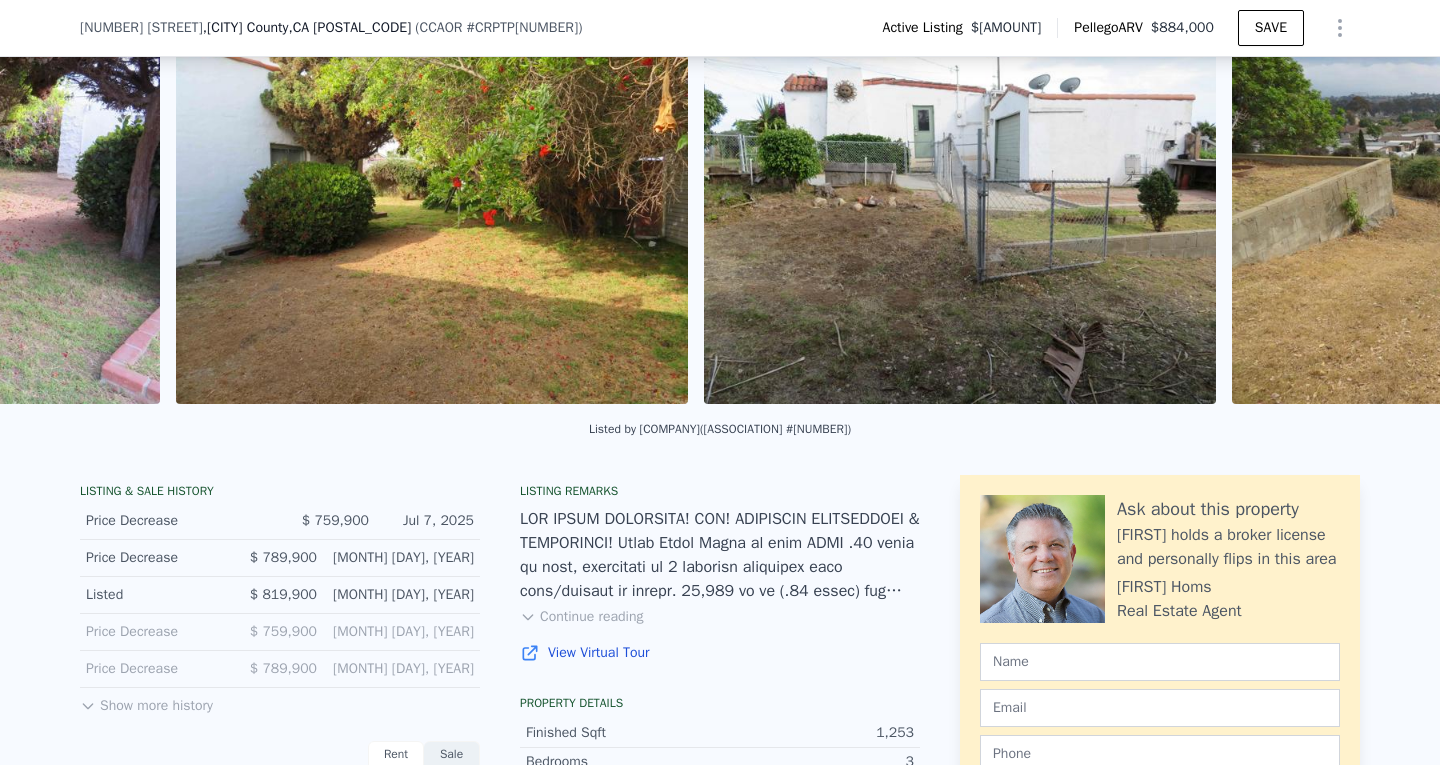 scroll, scrollTop: 0, scrollLeft: 6537, axis: horizontal 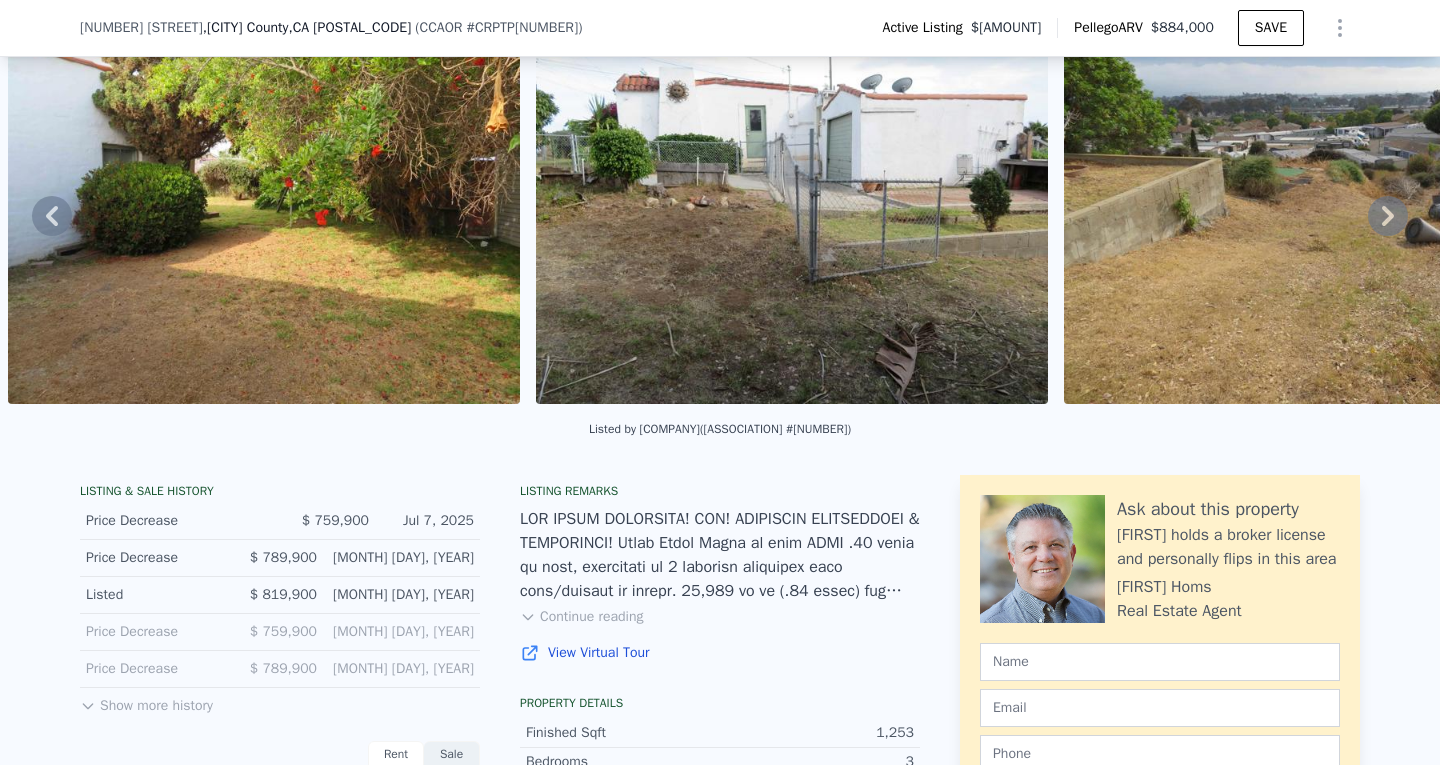 click 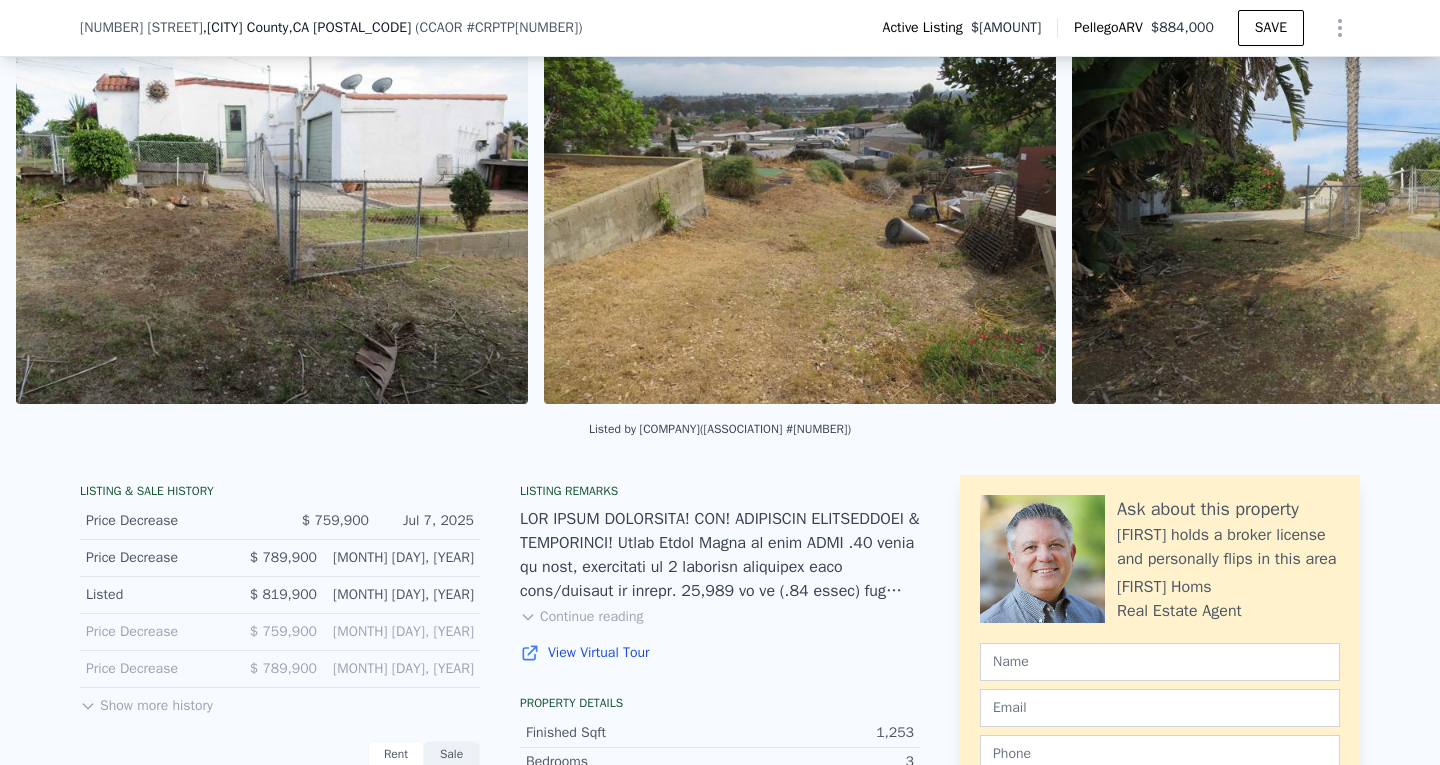 scroll, scrollTop: 0, scrollLeft: 7065, axis: horizontal 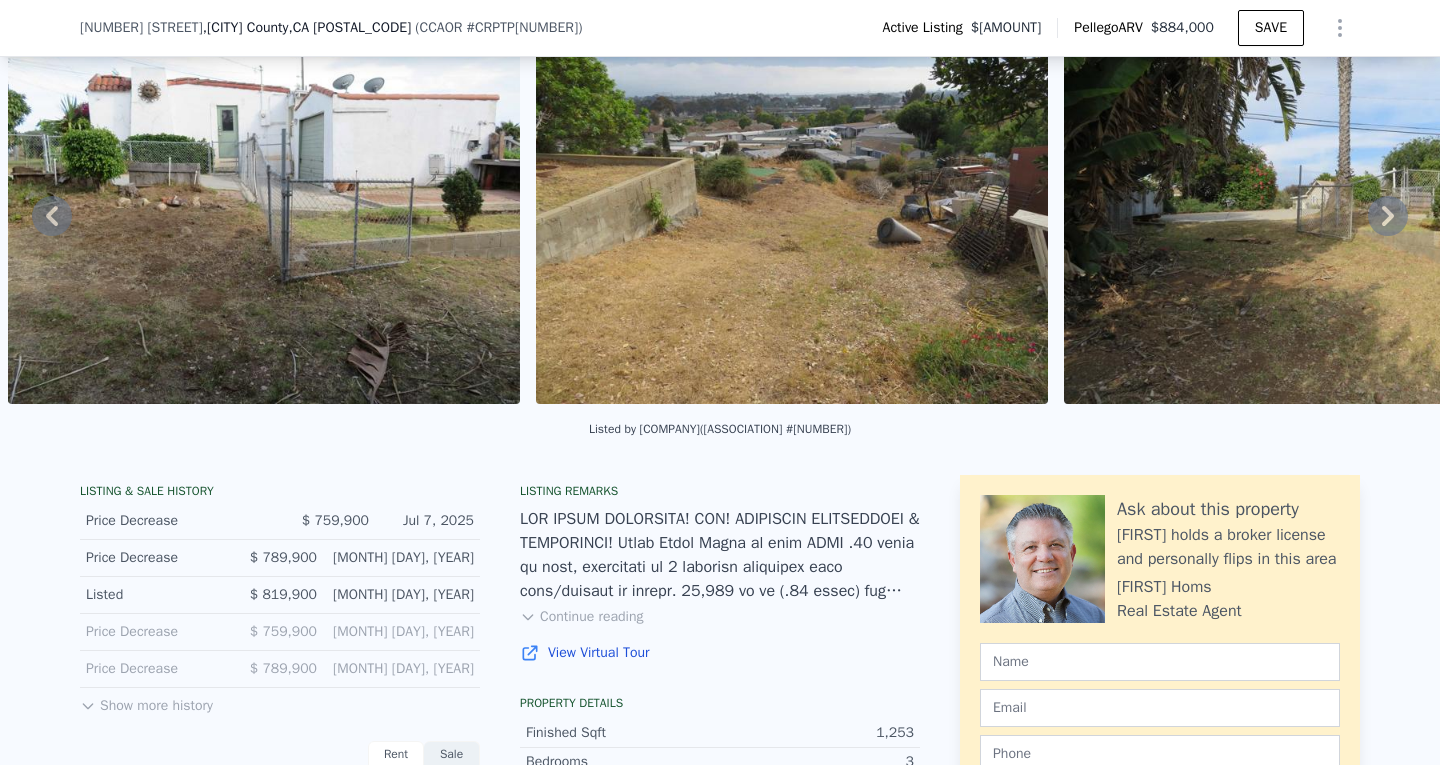 click 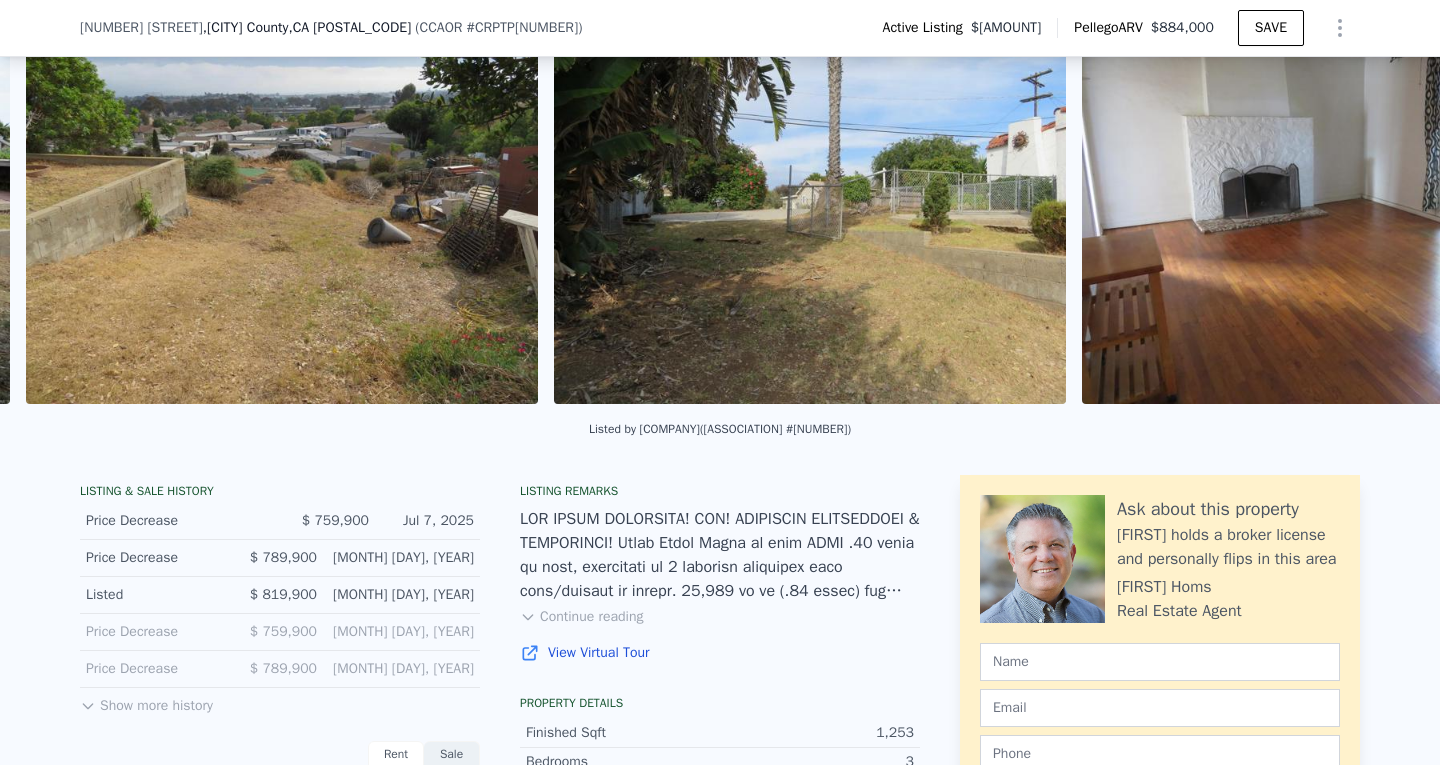 scroll, scrollTop: 0, scrollLeft: 7593, axis: horizontal 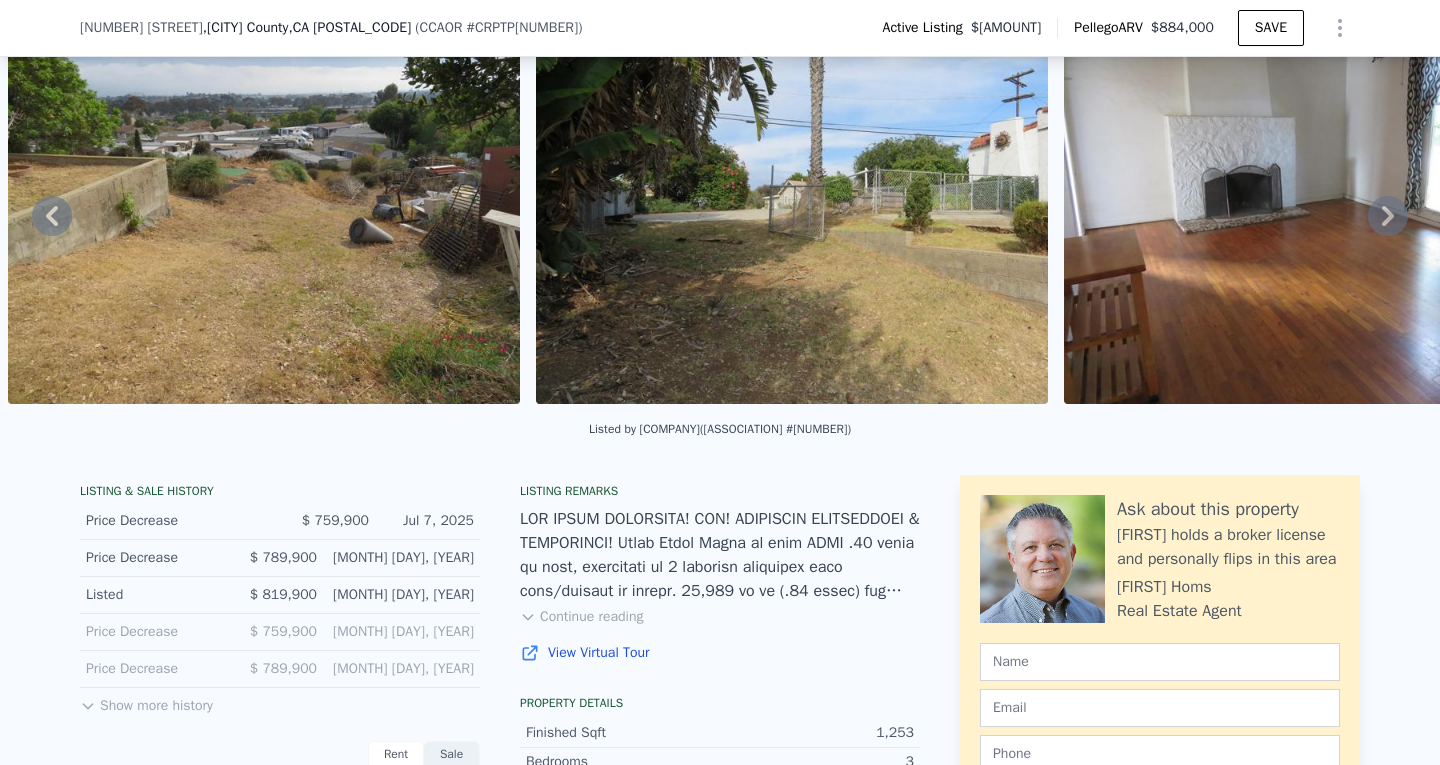 click 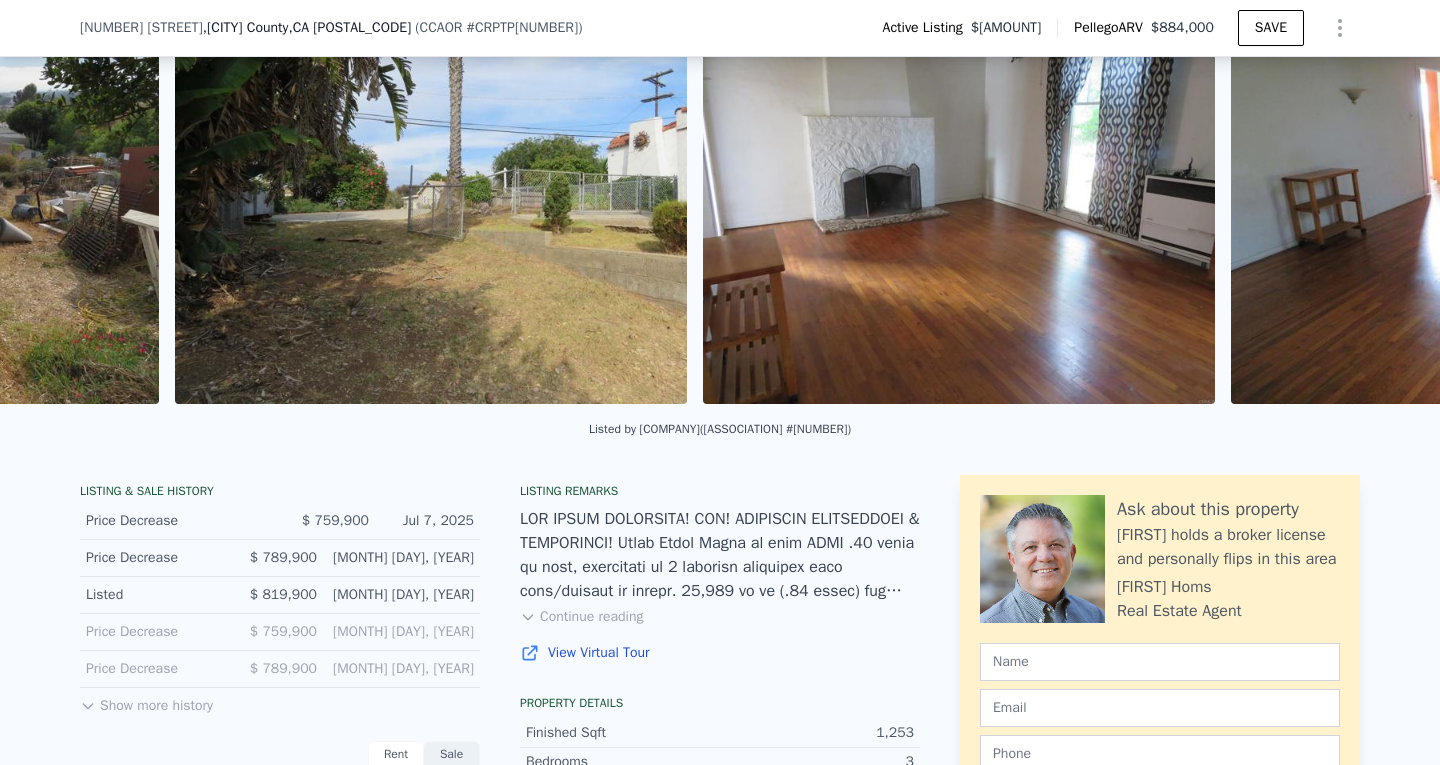 scroll, scrollTop: 0, scrollLeft: 8121, axis: horizontal 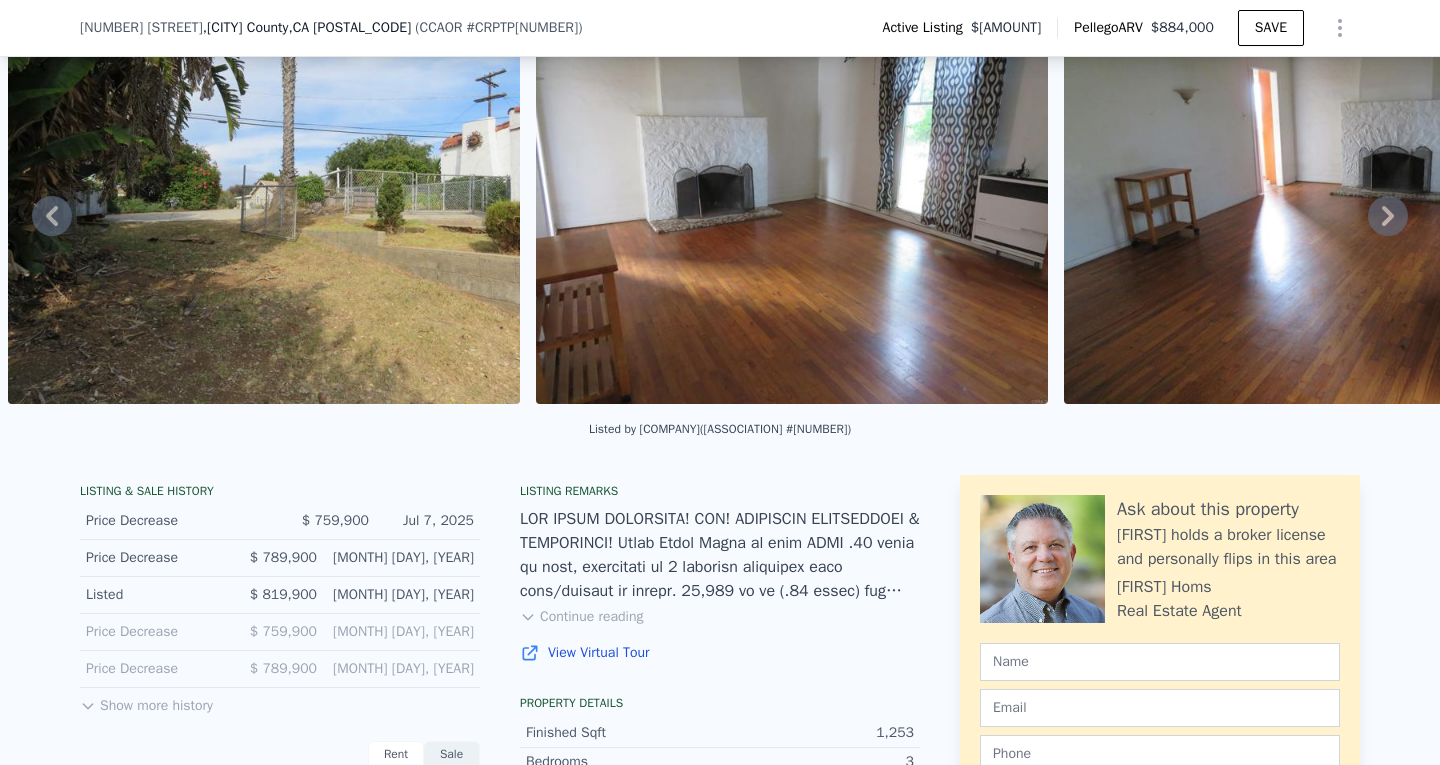 click 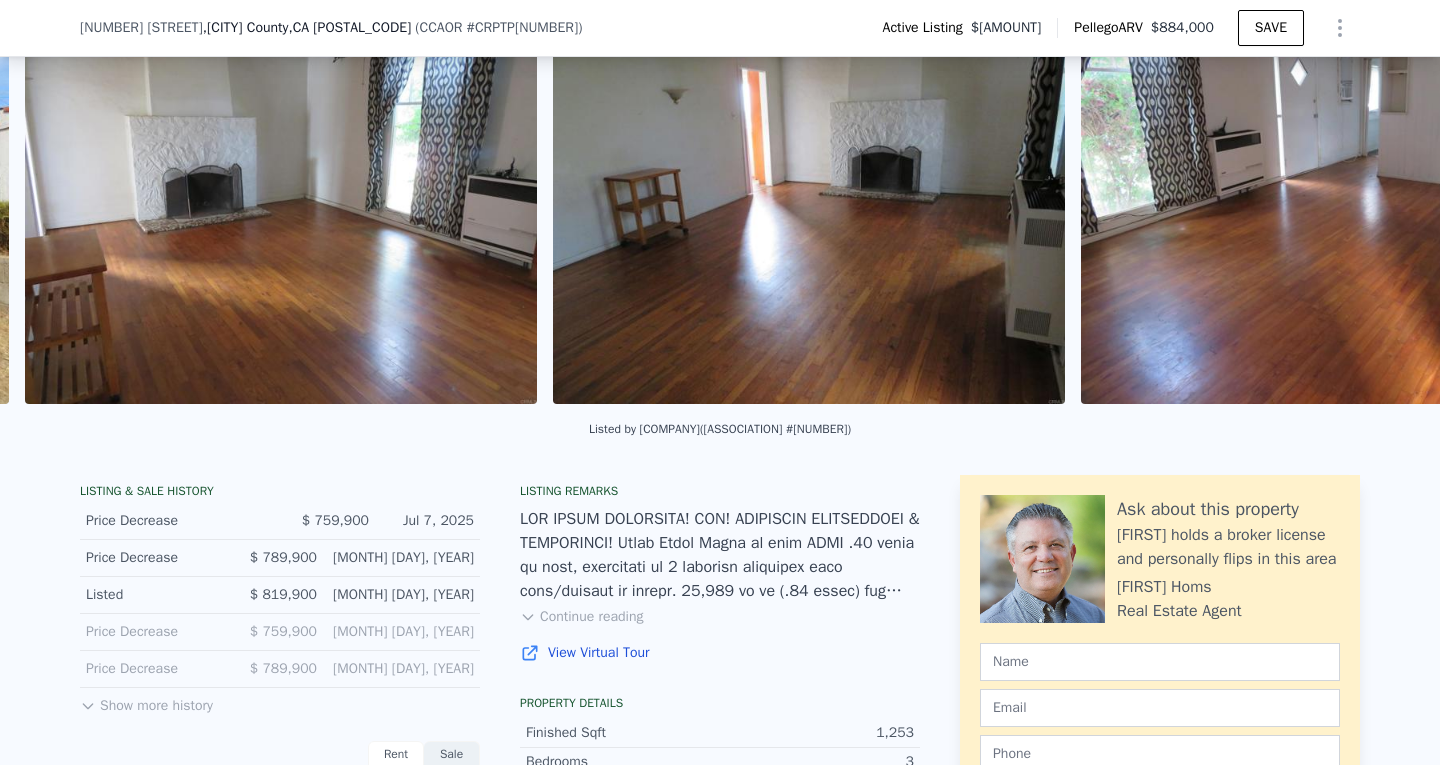 scroll, scrollTop: 0, scrollLeft: 8649, axis: horizontal 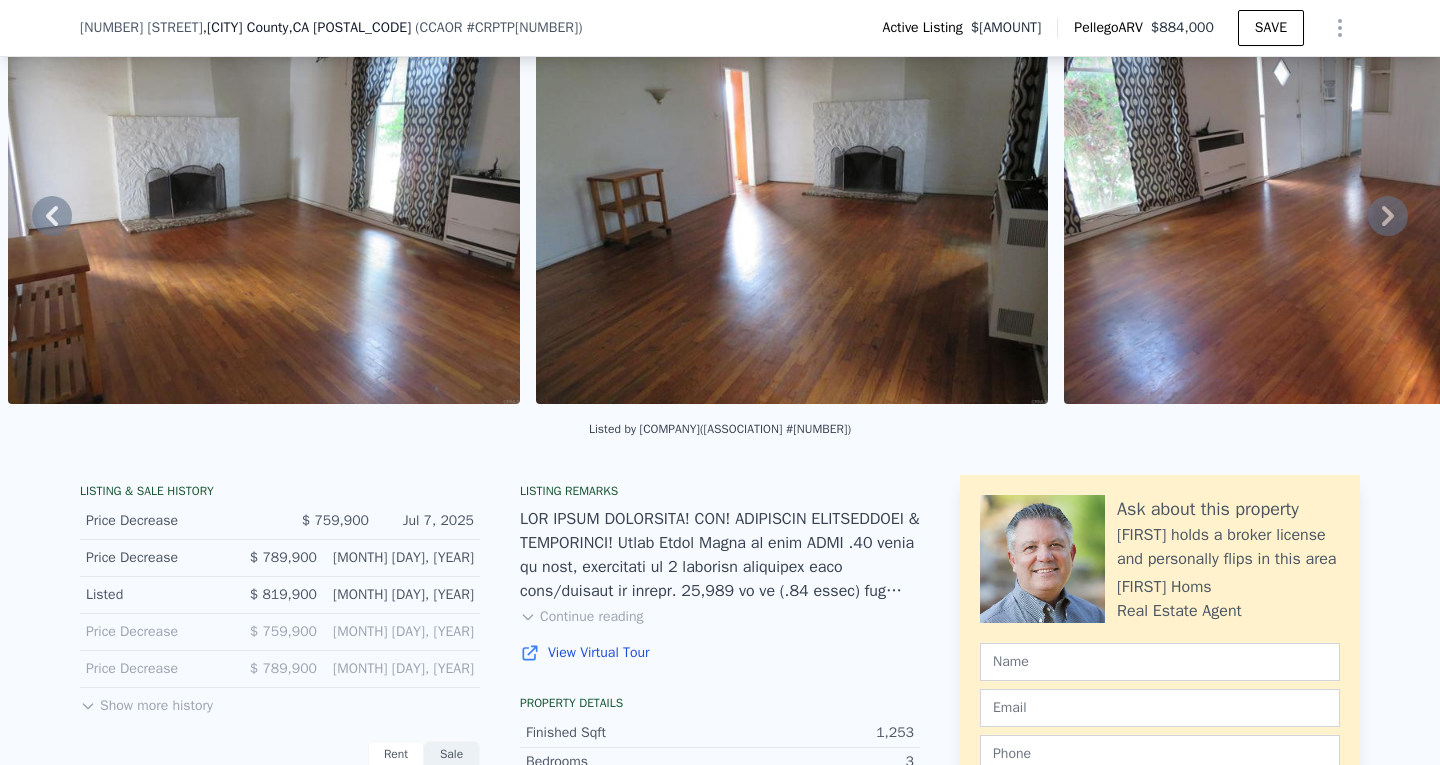 click 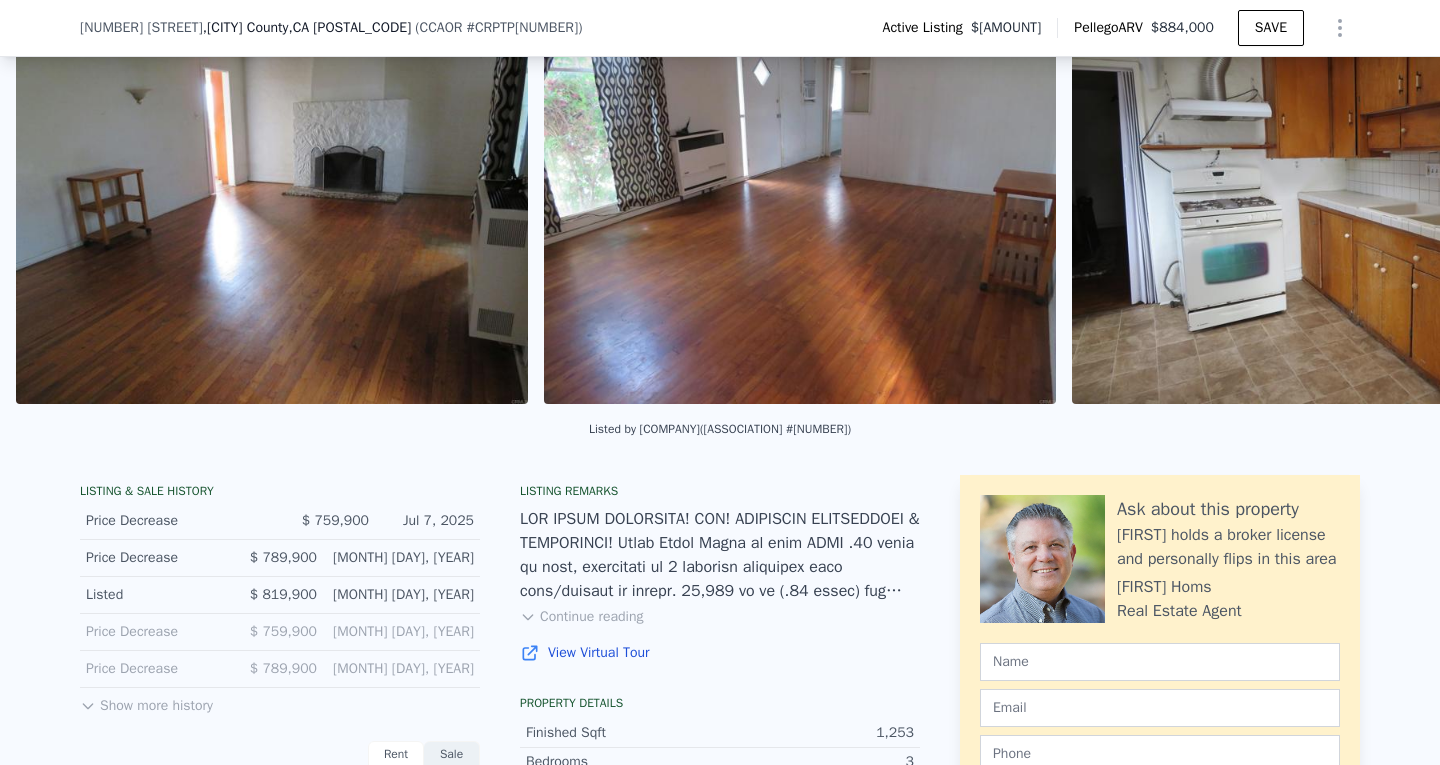 scroll, scrollTop: 0, scrollLeft: 9177, axis: horizontal 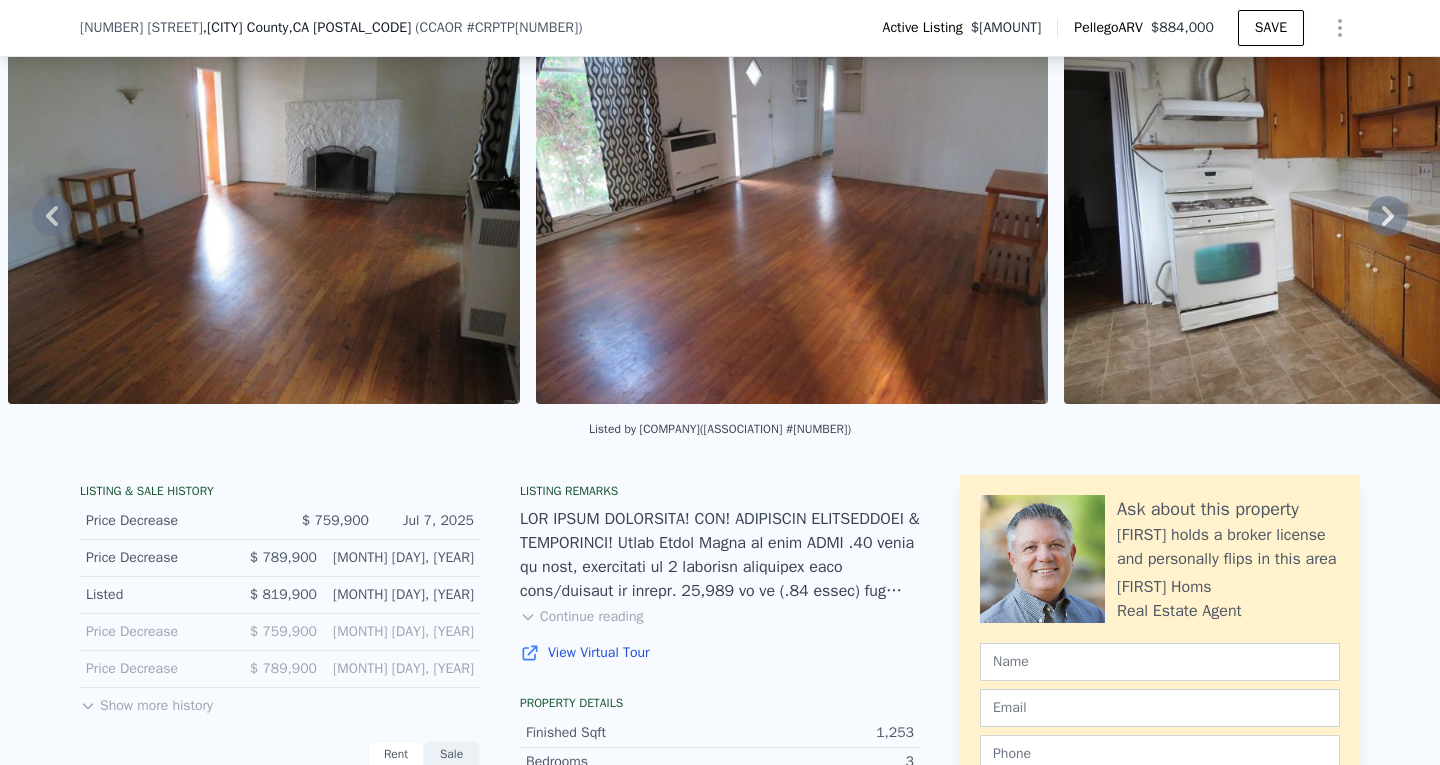 click 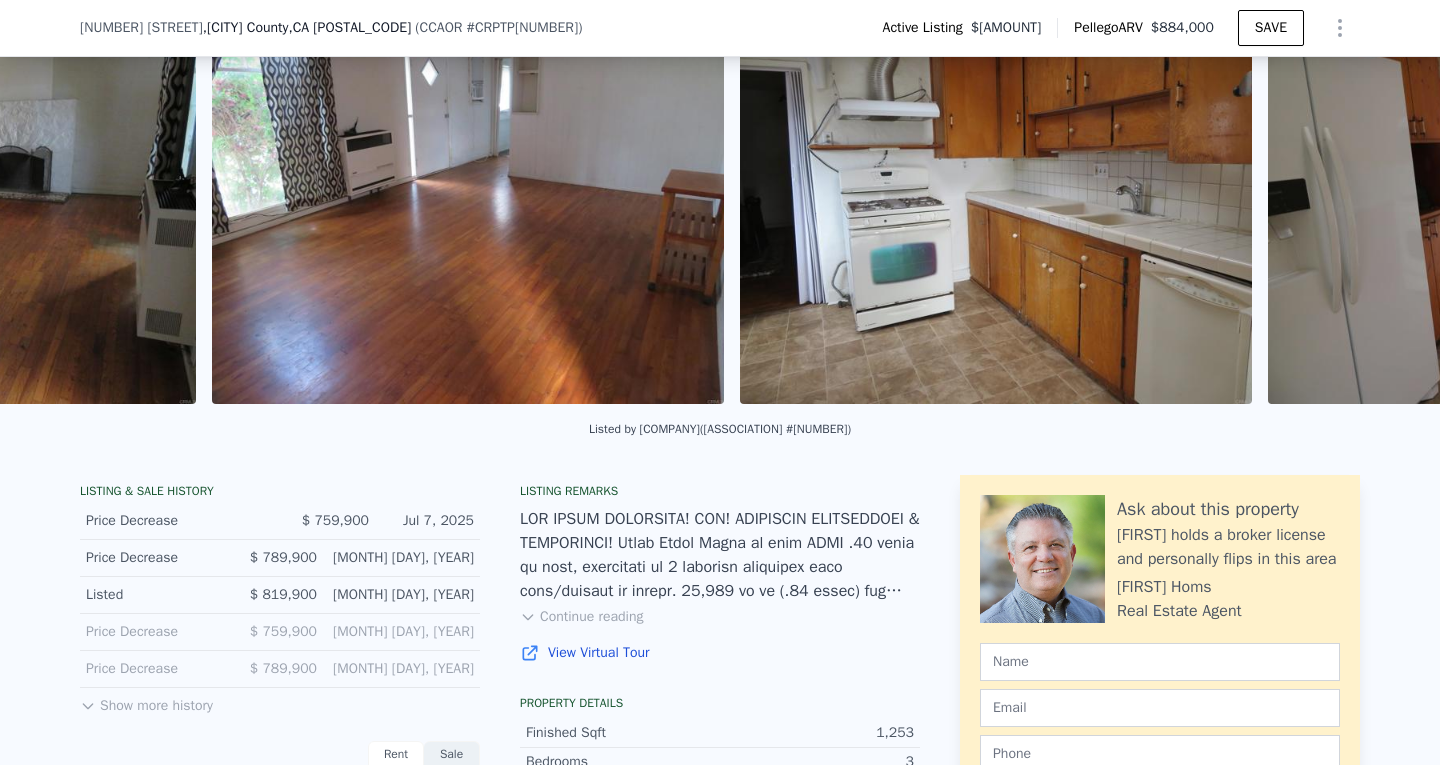 scroll, scrollTop: 0, scrollLeft: 9705, axis: horizontal 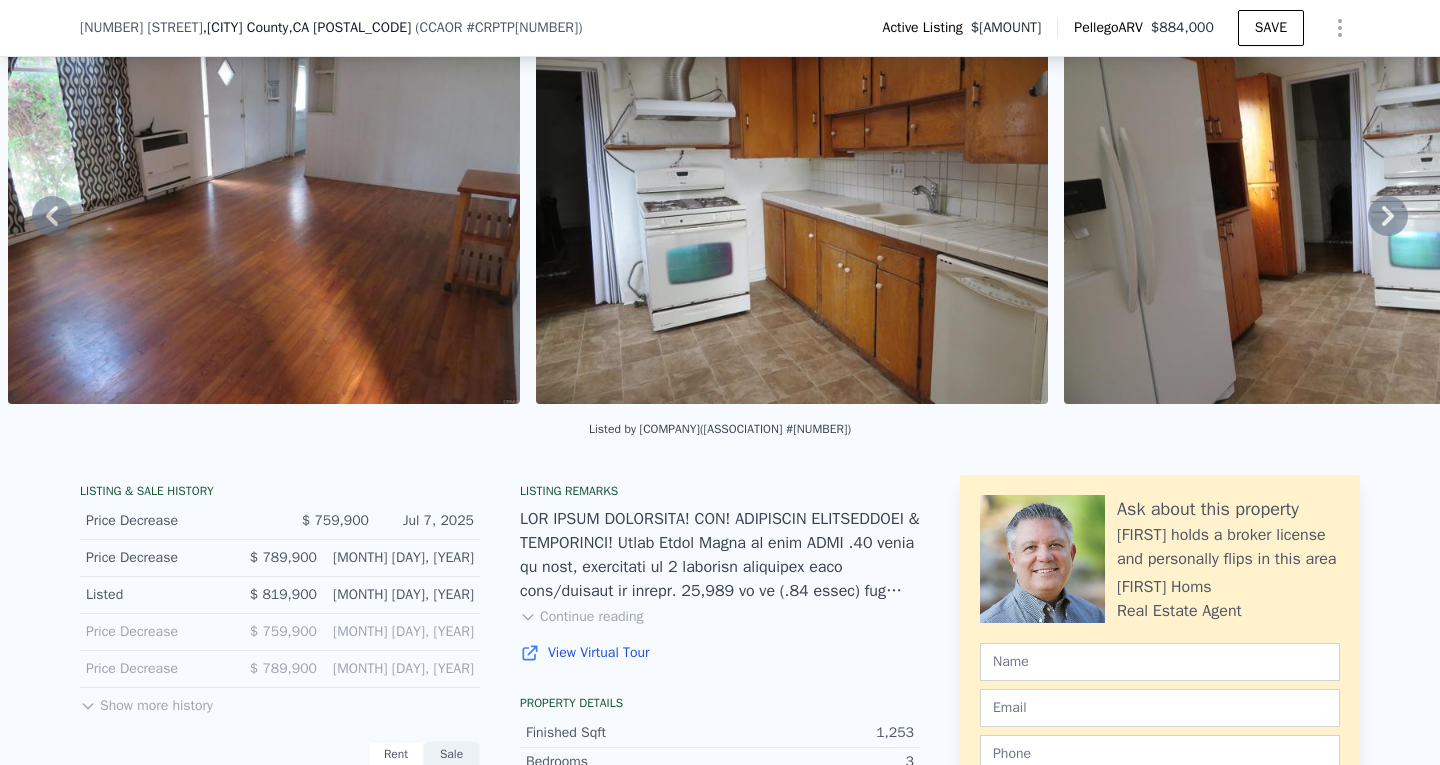 click 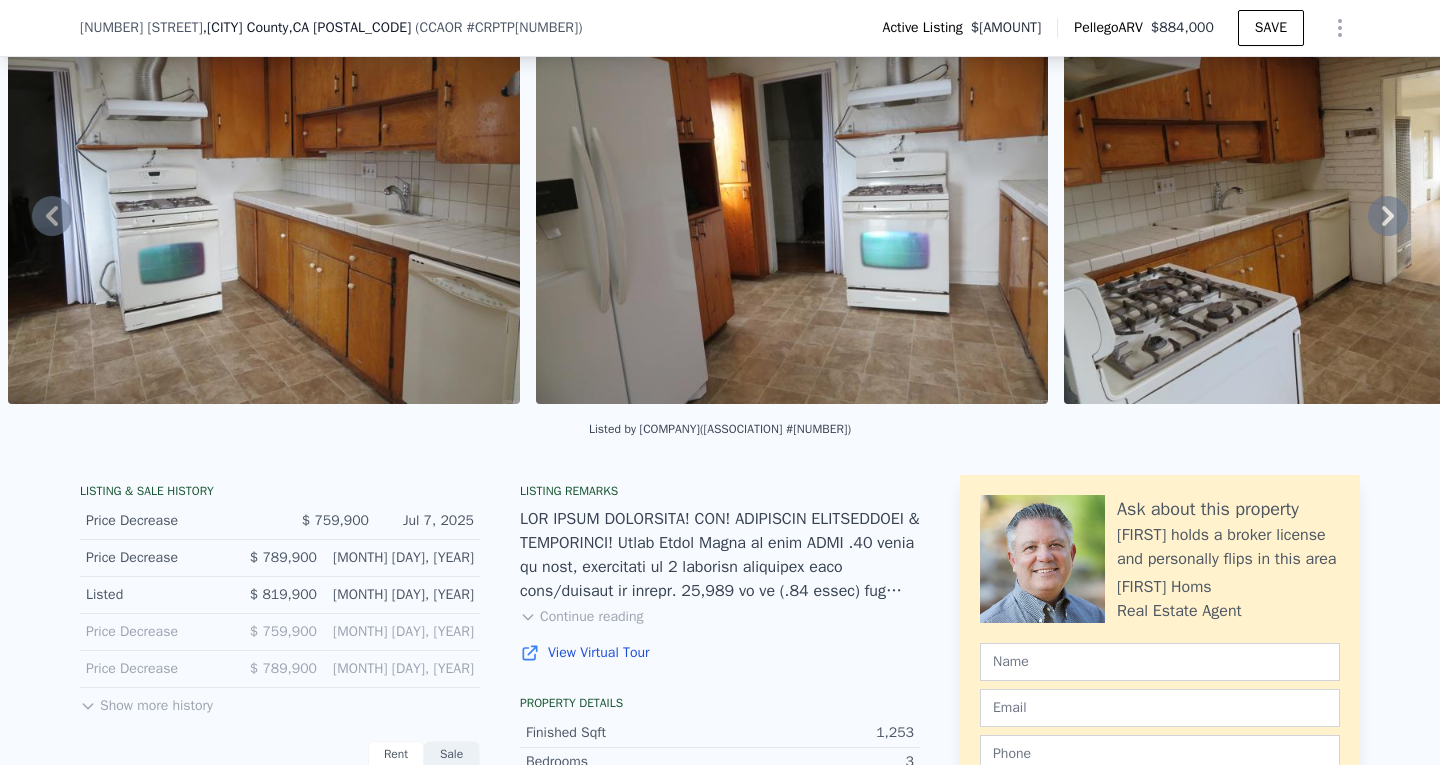 click 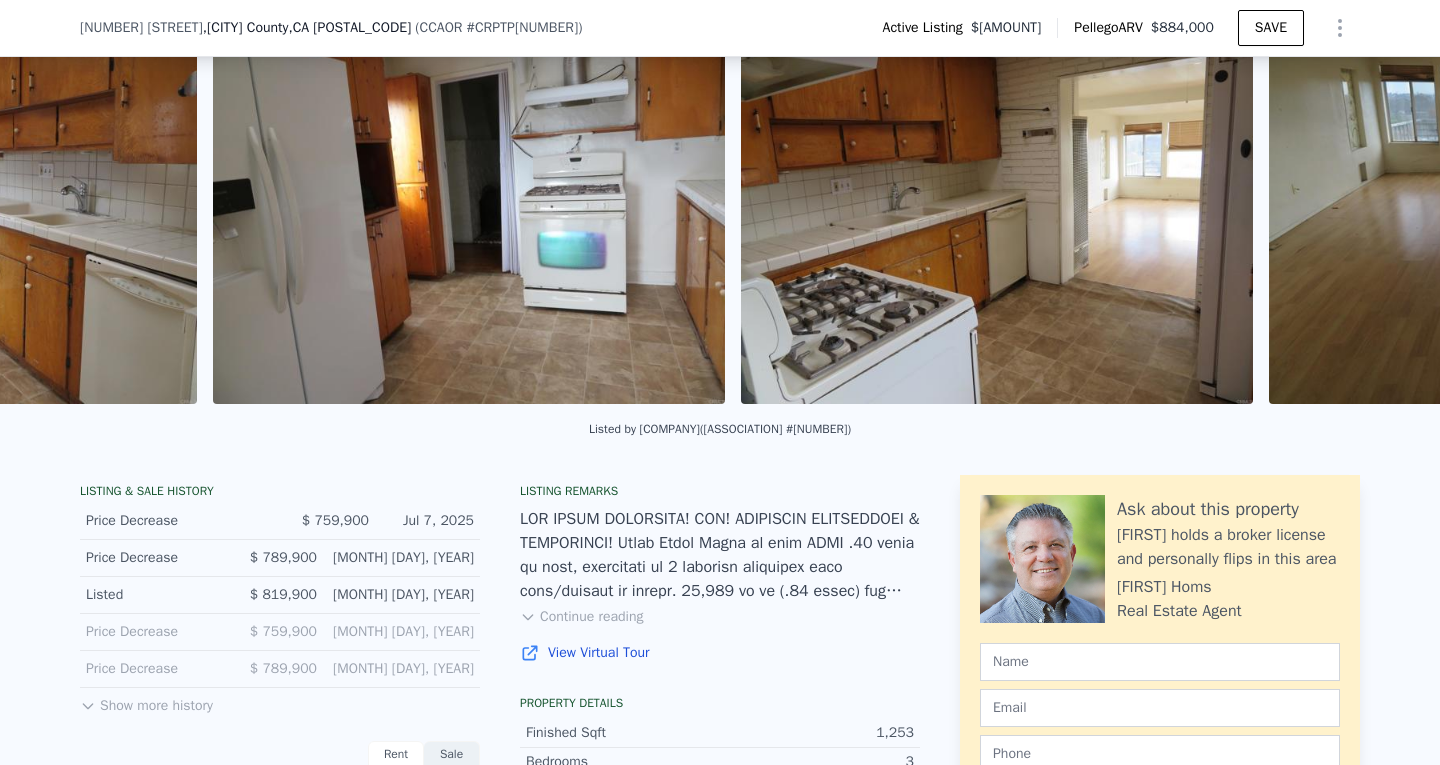 scroll, scrollTop: 0, scrollLeft: 10761, axis: horizontal 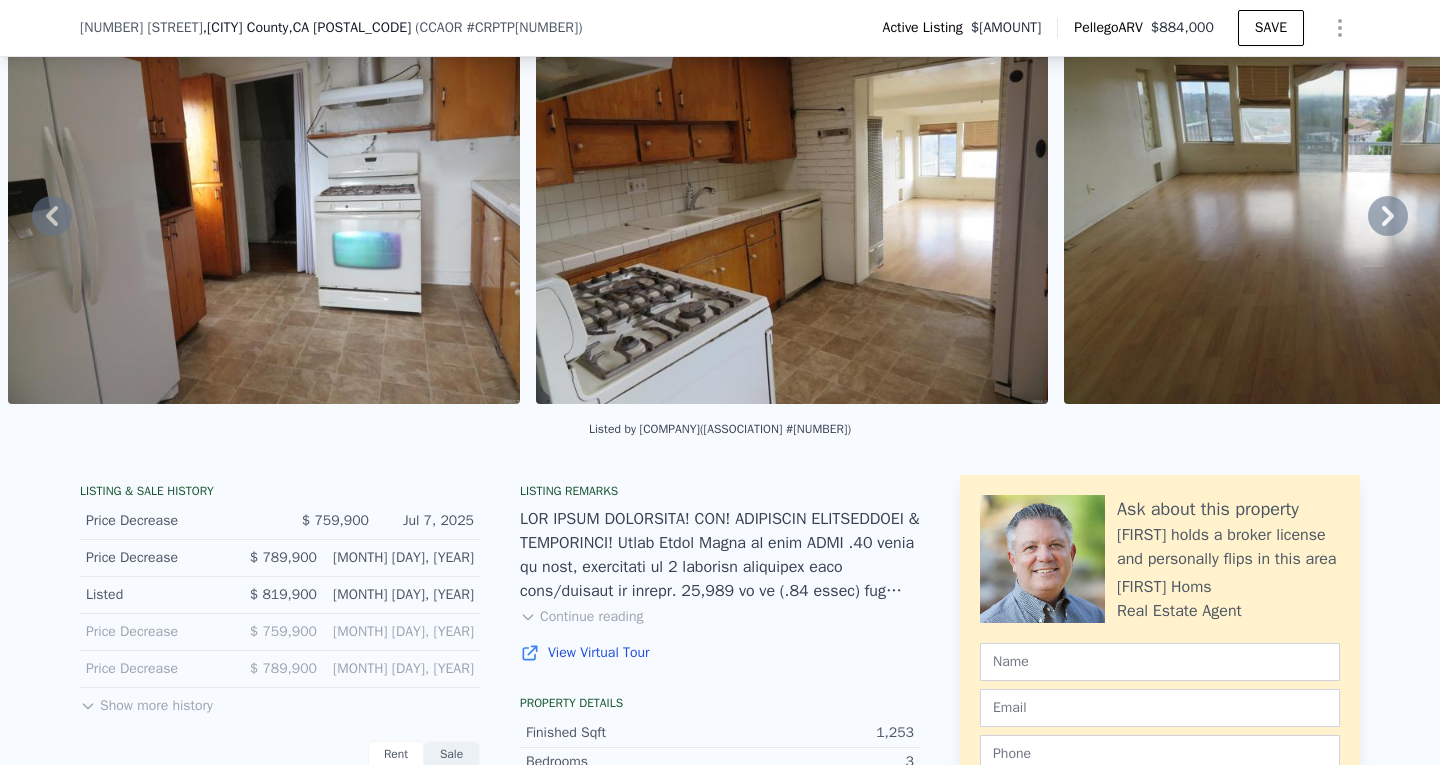 click 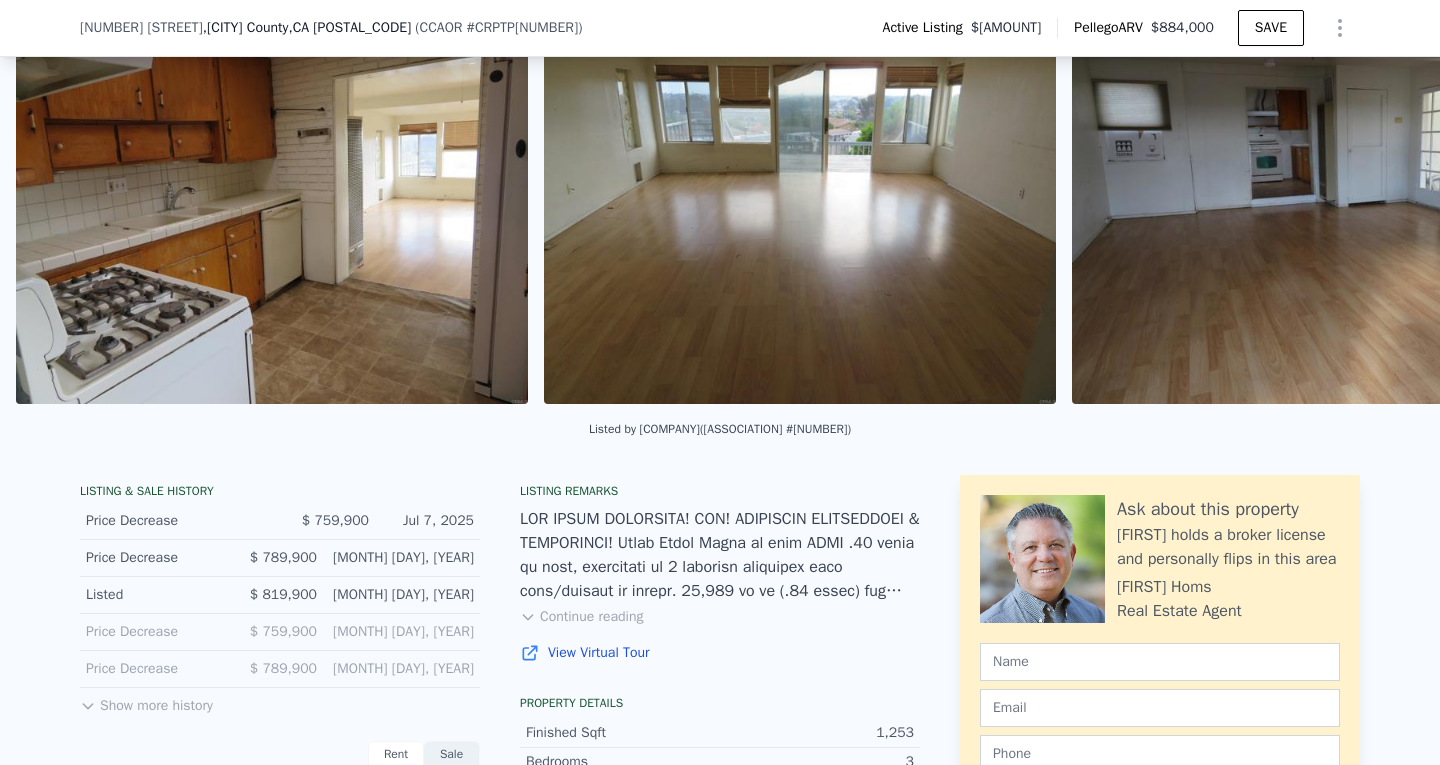 scroll, scrollTop: 0, scrollLeft: 11289, axis: horizontal 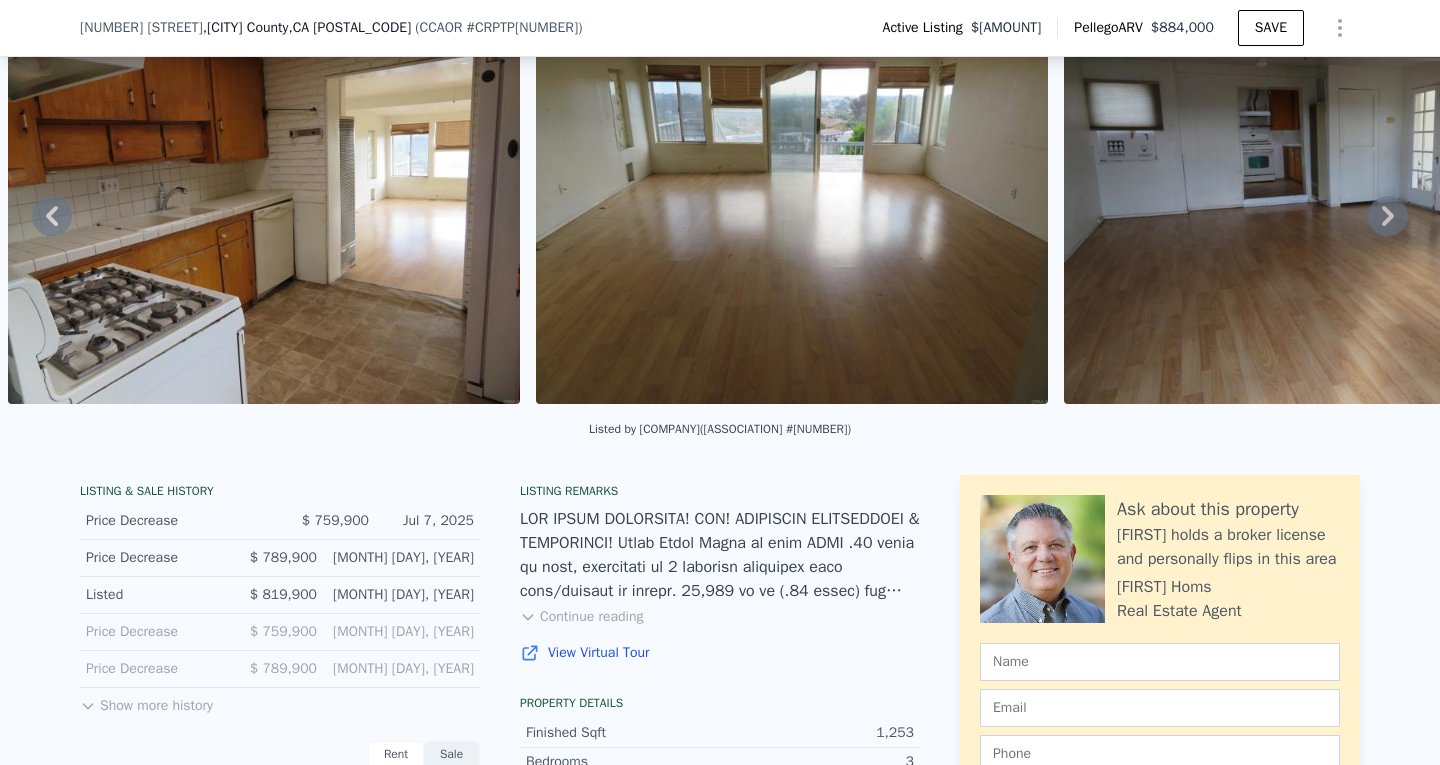 click 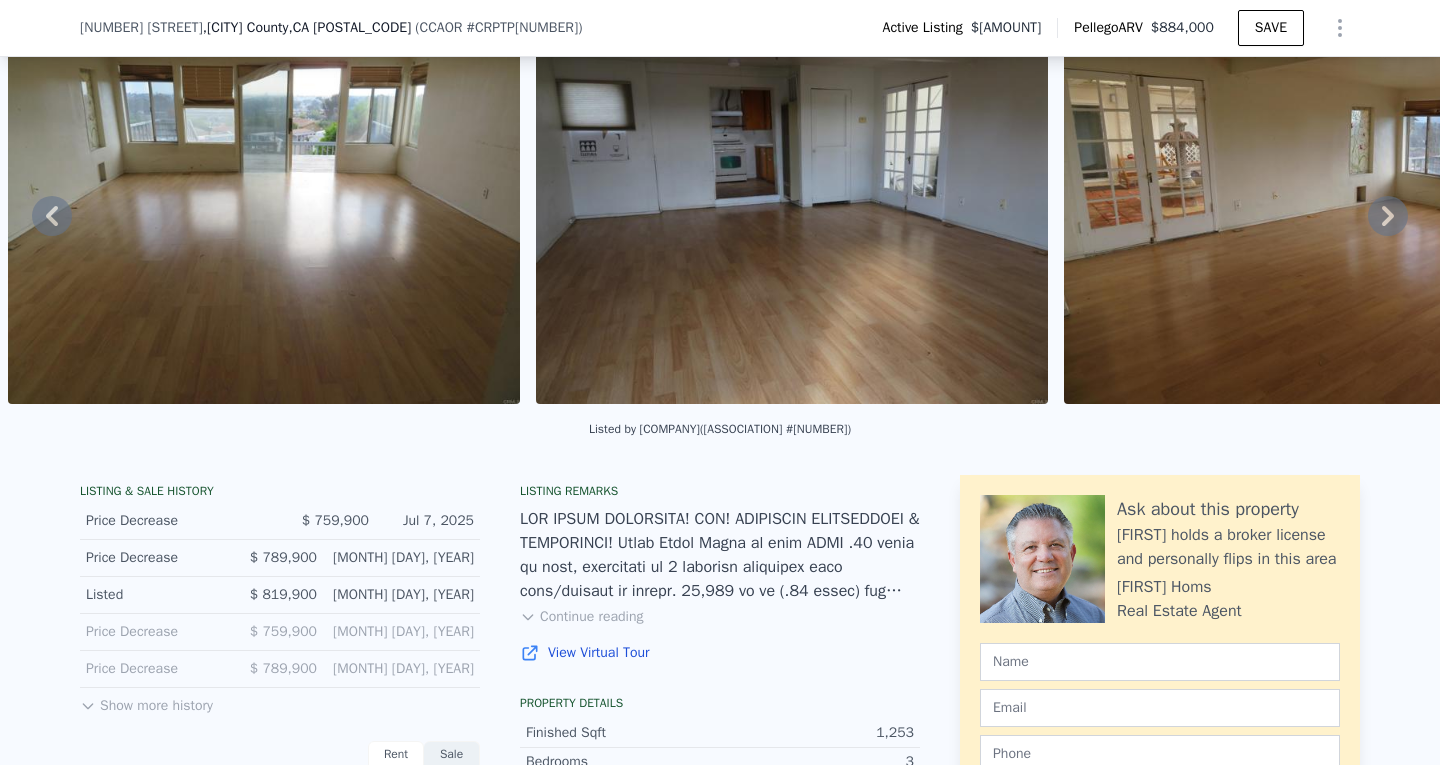 click 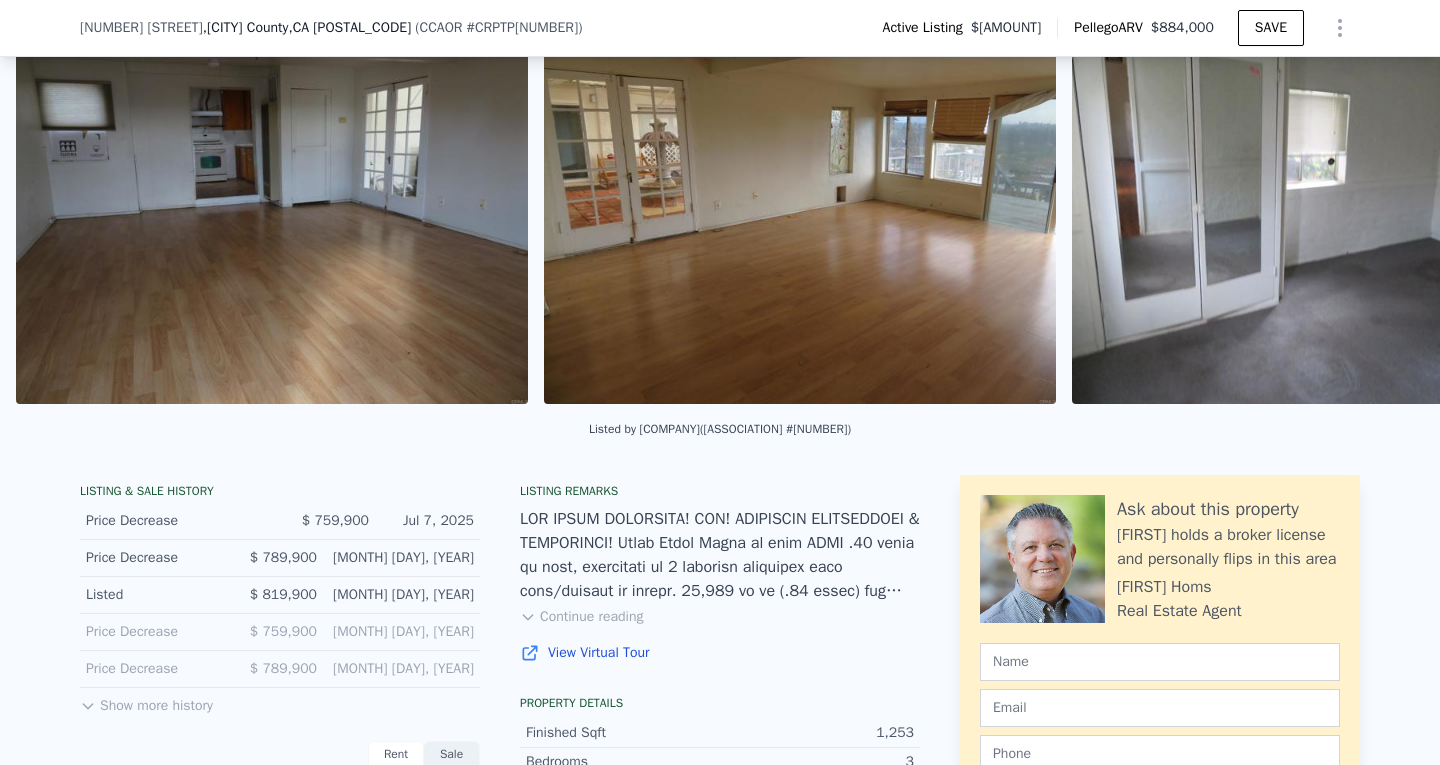 scroll, scrollTop: 0, scrollLeft: 12345, axis: horizontal 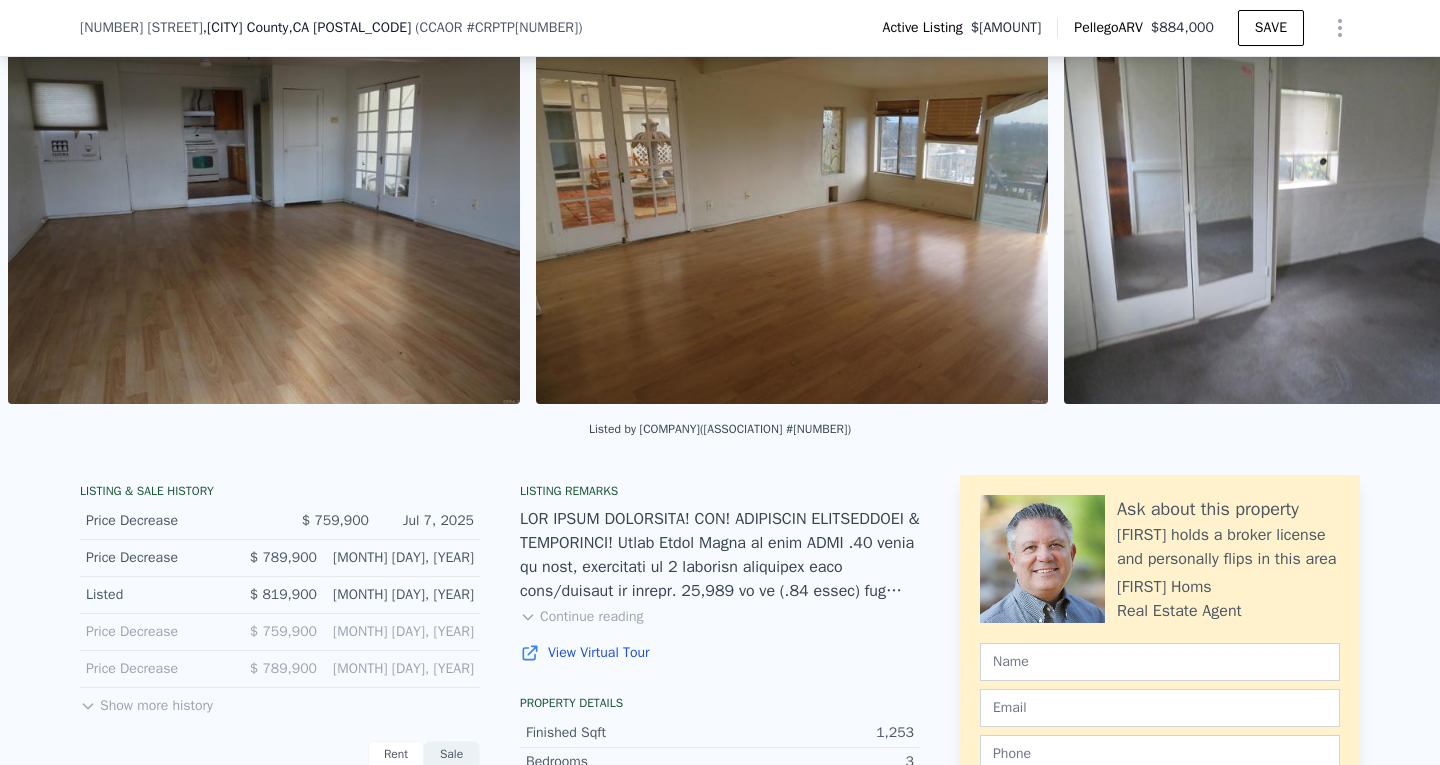 click on "•
+ −
•
+ − STREET VIEW                 ← Move left → Move right ↑ Move up ↓ Move down + Zoom in - Zoom out             3202 Alta Dr   National City, California       3202 Alta Dr            View on Google Maps        Custom Imagery                 This image is no longer available                                      Rotate the view          Keyboard shortcuts Map Data © 2025 Google © 2025 Google Terms Report a problem   SATELLITE VIEW" at bounding box center [720, 215] 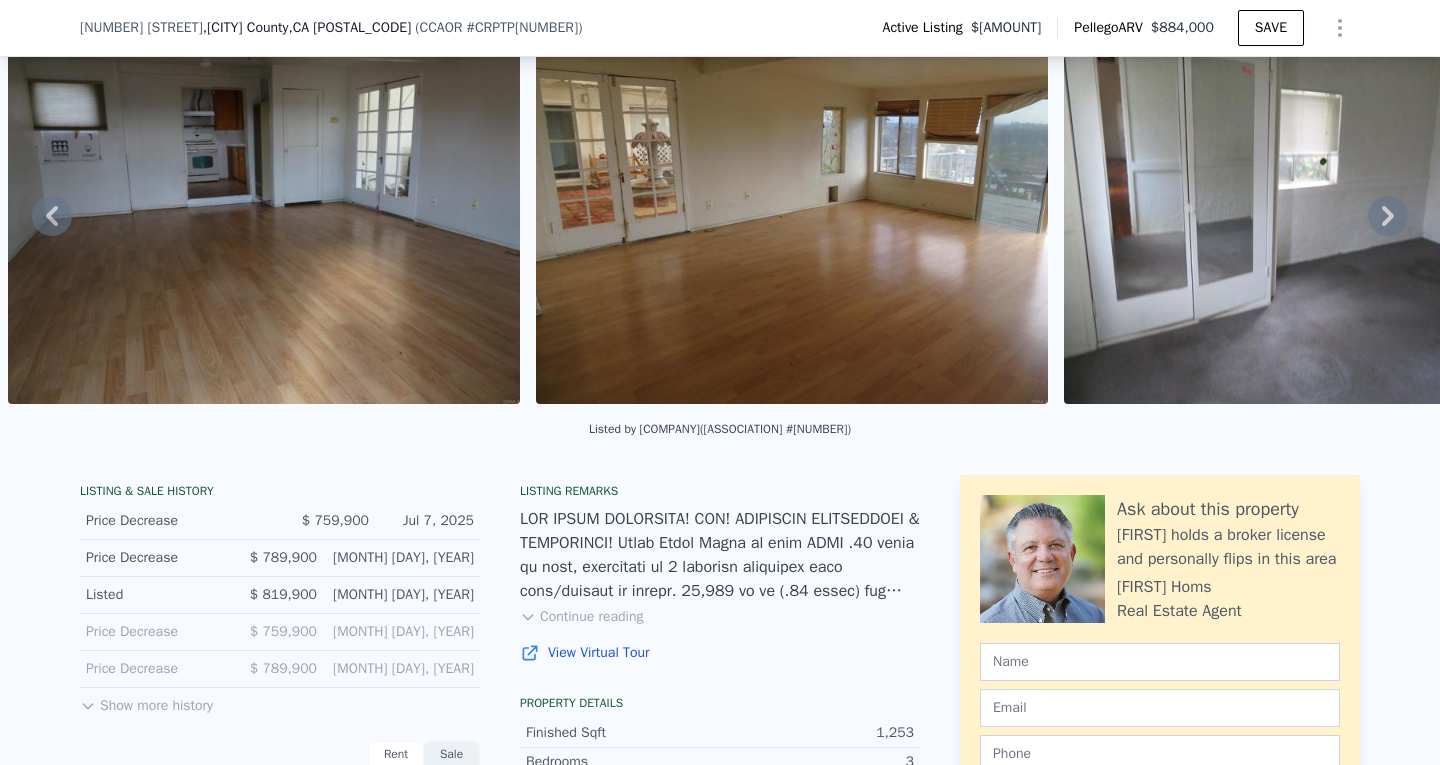 click 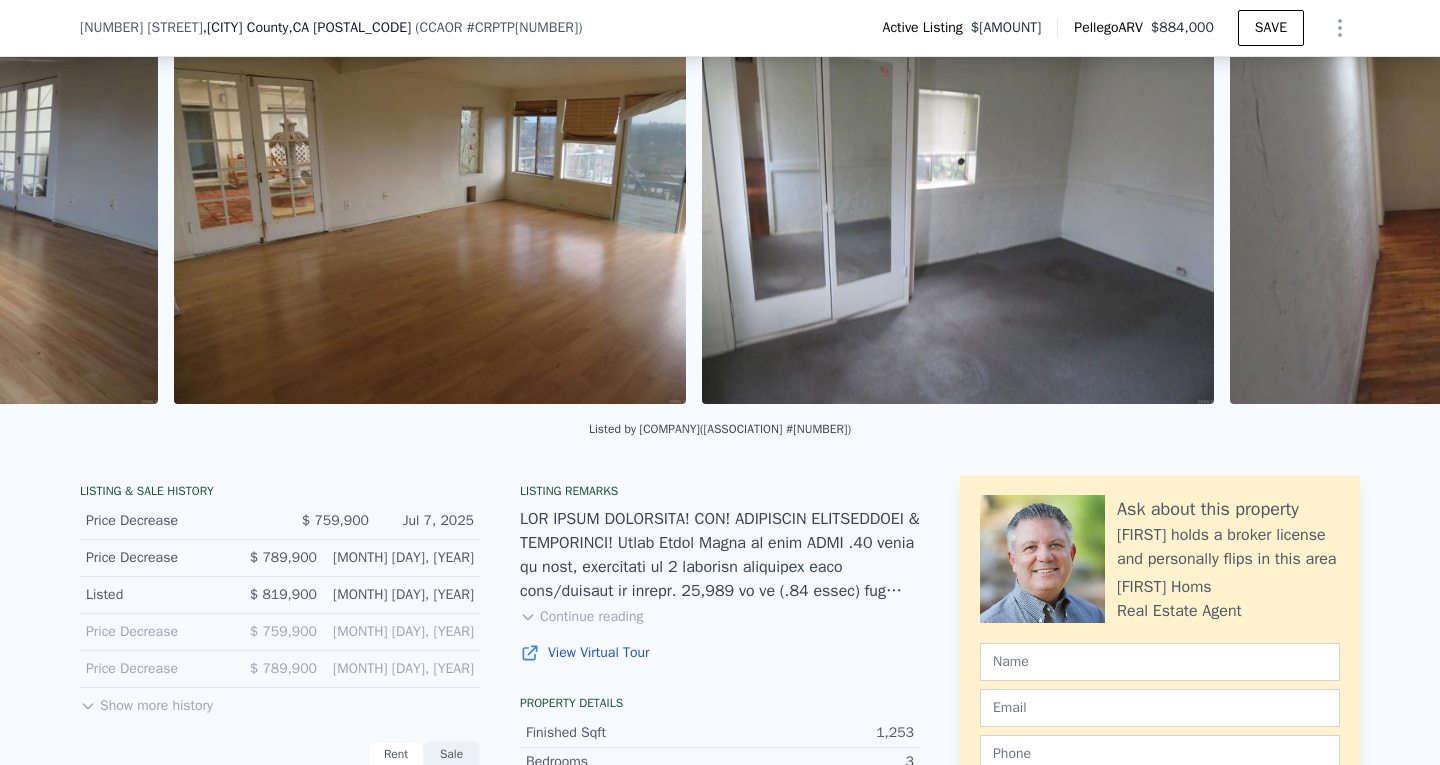 scroll, scrollTop: 0, scrollLeft: 12873, axis: horizontal 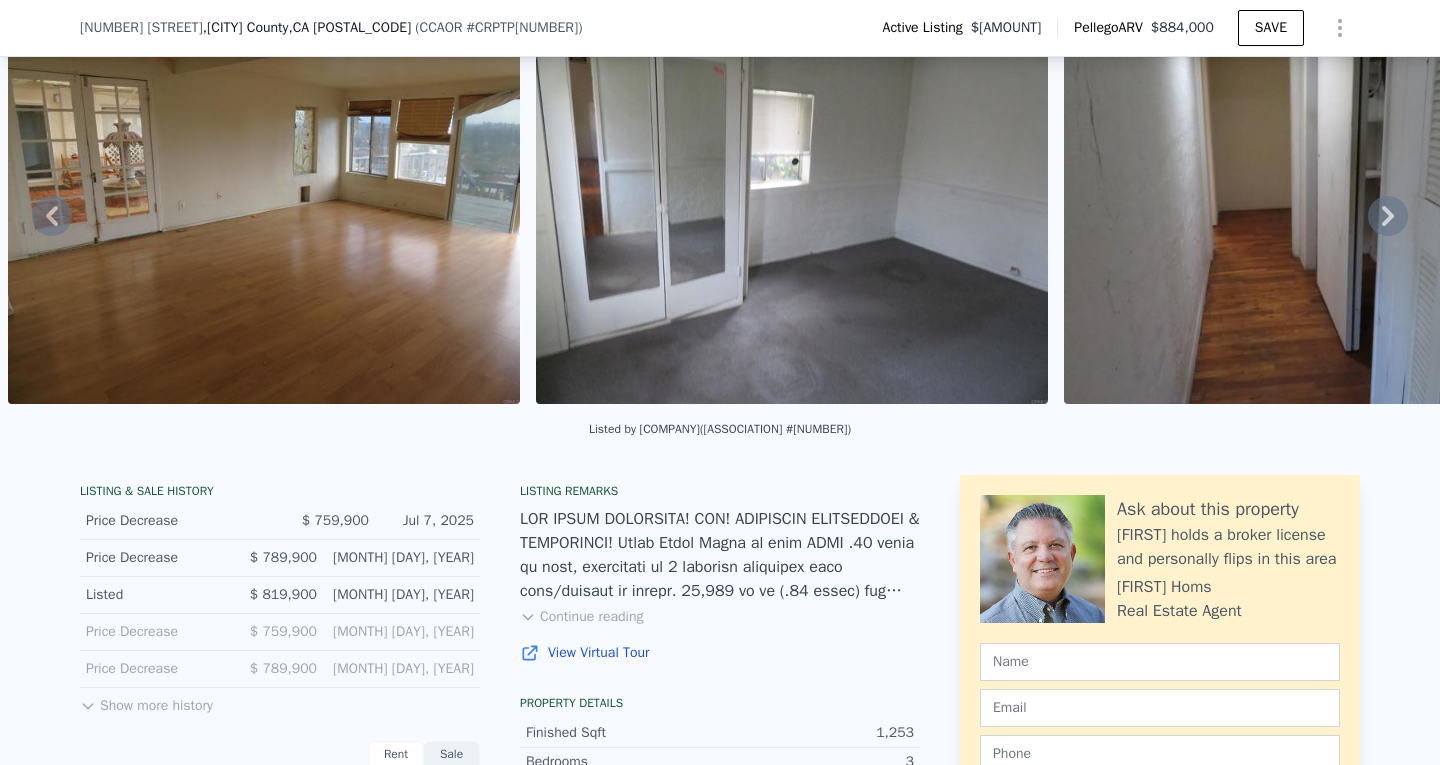 click 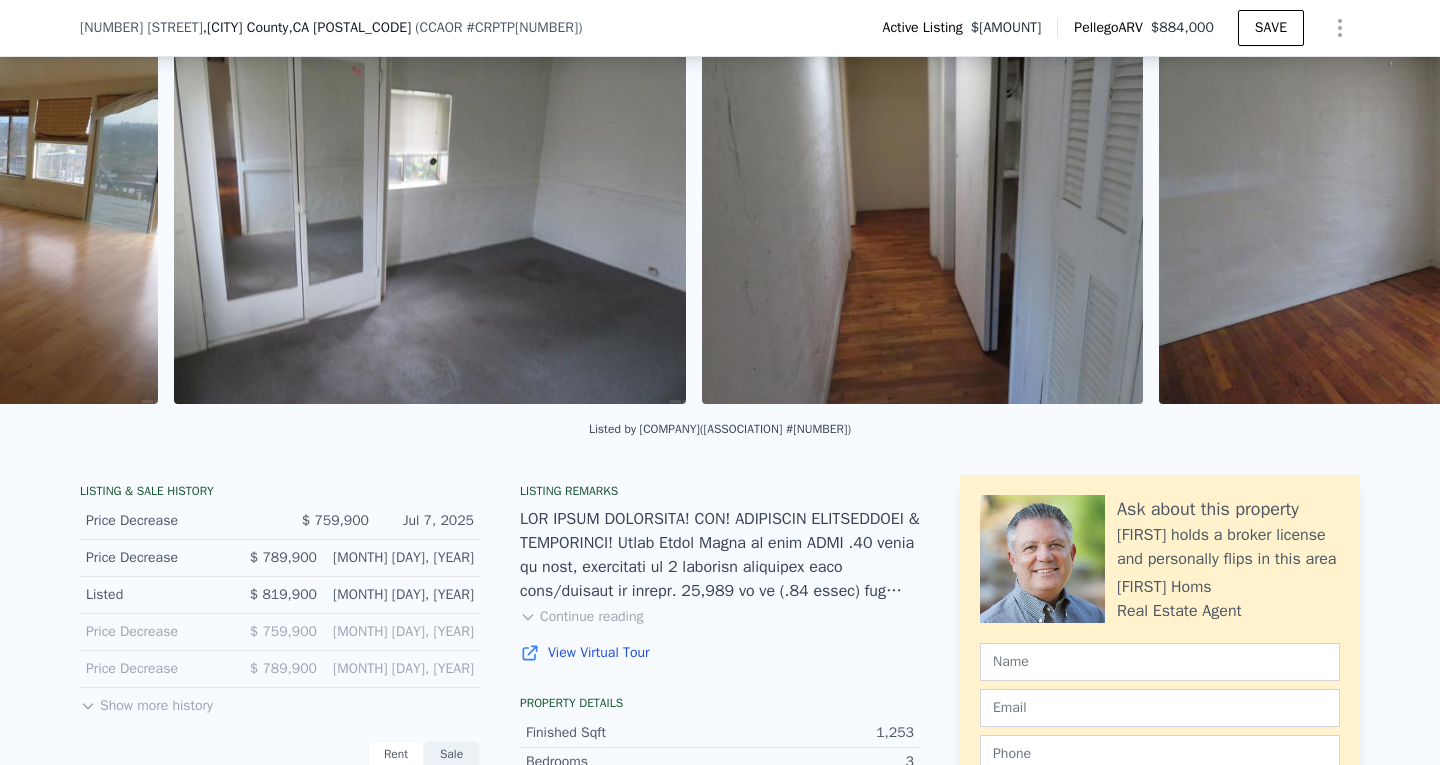 scroll, scrollTop: 0, scrollLeft: 13401, axis: horizontal 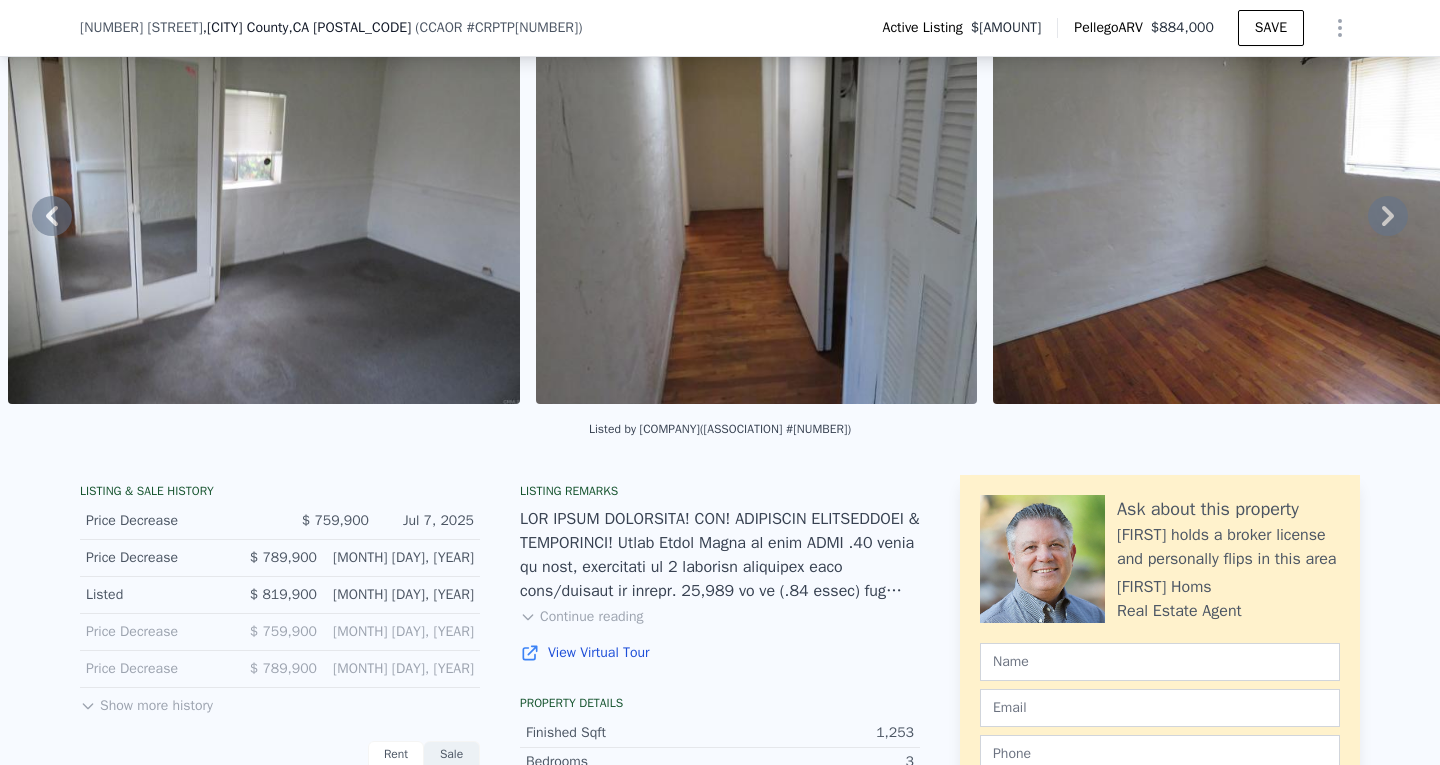 click 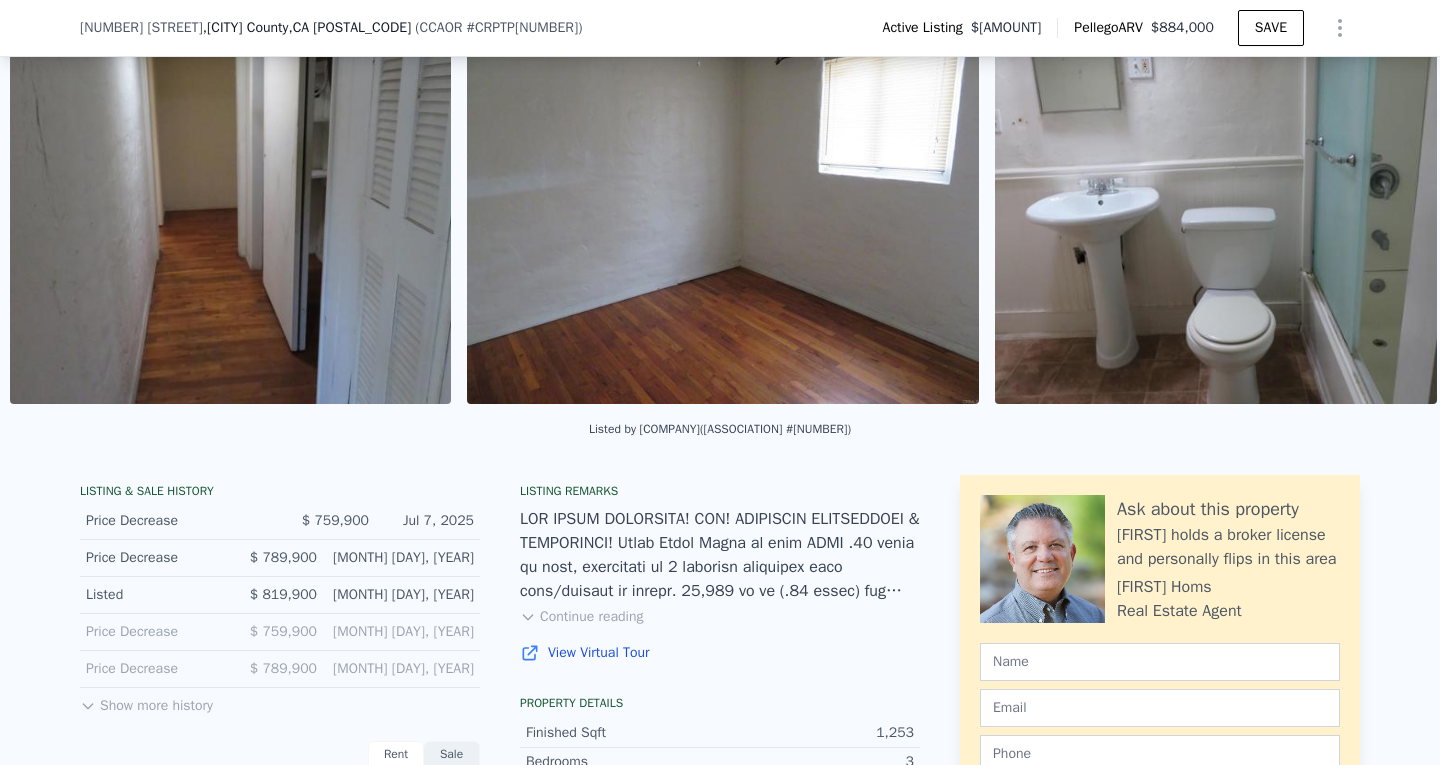scroll, scrollTop: 0, scrollLeft: 13929, axis: horizontal 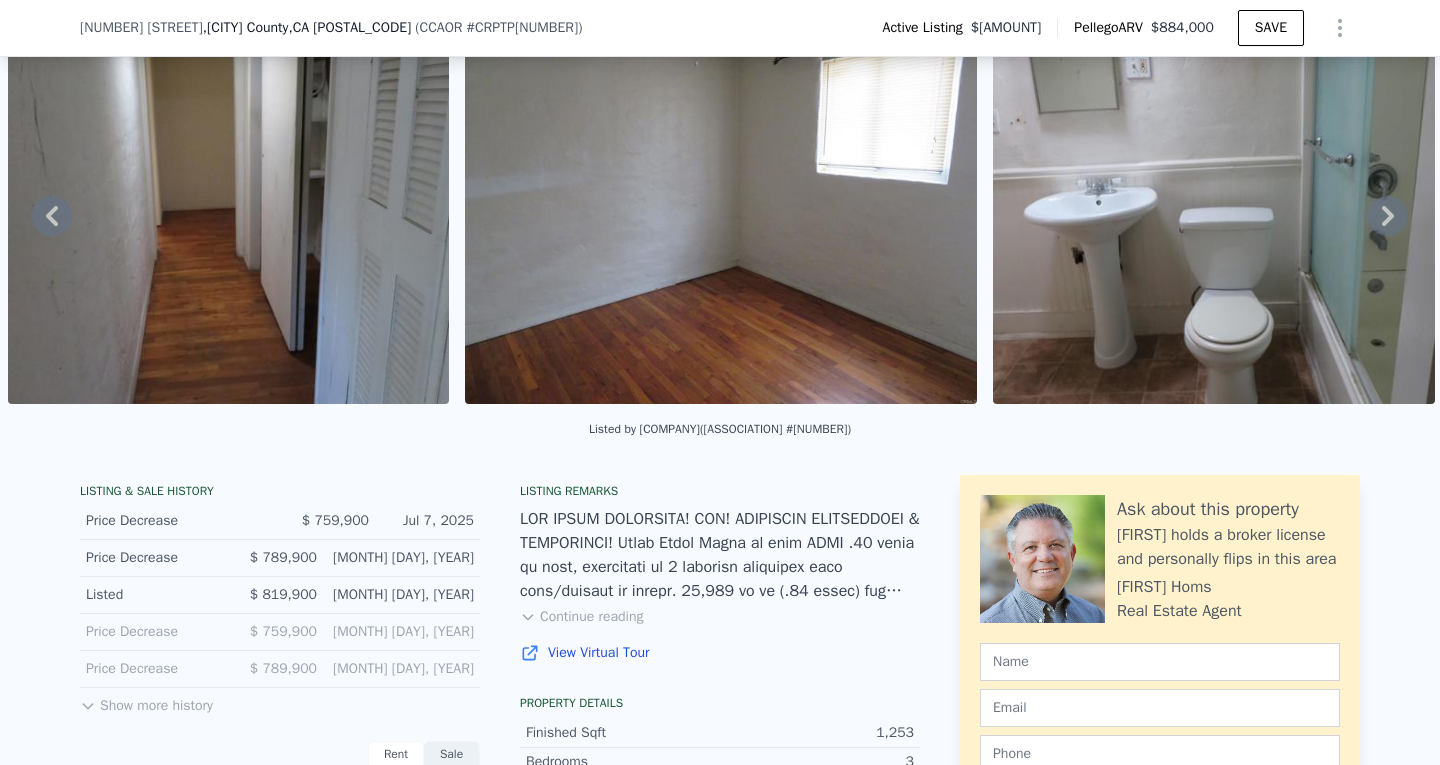 click 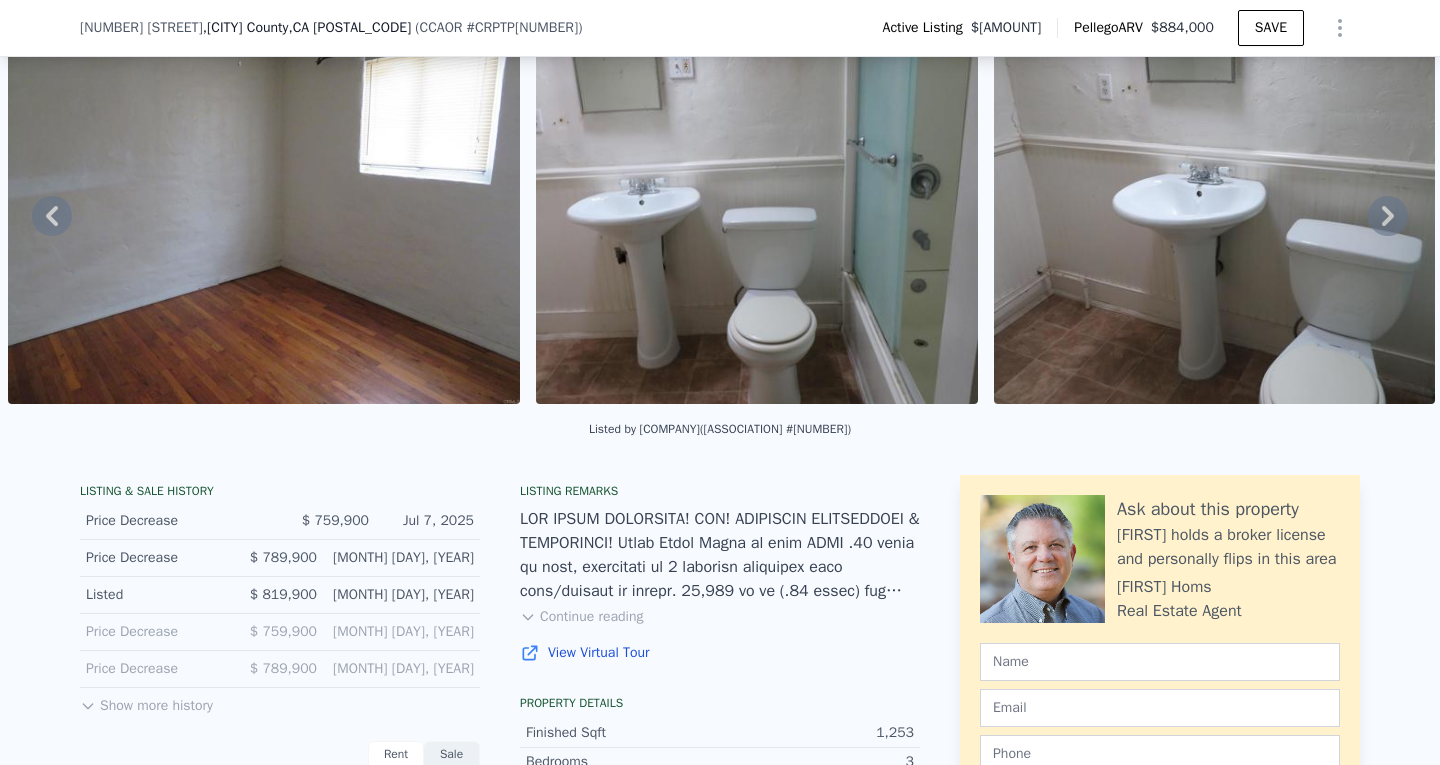 click 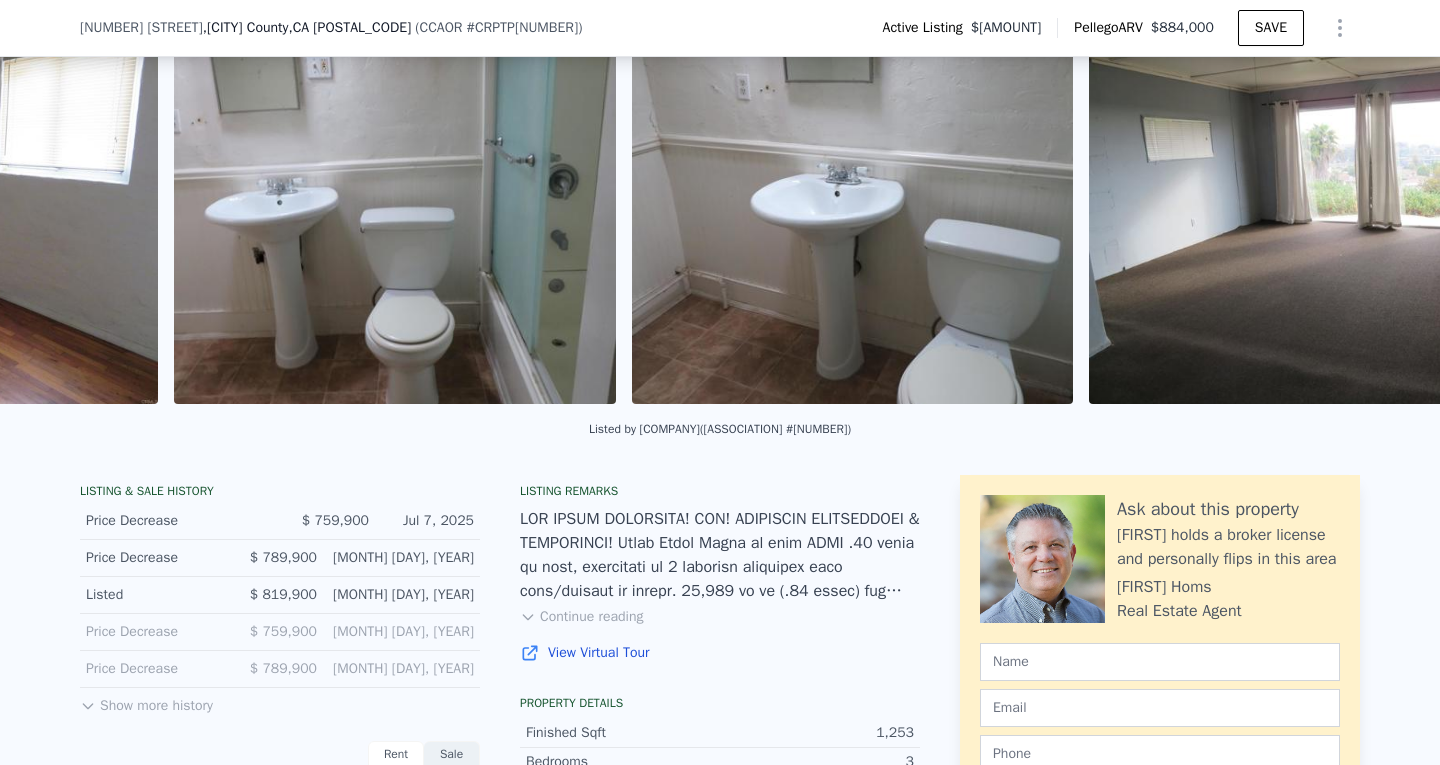 scroll, scrollTop: 0, scrollLeft: 14914, axis: horizontal 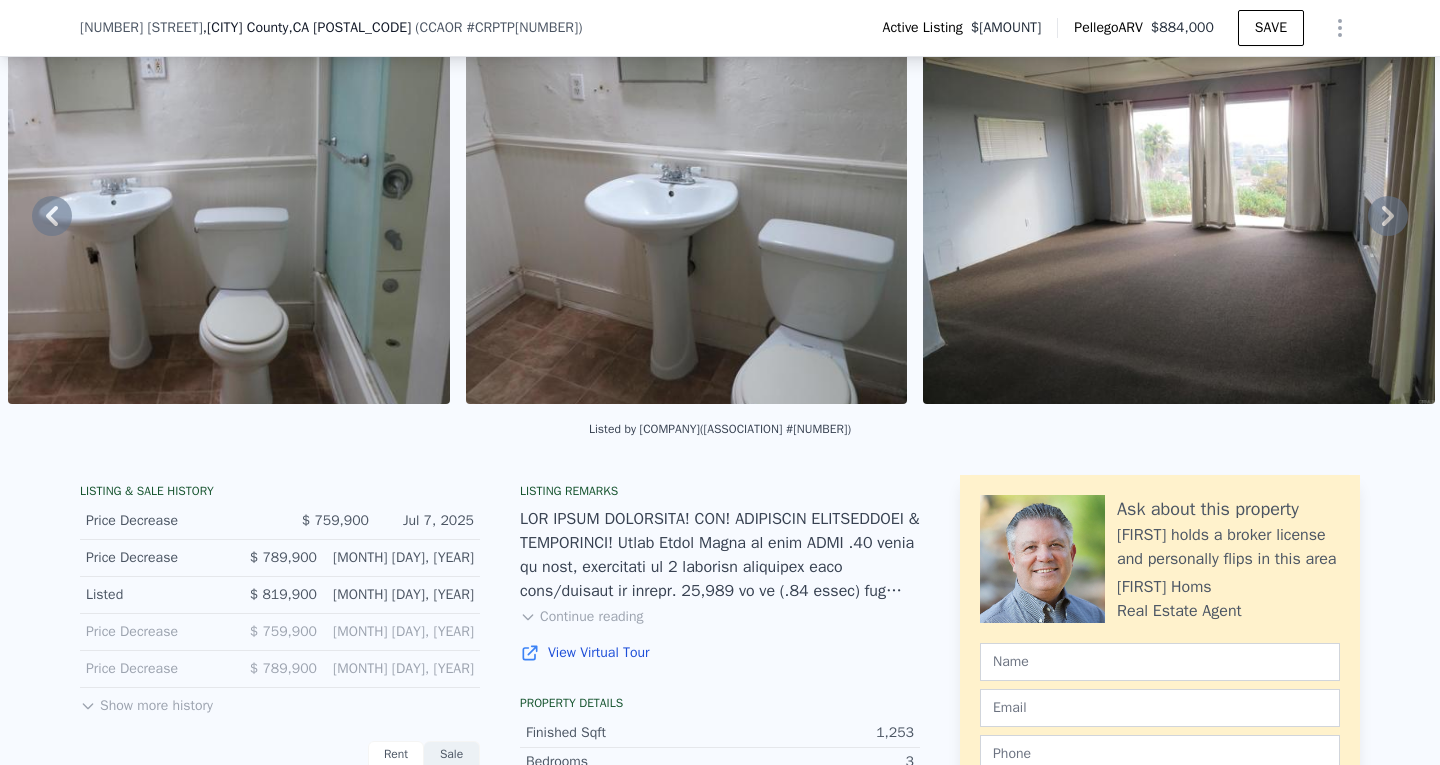 click 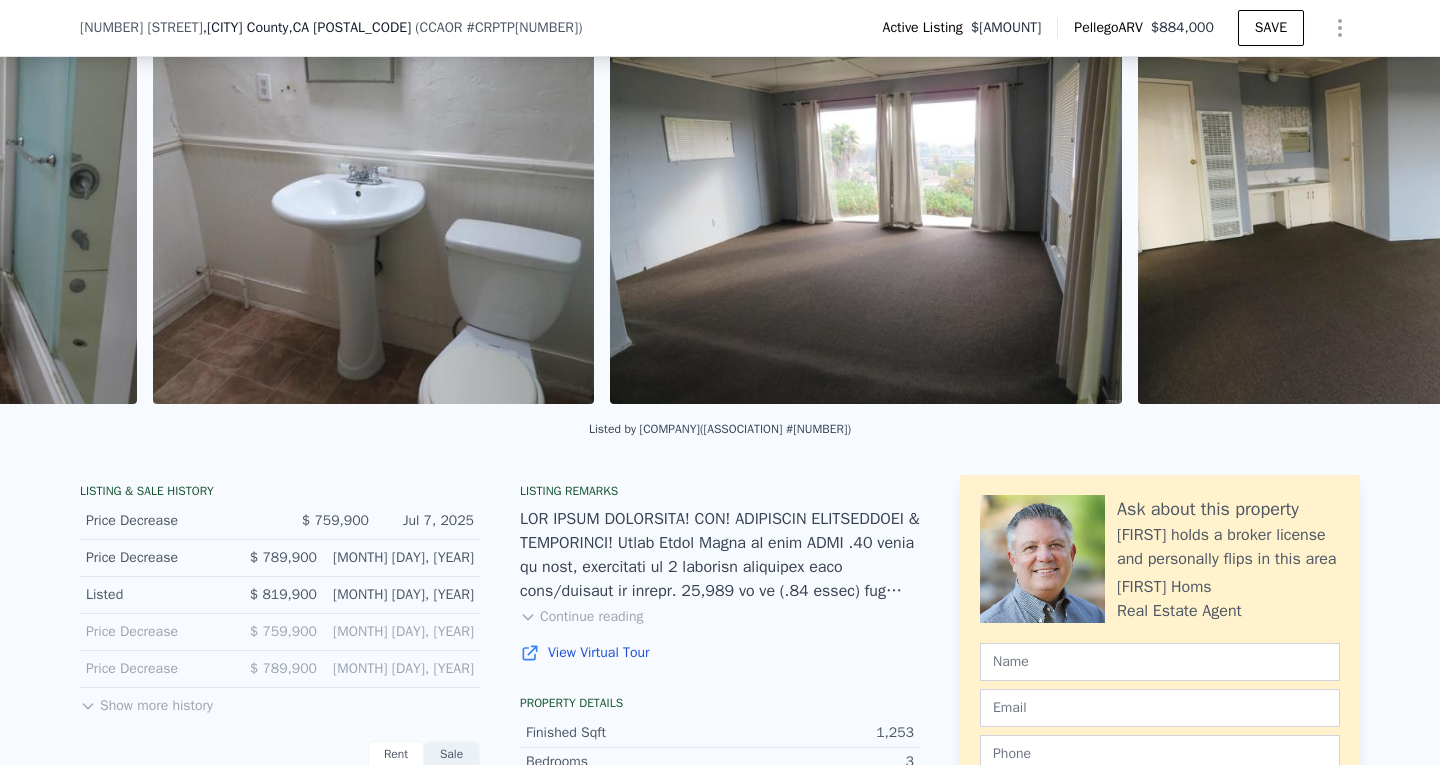 scroll, scrollTop: 0, scrollLeft: 15372, axis: horizontal 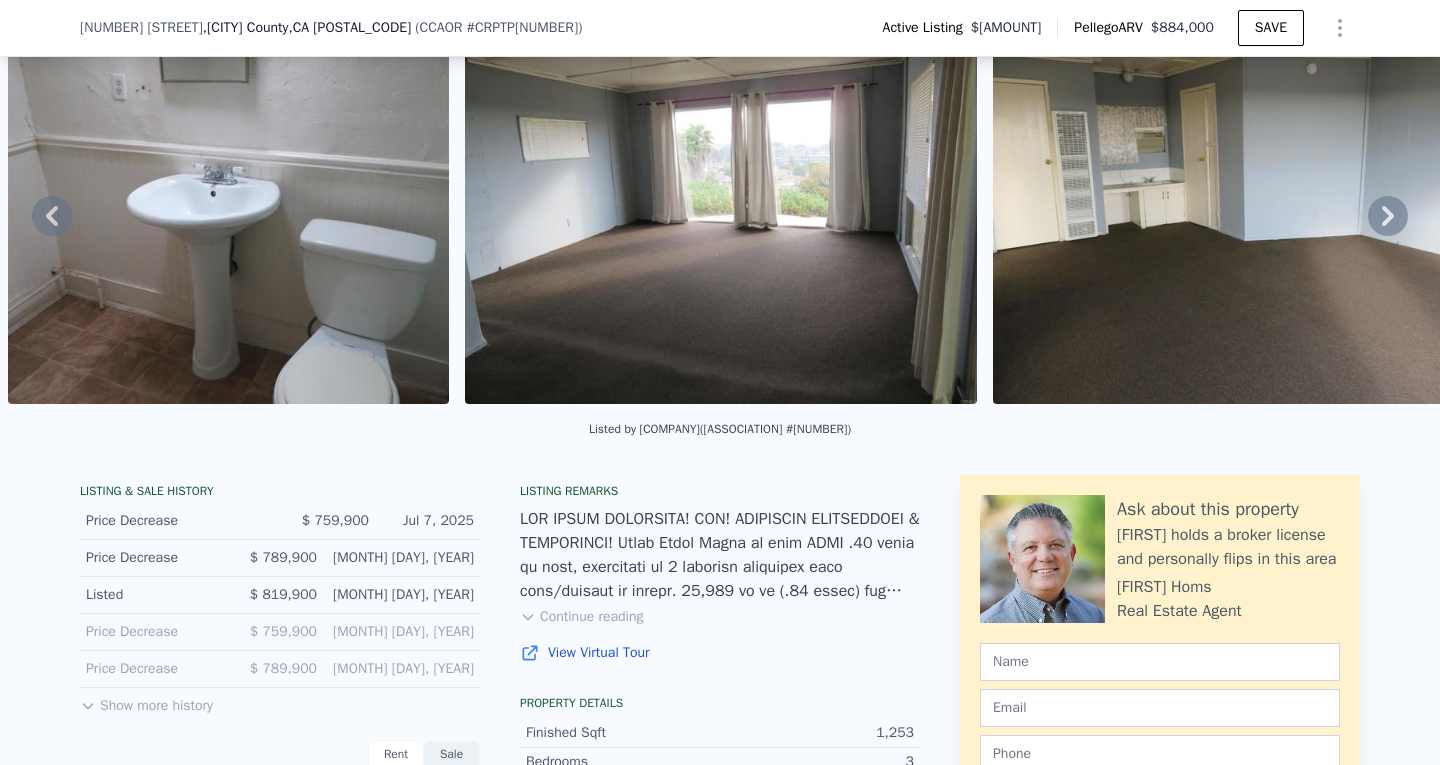click on "•
+ −
•
+ − STREET VIEW                 ← Move left → Move right ↑ Move up ↓ Move down + Zoom in - Zoom out             3202 Alta Dr   National City, California       3202 Alta Dr            View on Google Maps        Custom Imagery                 This image is no longer available                                      Rotate the view          Keyboard shortcuts Map Data © 2025 Google © 2025 Google Terms Report a problem   SATELLITE VIEW" at bounding box center (720, 215) 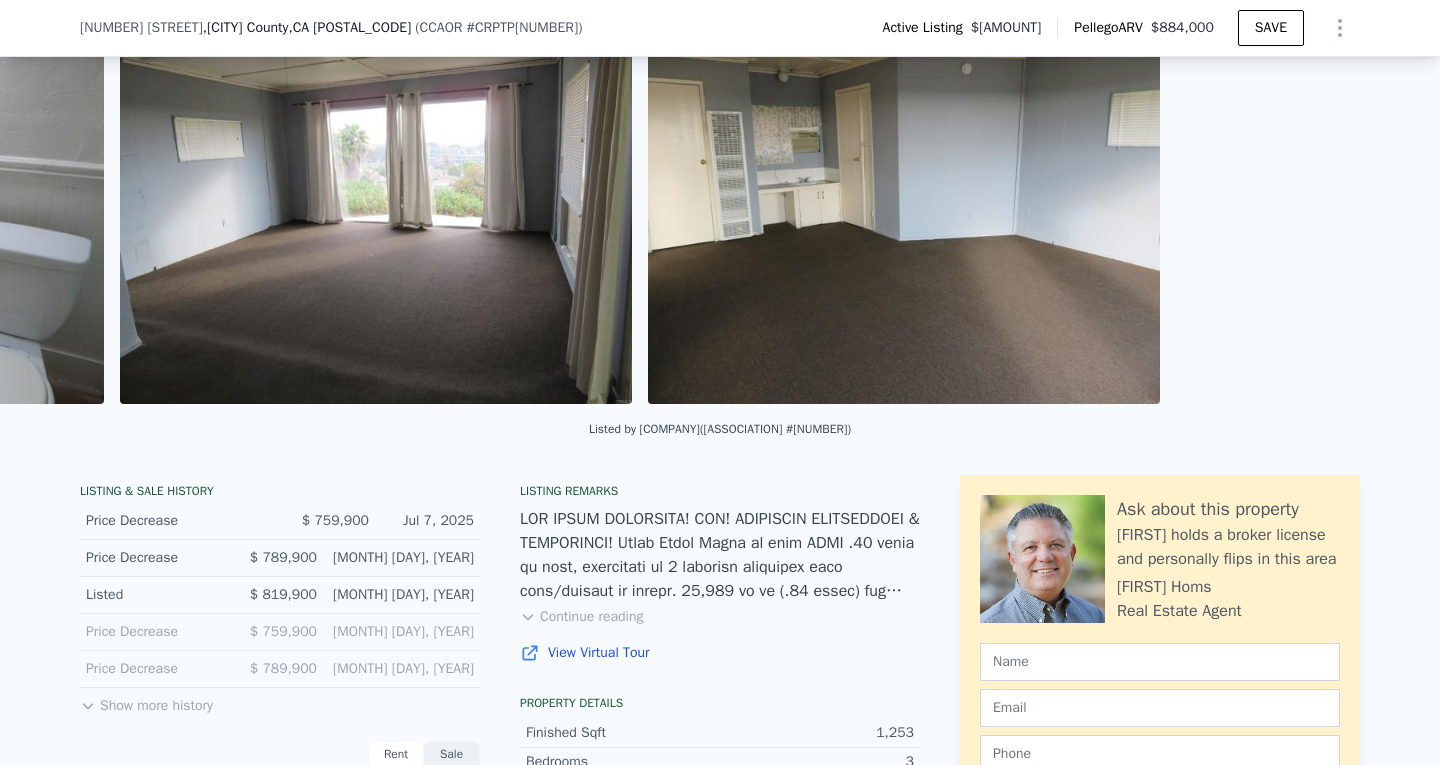 scroll, scrollTop: 0, scrollLeft: 15829, axis: horizontal 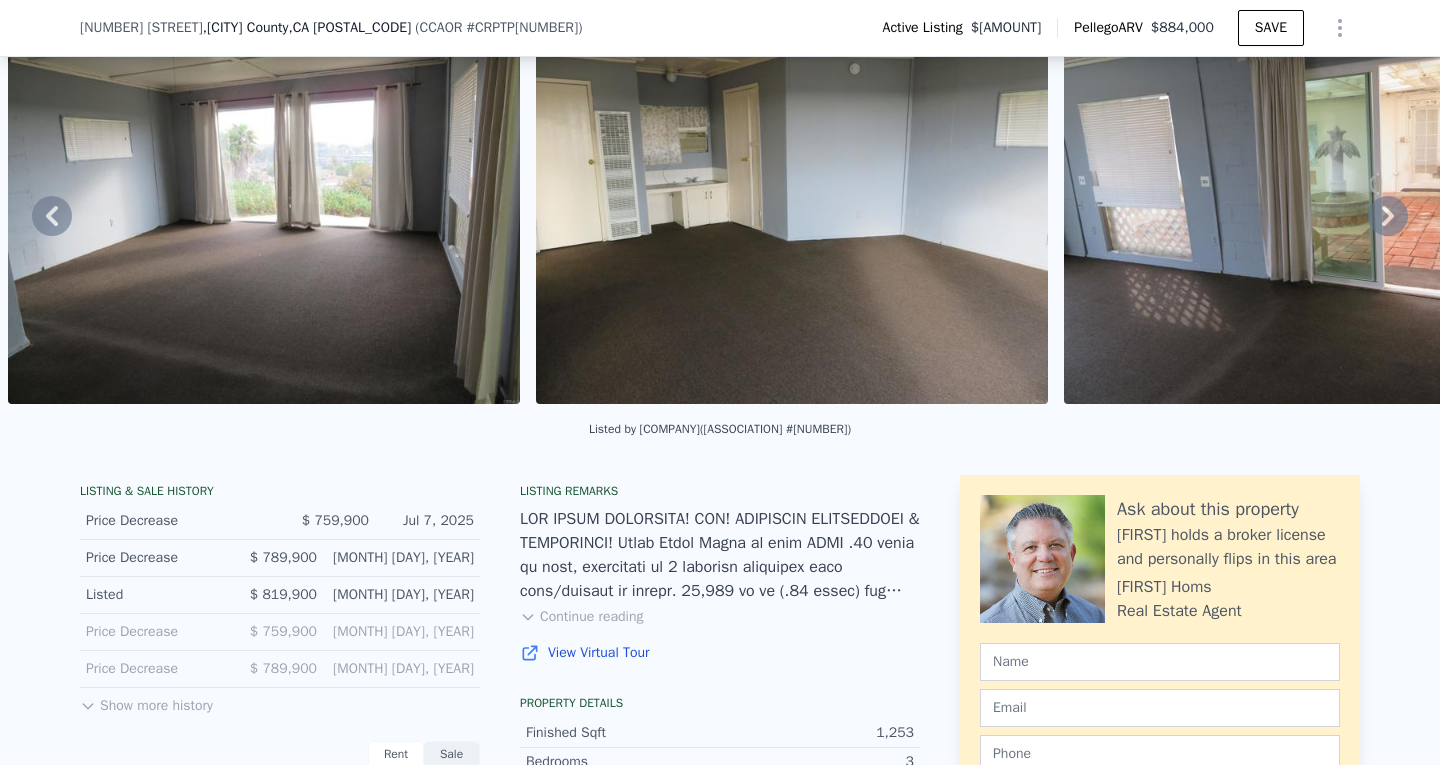 click 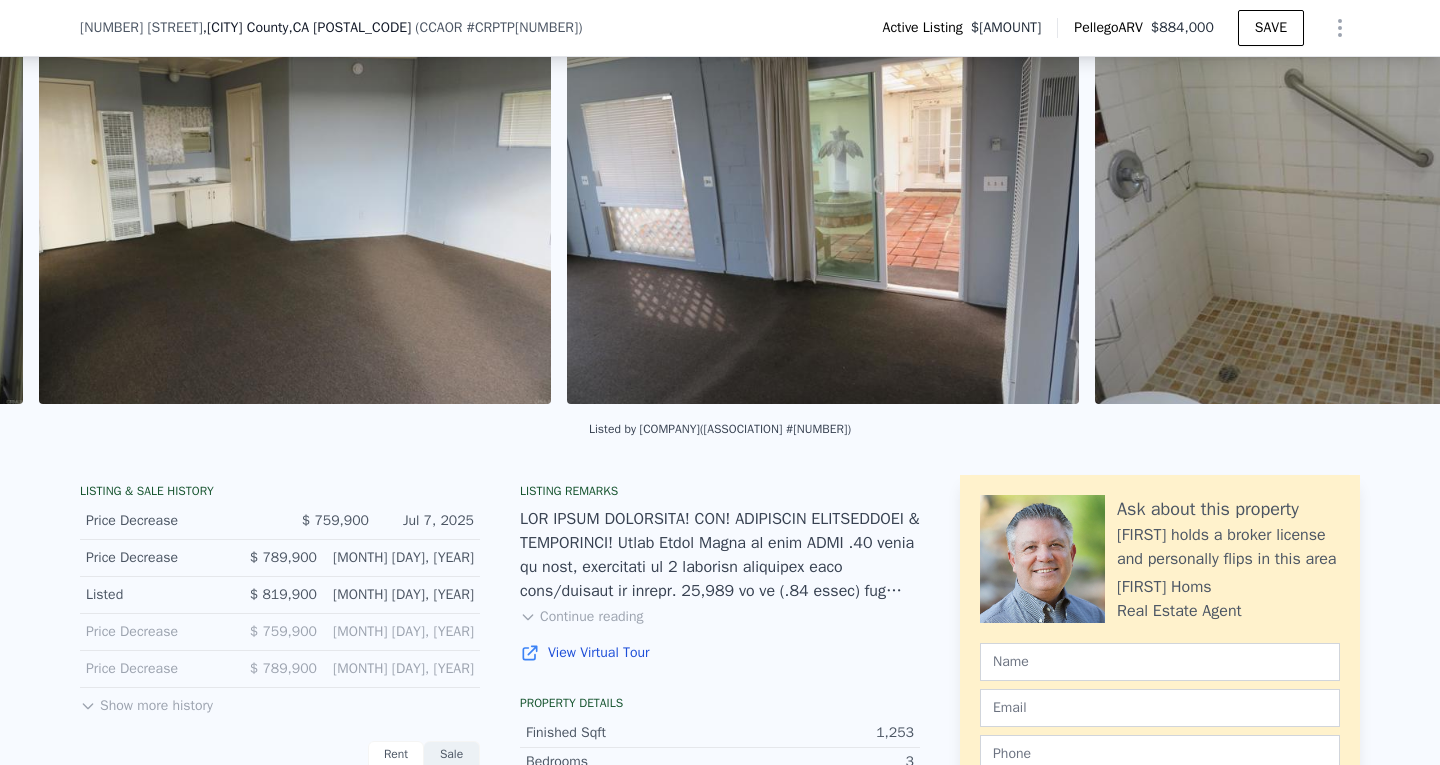 scroll, scrollTop: 0, scrollLeft: 16357, axis: horizontal 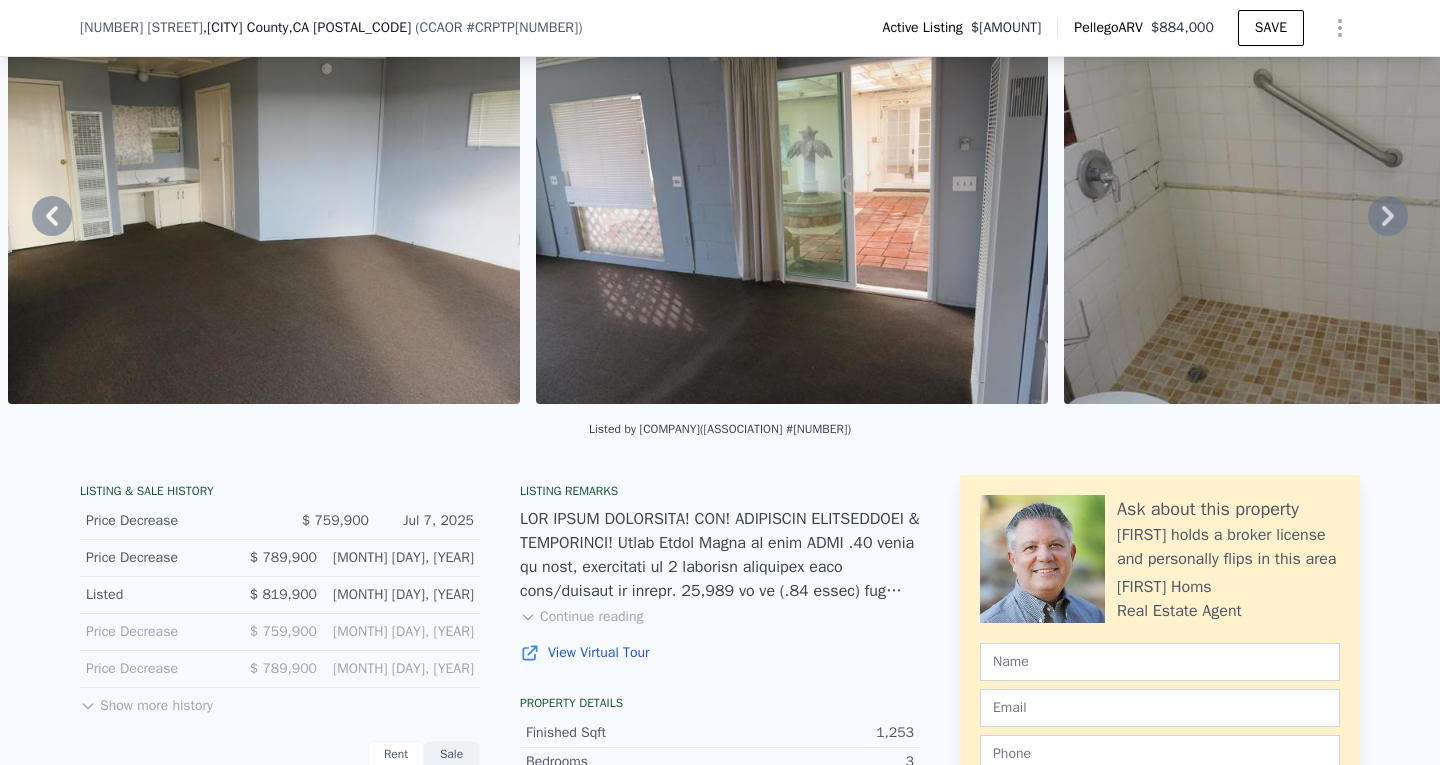 click 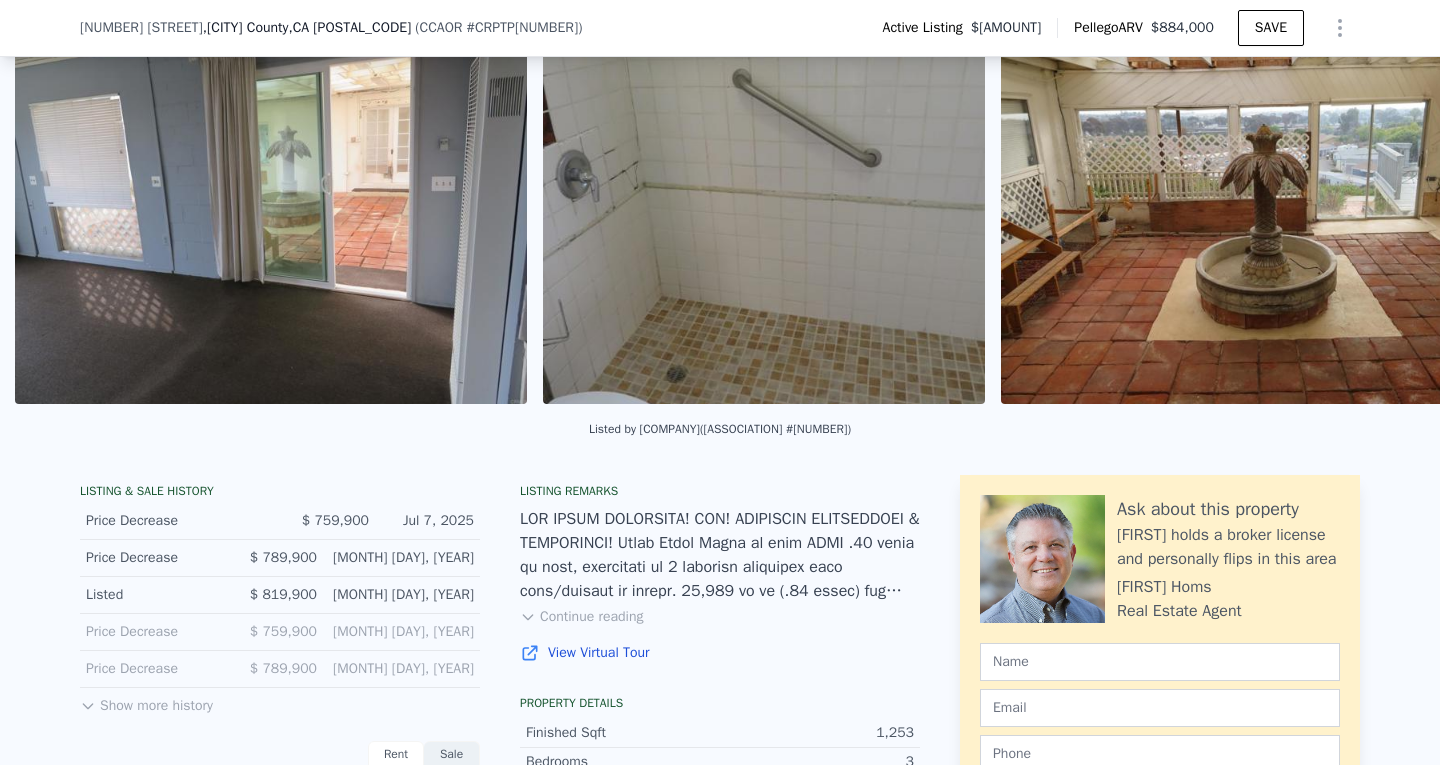 scroll, scrollTop: 0, scrollLeft: 16885, axis: horizontal 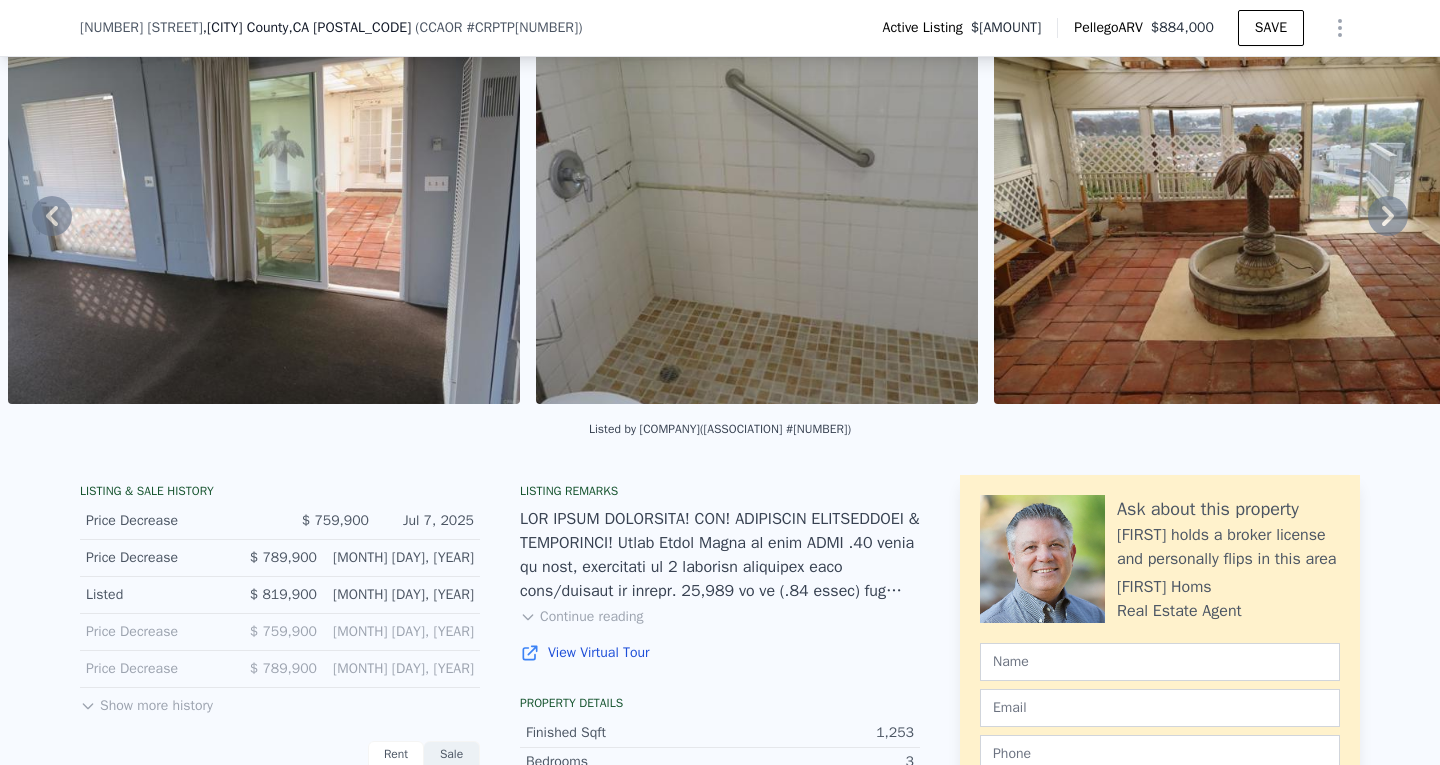 click 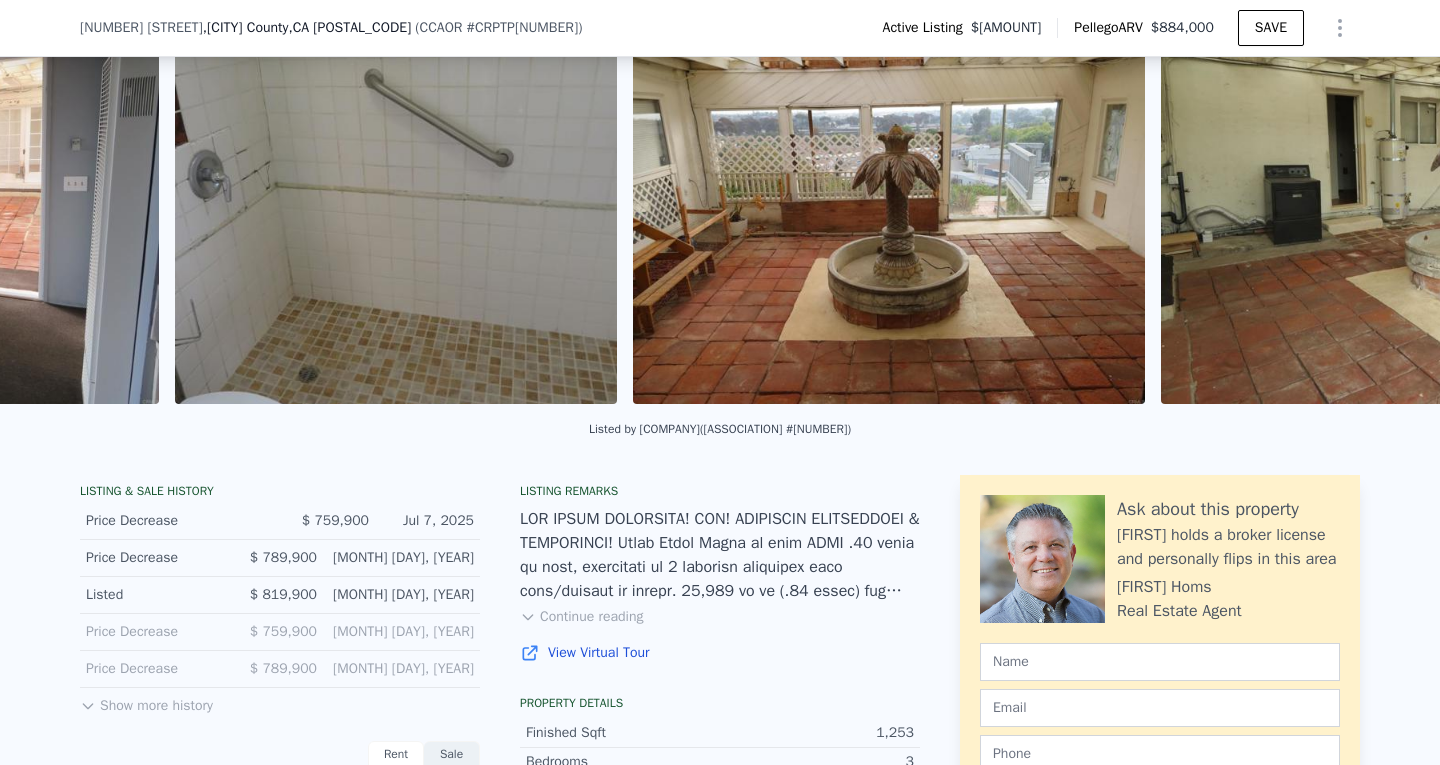 scroll, scrollTop: 0, scrollLeft: 17413, axis: horizontal 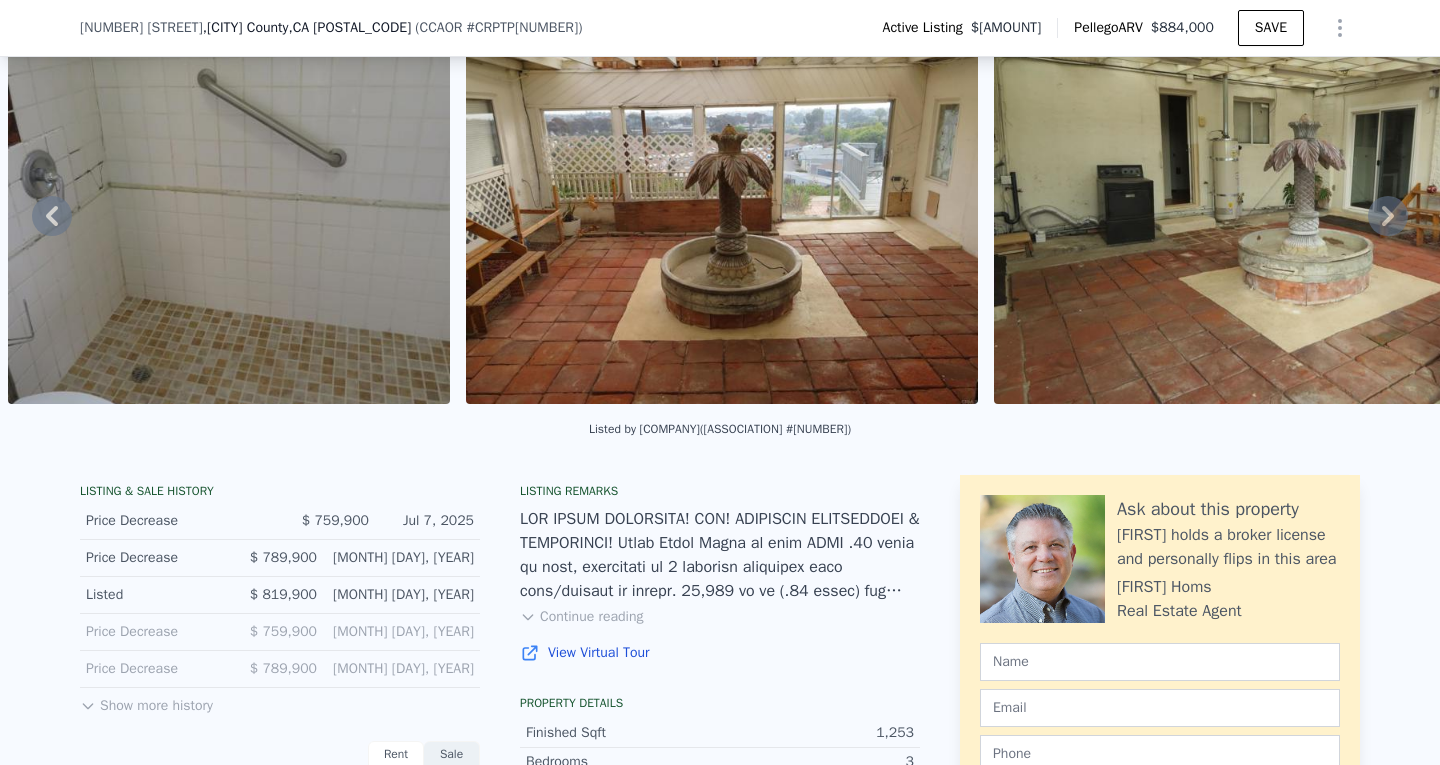 click 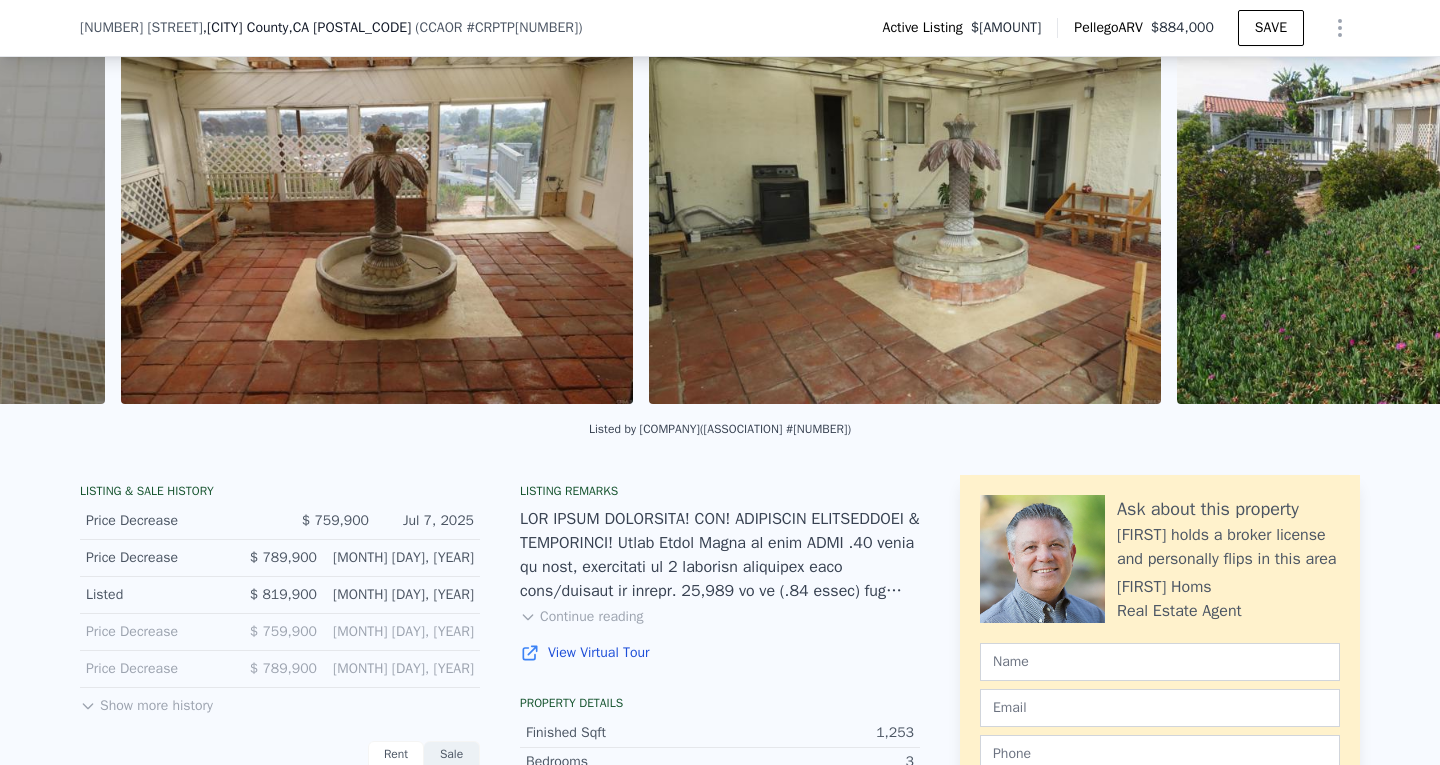 scroll, scrollTop: 0, scrollLeft: 17871, axis: horizontal 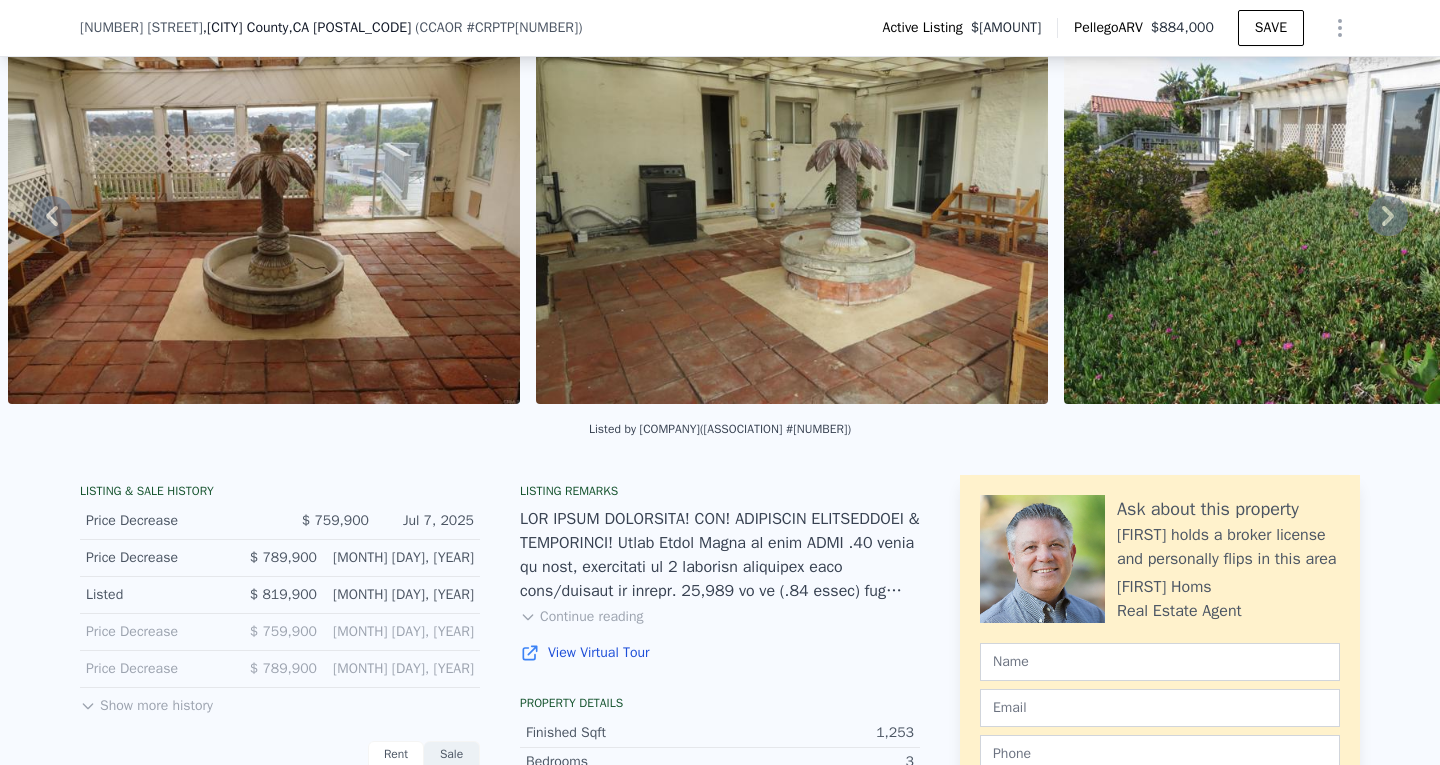 click 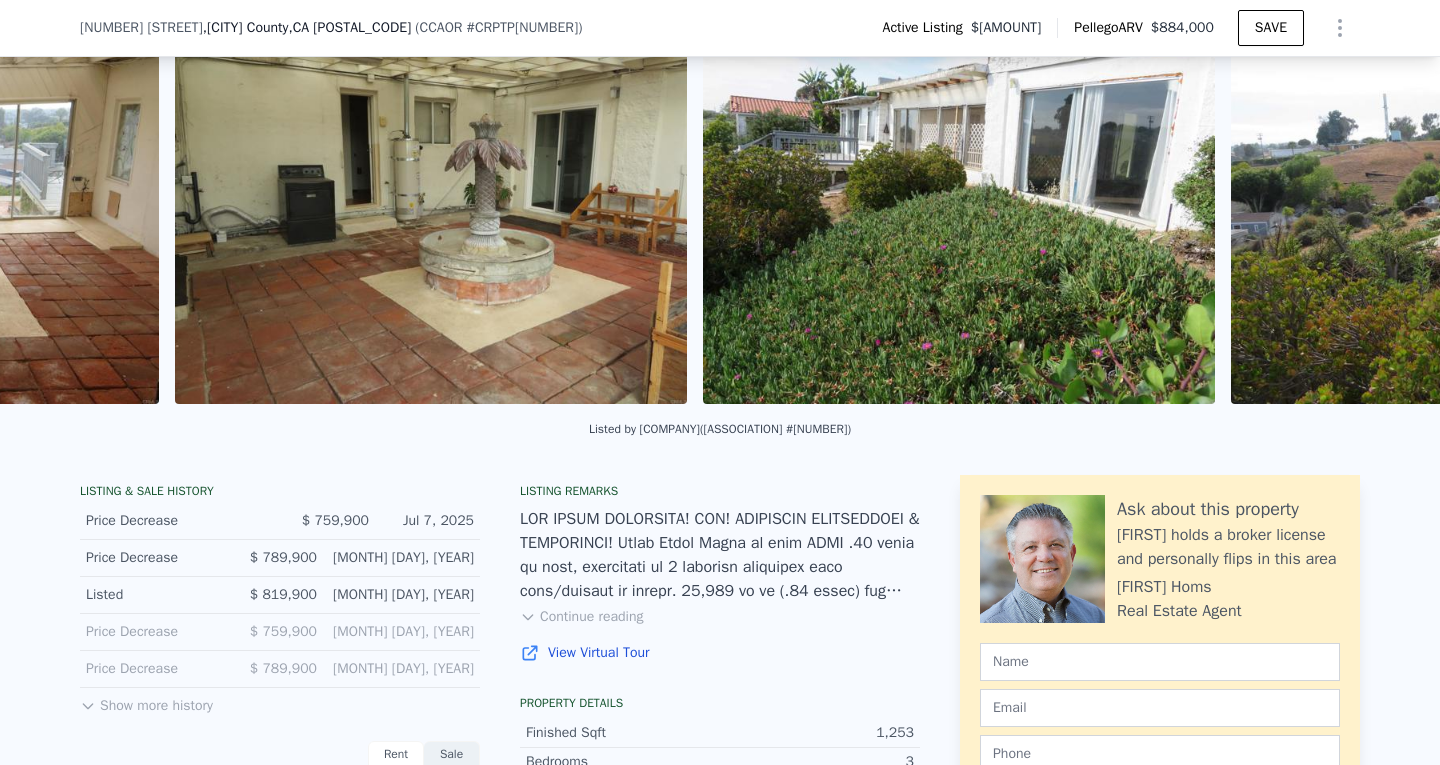scroll, scrollTop: 0, scrollLeft: 18399, axis: horizontal 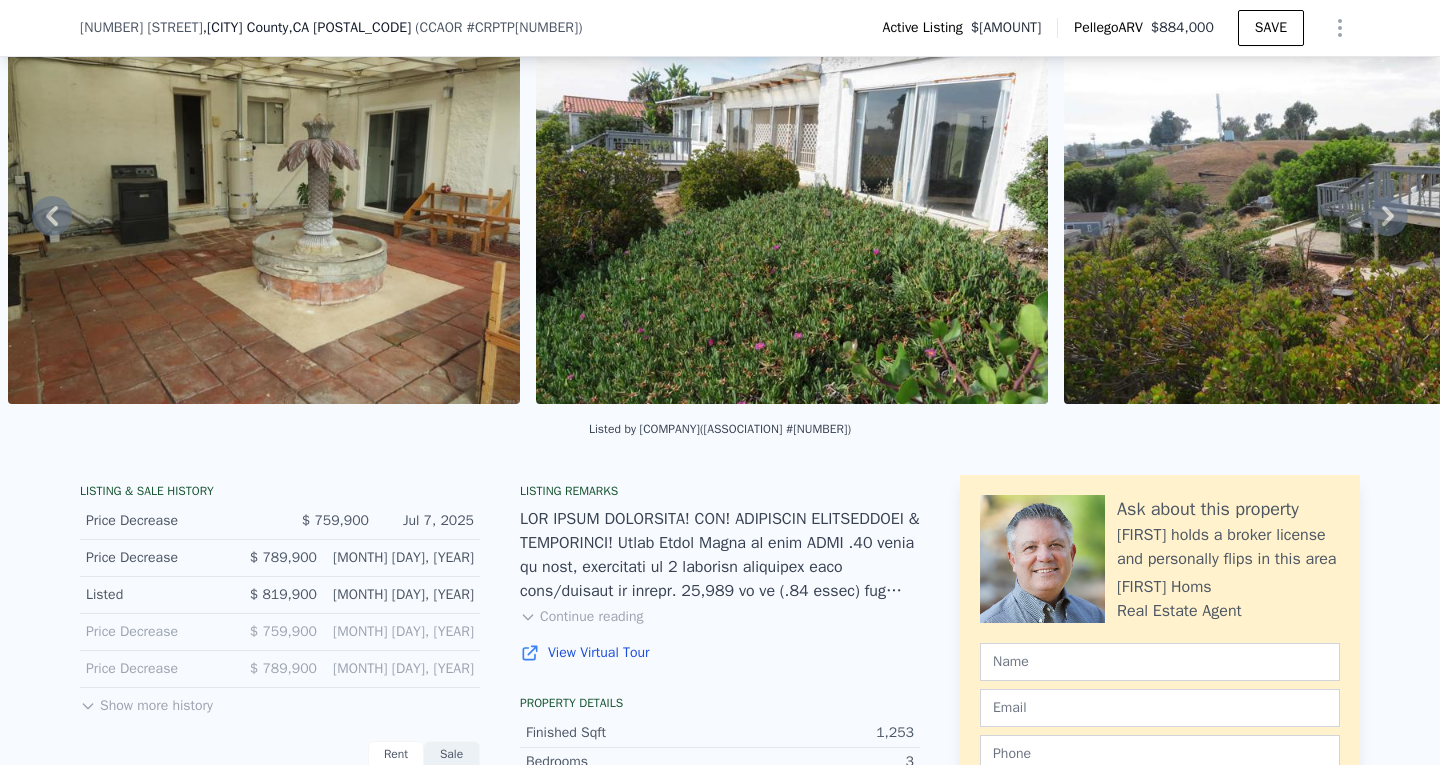 click 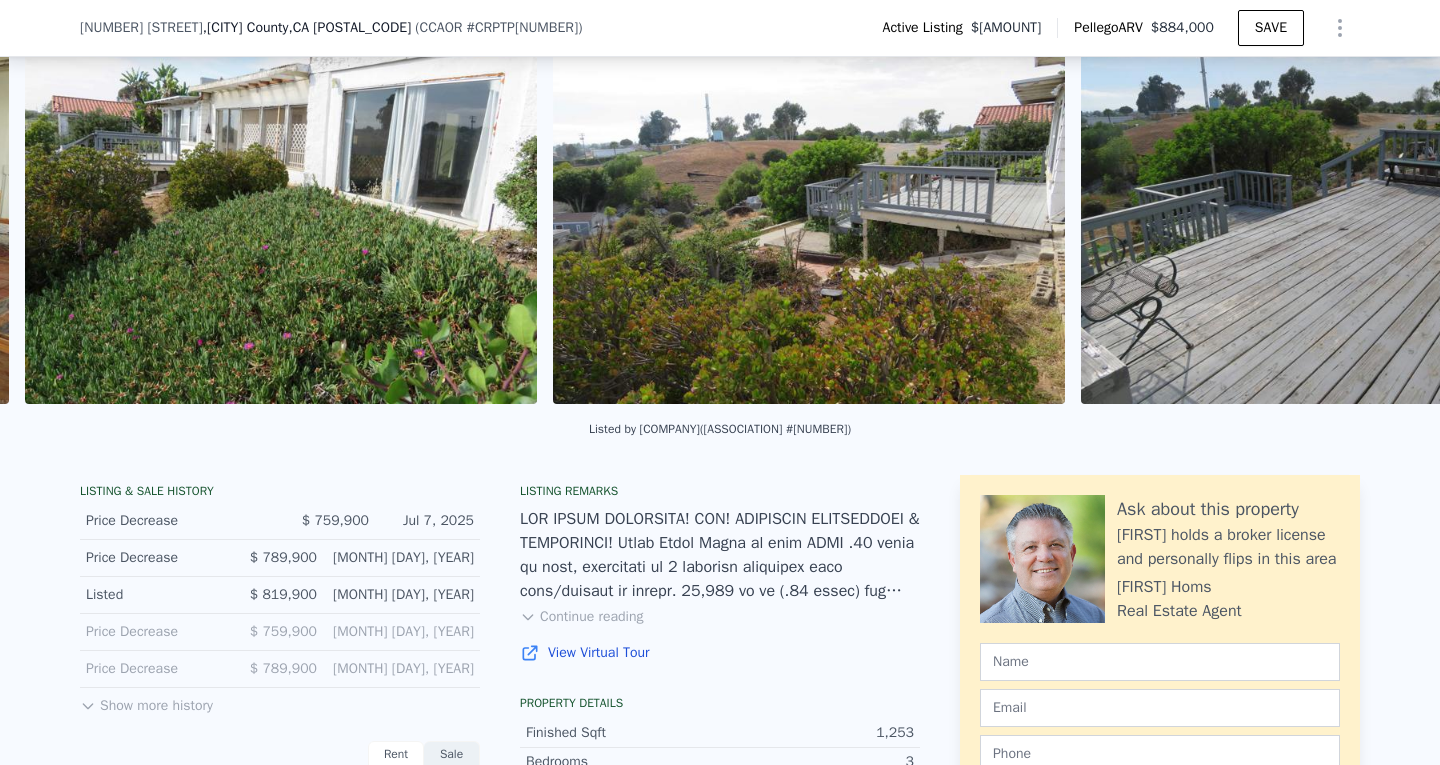 scroll, scrollTop: 0, scrollLeft: 18927, axis: horizontal 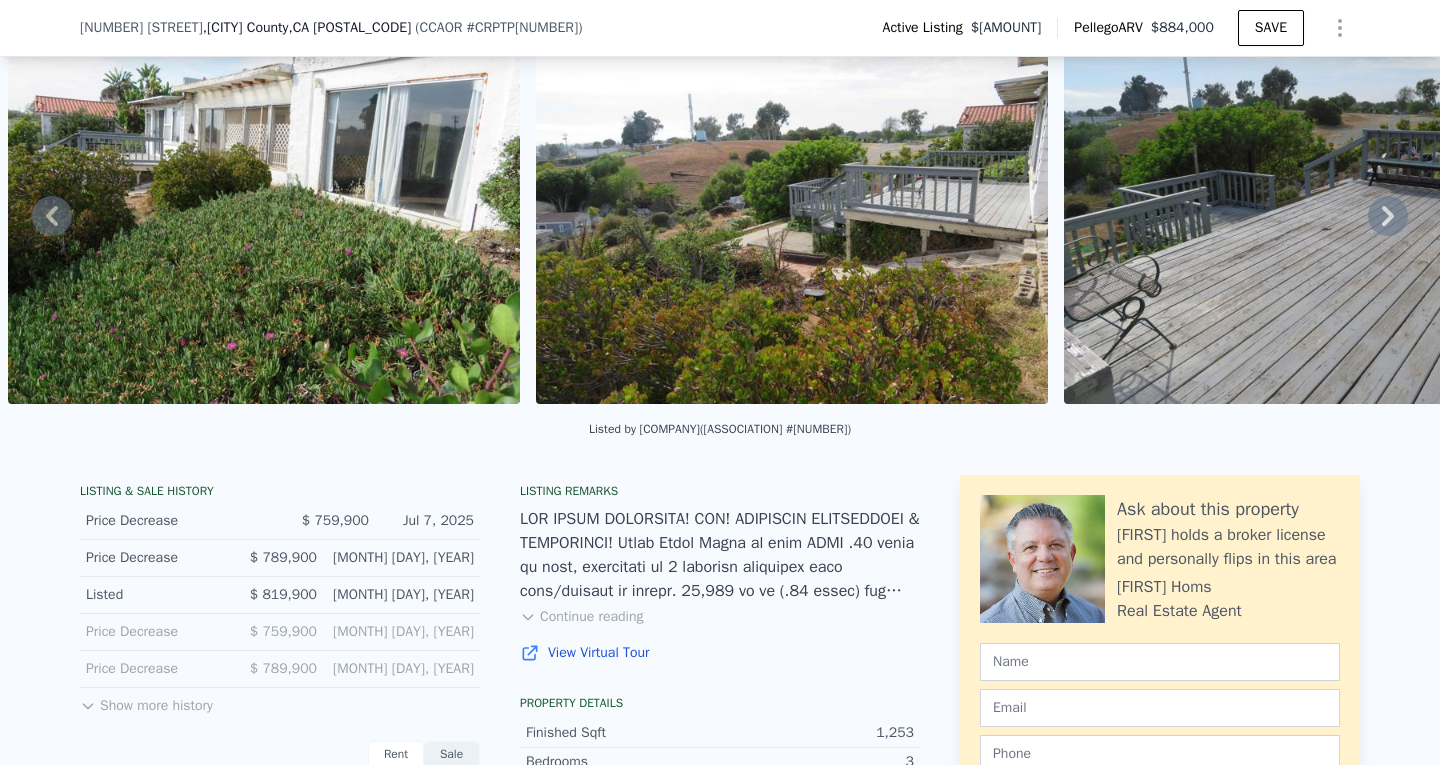 click 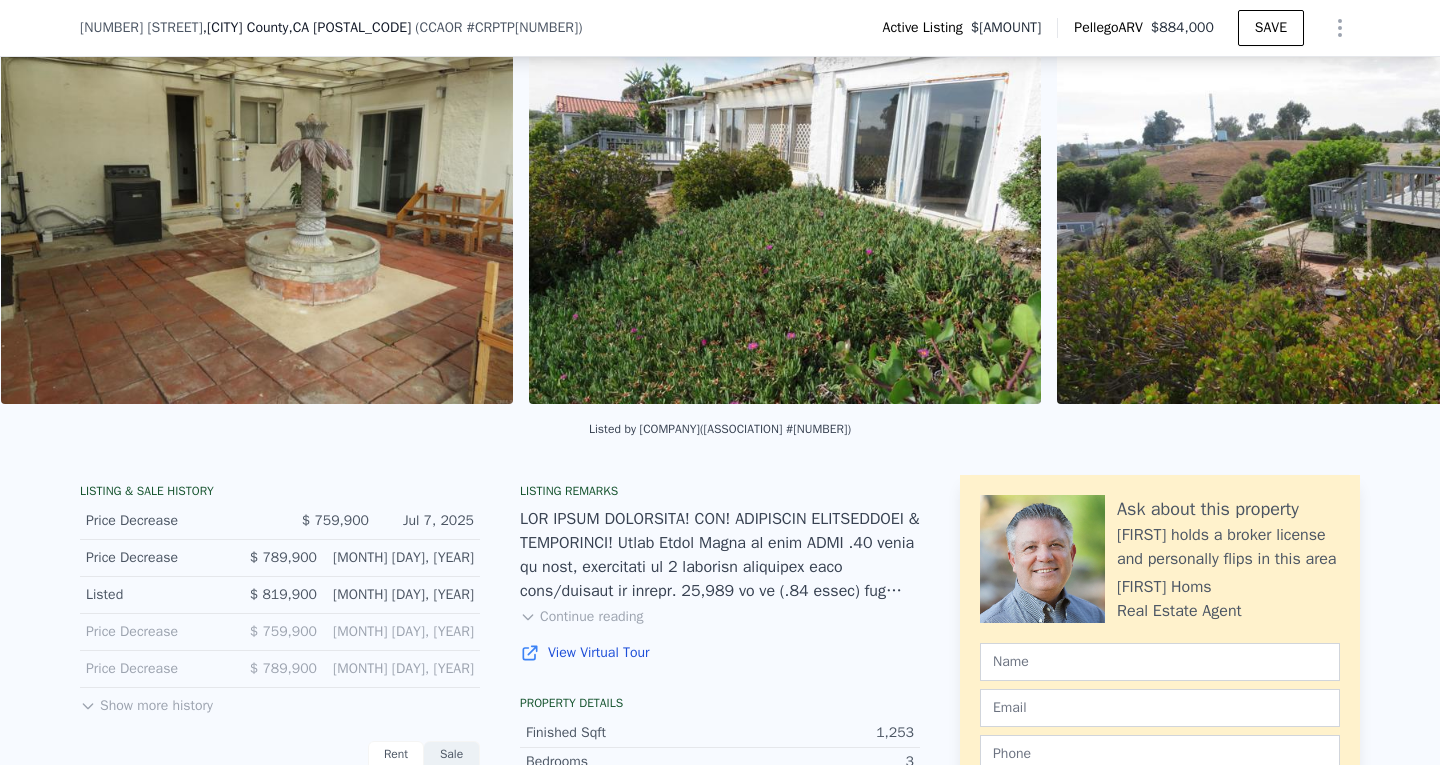 scroll, scrollTop: 0, scrollLeft: 18399, axis: horizontal 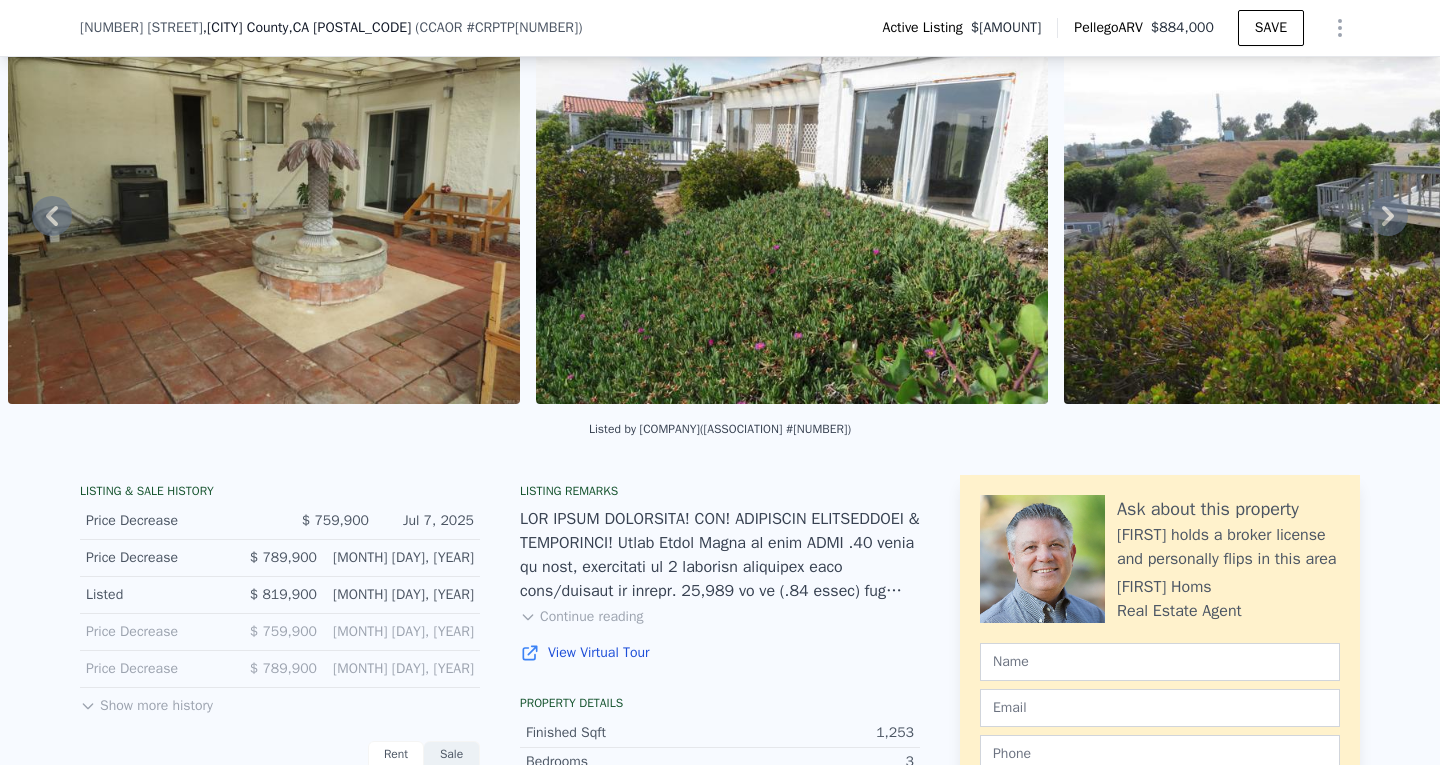 click at bounding box center (792, 212) 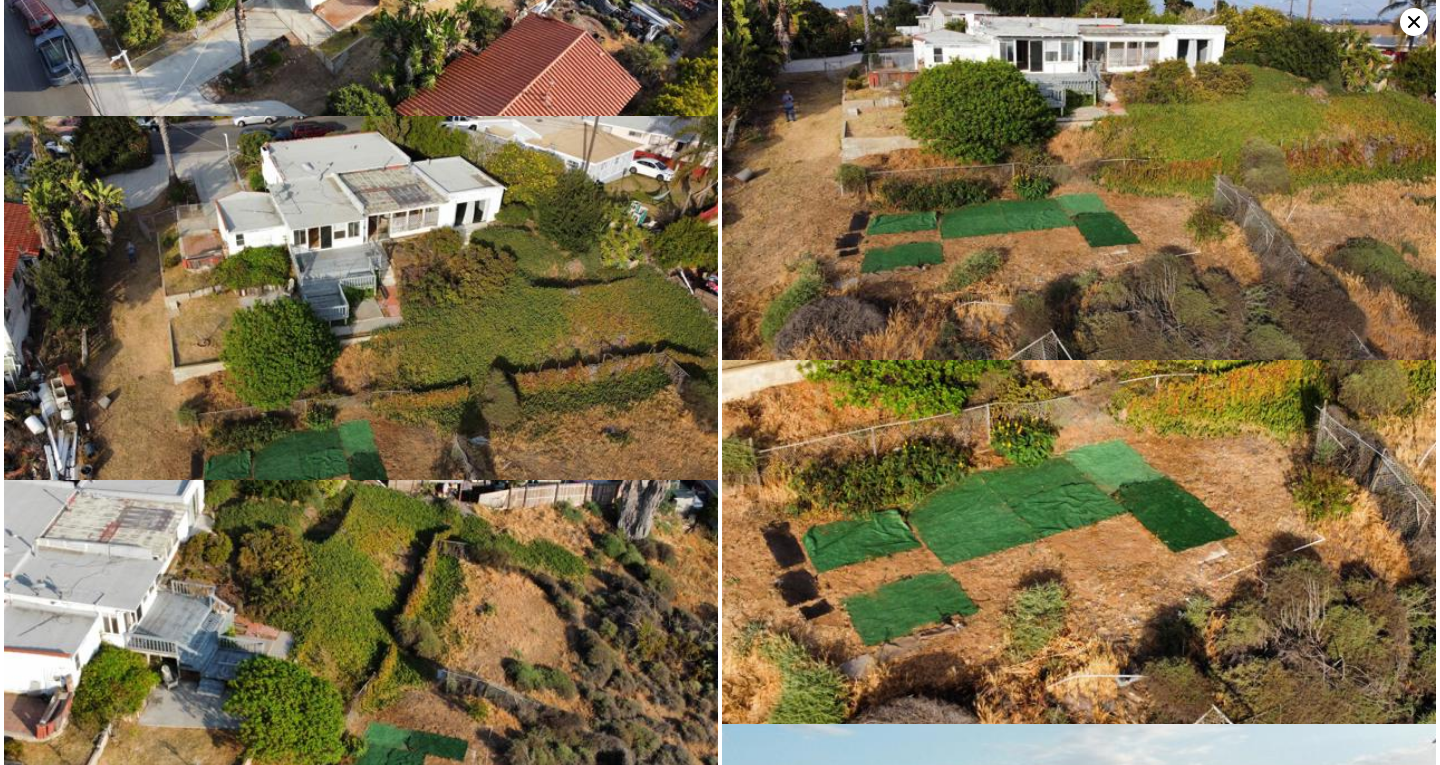 scroll, scrollTop: 12788, scrollLeft: 0, axis: vertical 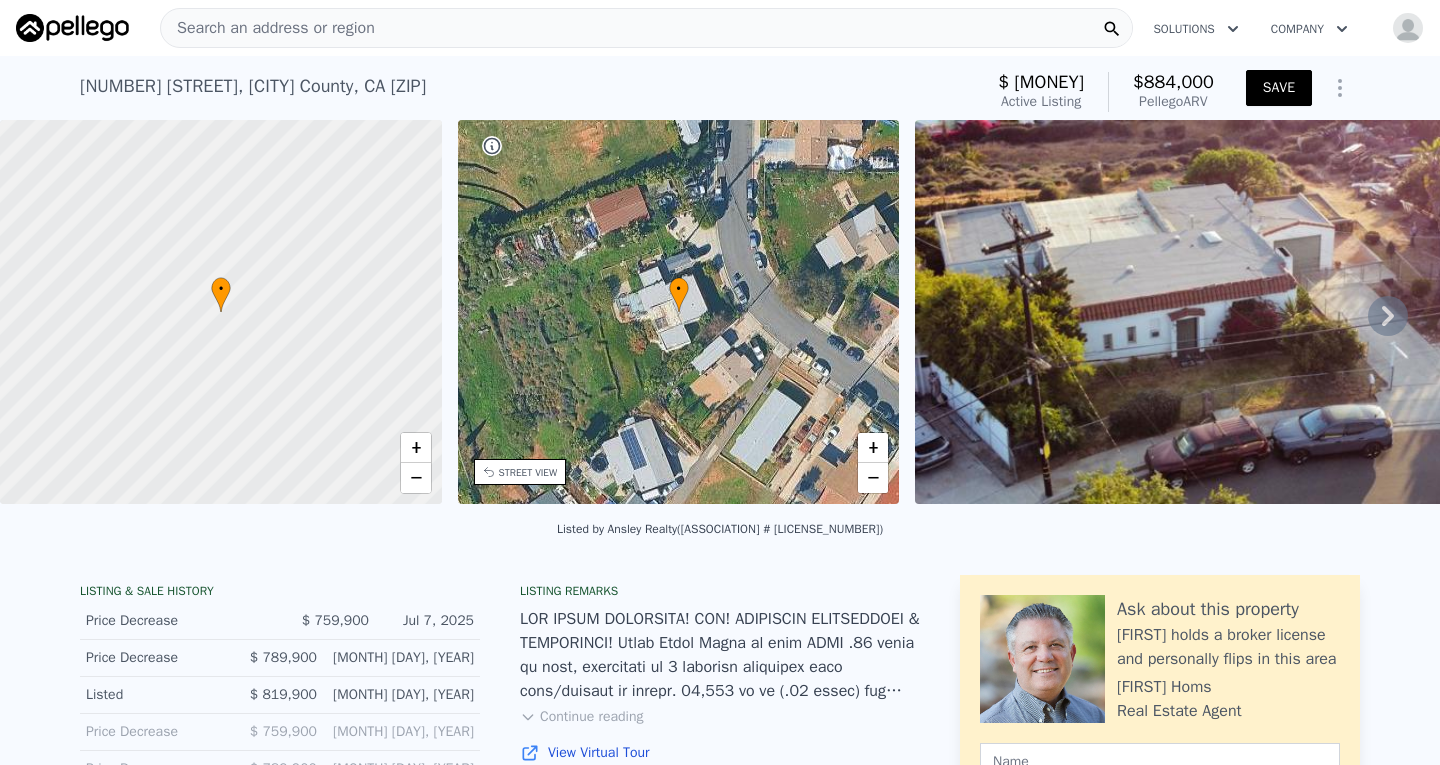 click on "SAVE" at bounding box center [1279, 88] 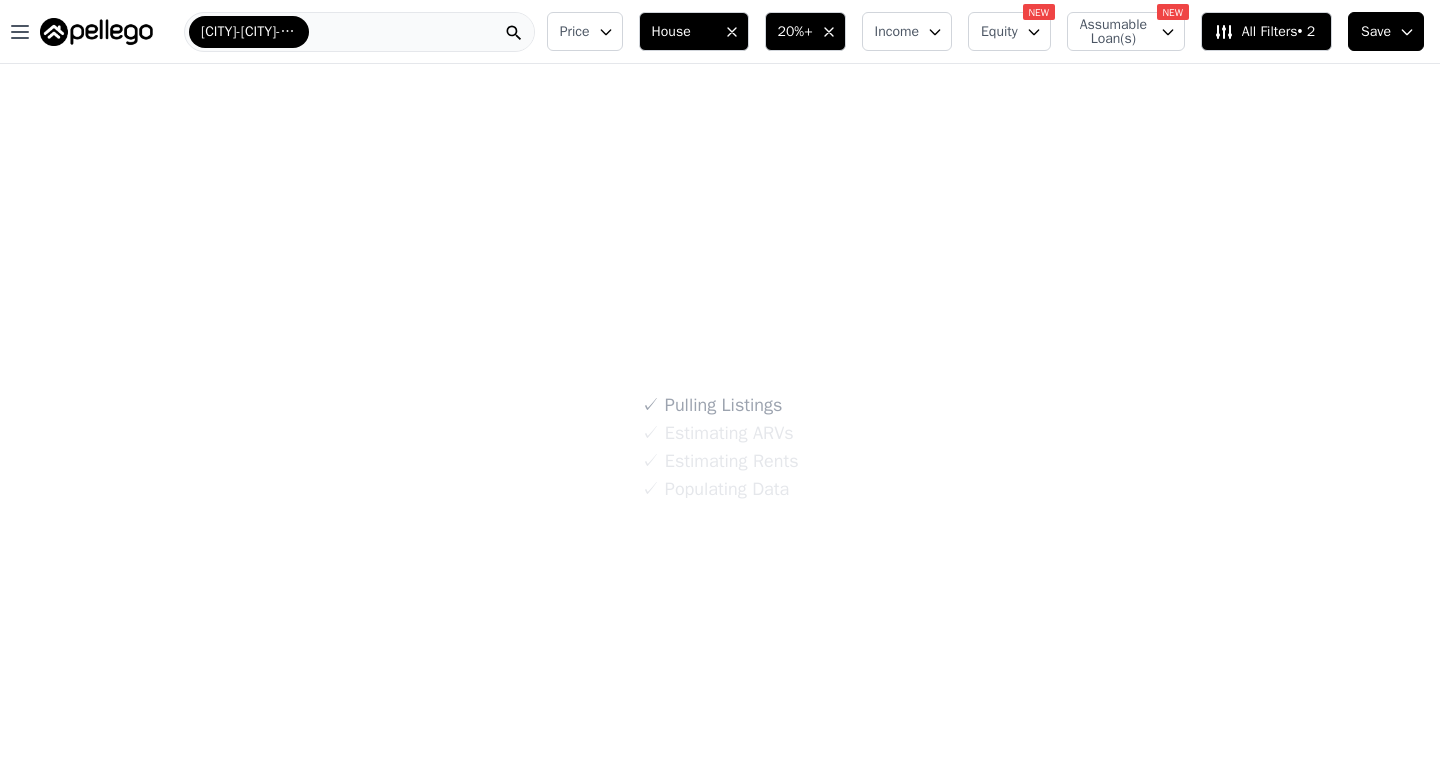 scroll, scrollTop: 0, scrollLeft: 0, axis: both 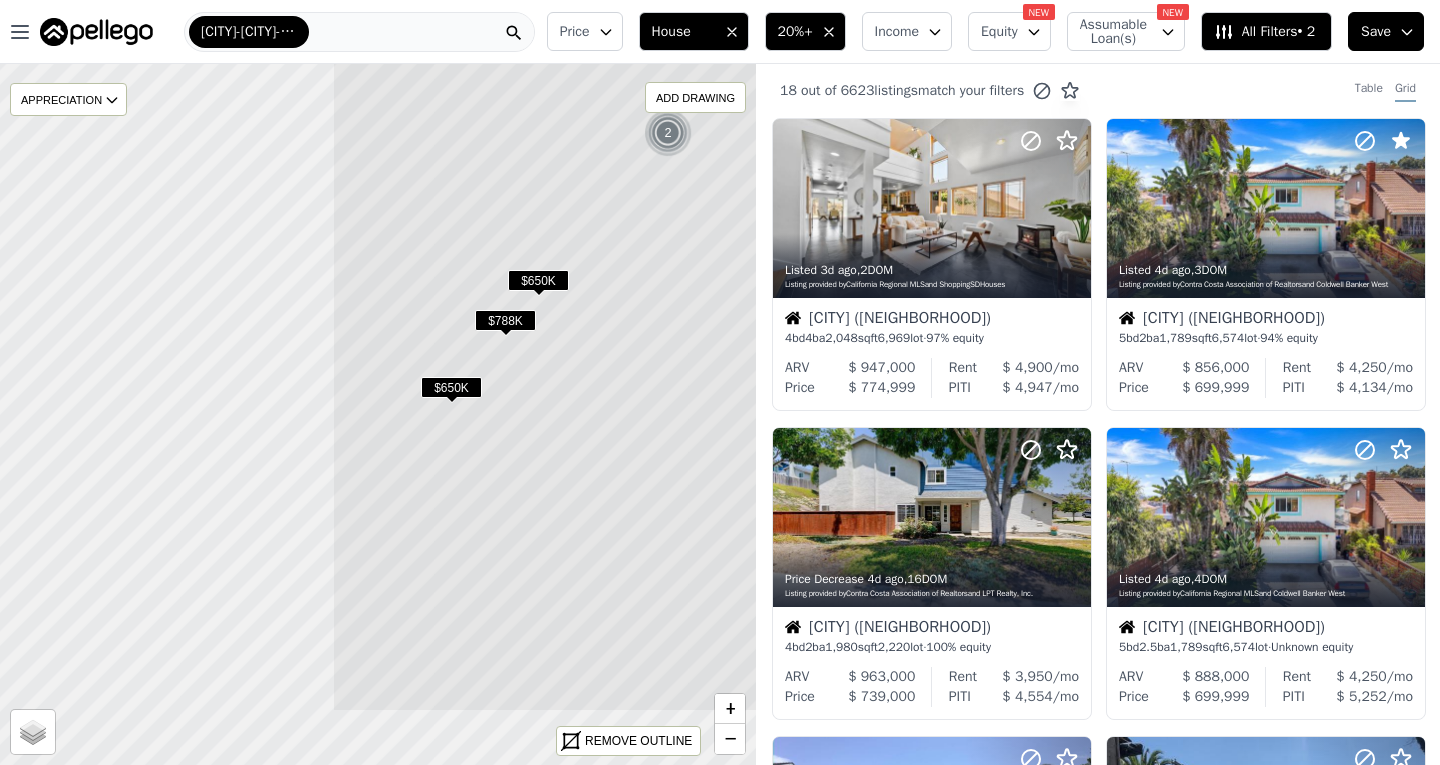 drag, startPoint x: 295, startPoint y: 576, endPoint x: 704, endPoint y: 456, distance: 426.24054 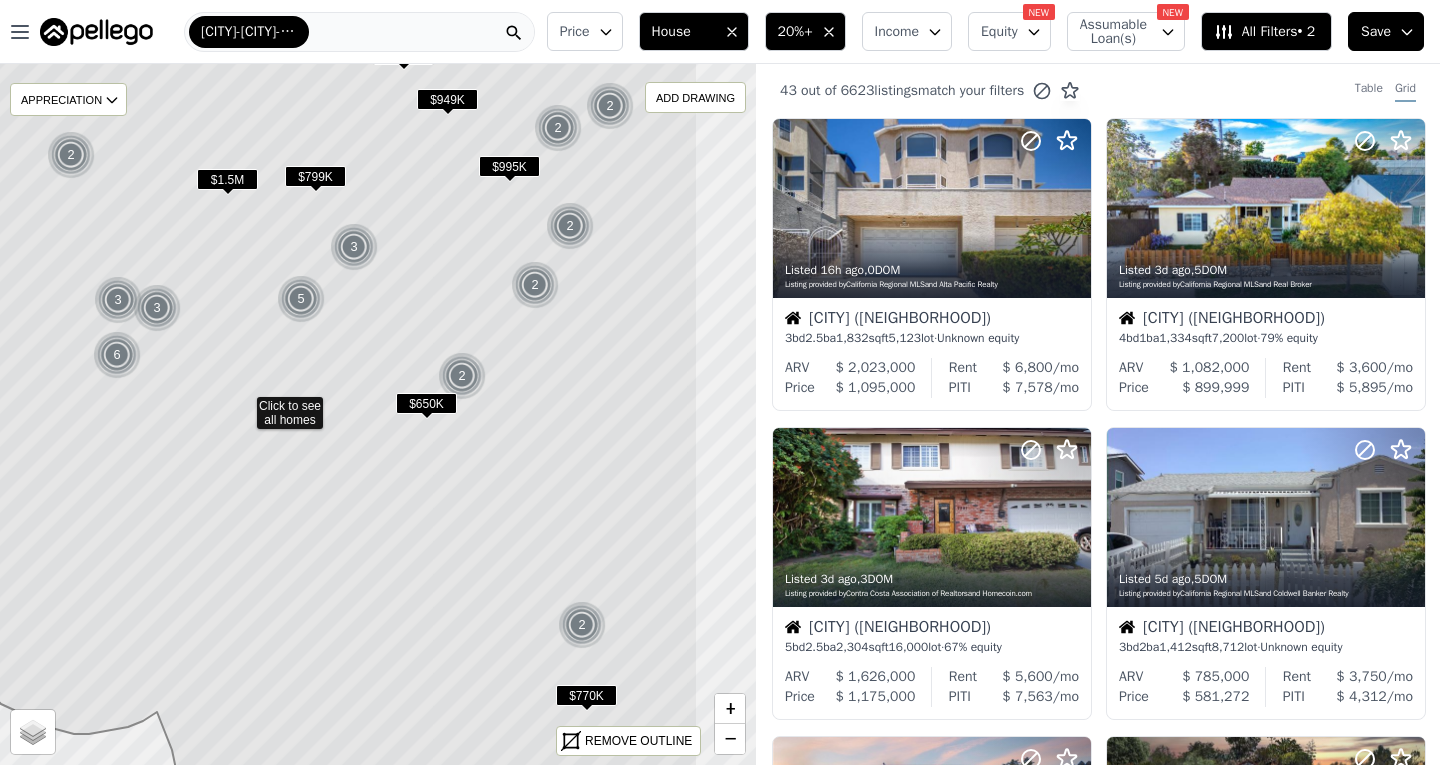 drag, startPoint x: 643, startPoint y: 460, endPoint x: 512, endPoint y: 450, distance: 131.38112 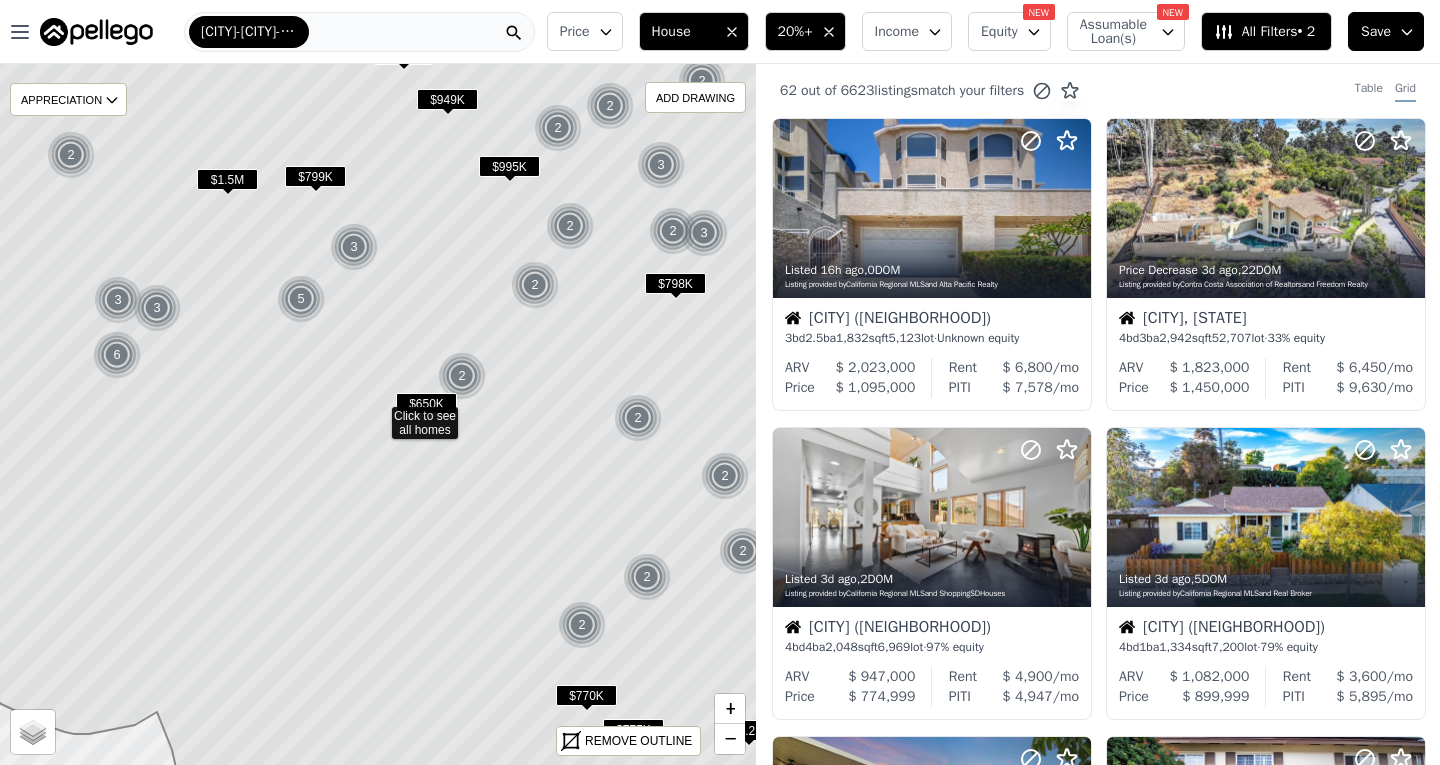 click 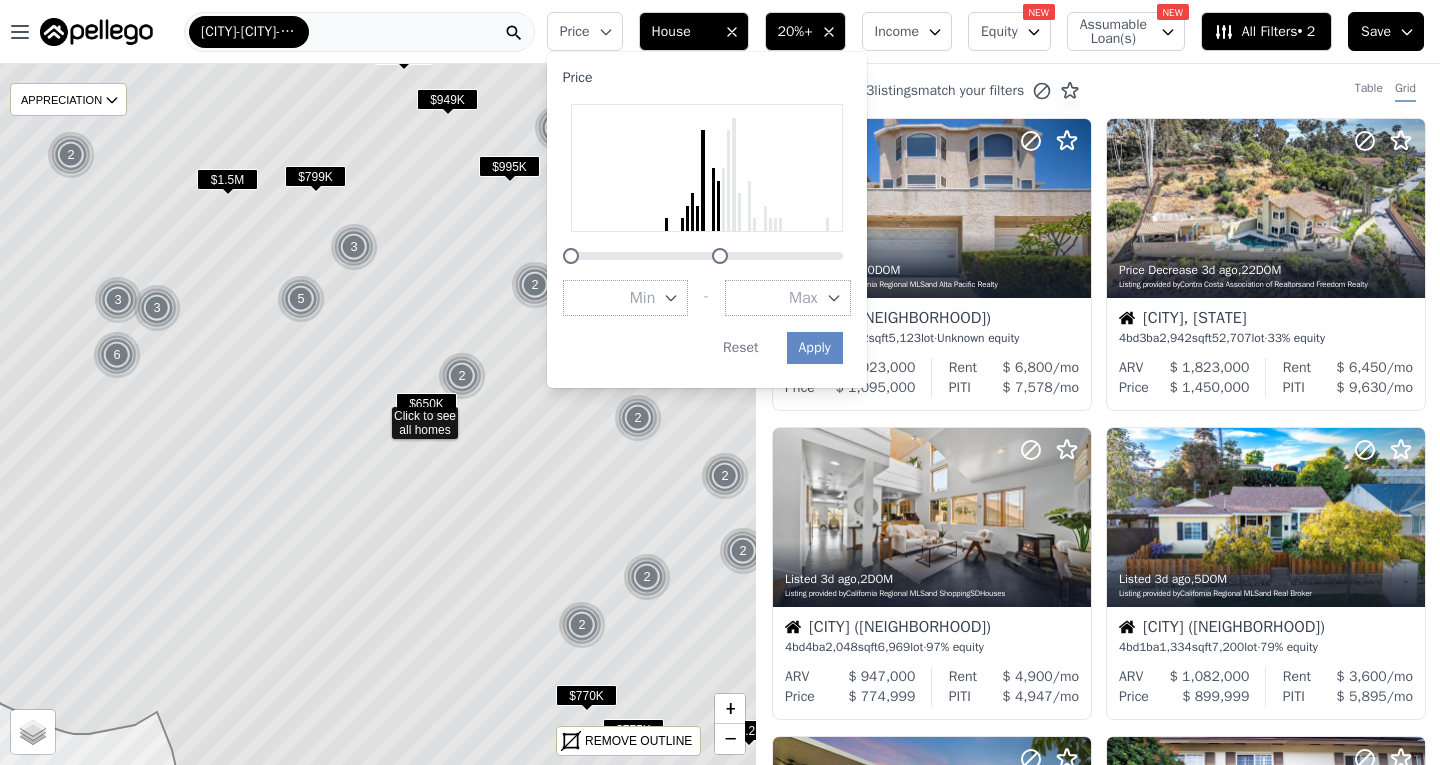 drag, startPoint x: 825, startPoint y: 256, endPoint x: 702, endPoint y: 242, distance: 123.79418 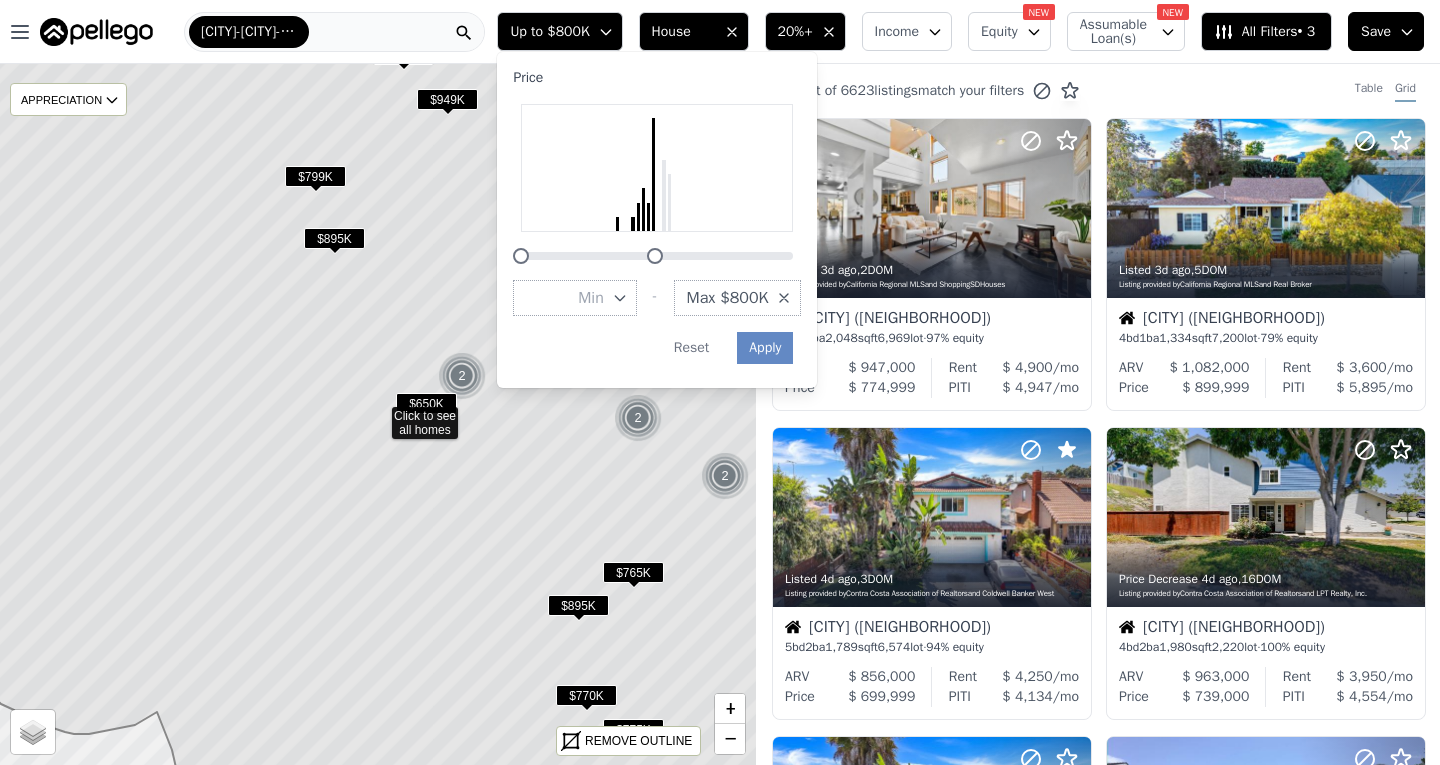 drag, startPoint x: 660, startPoint y: 258, endPoint x: 645, endPoint y: 256, distance: 15.132746 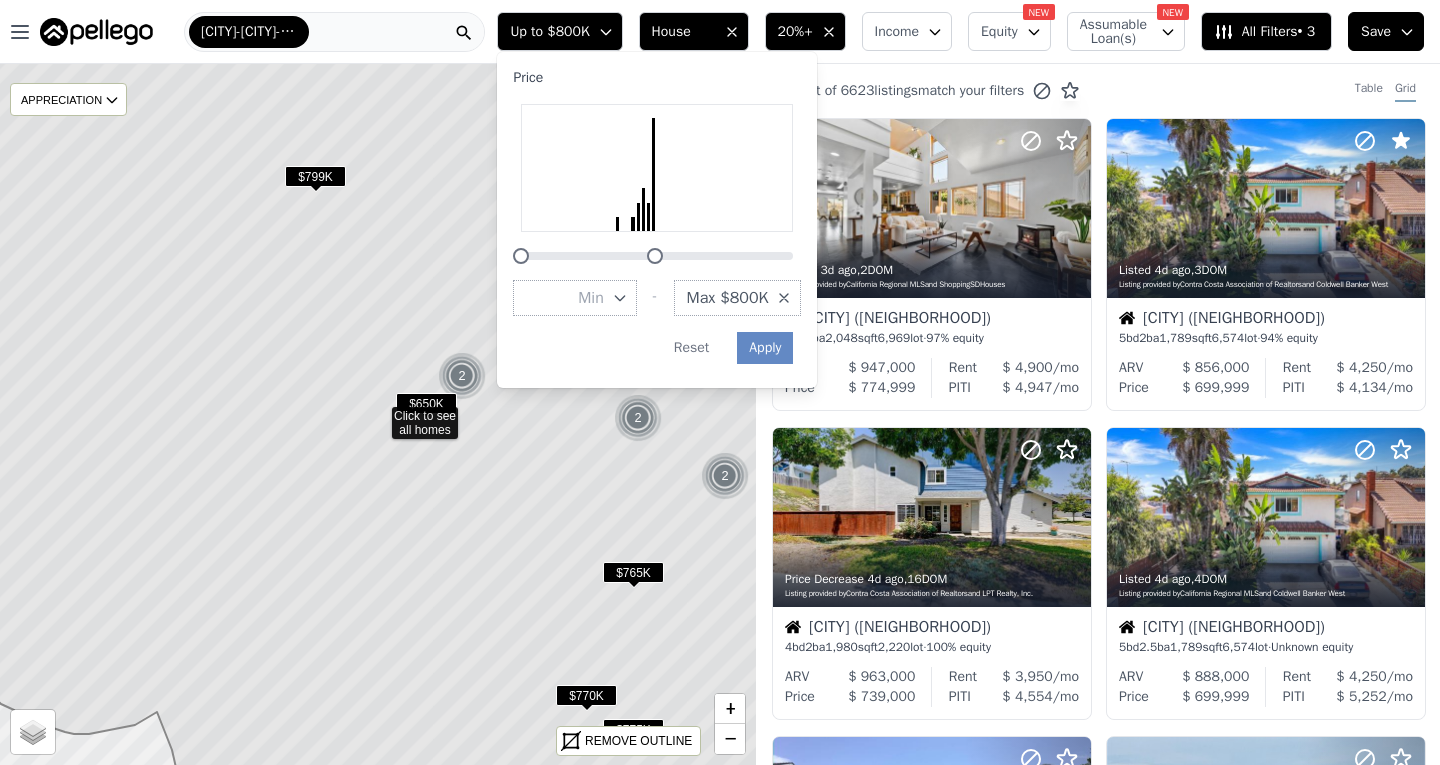 click on "17   out of   6623  listings  match your filters Table Grid" at bounding box center [1098, 91] 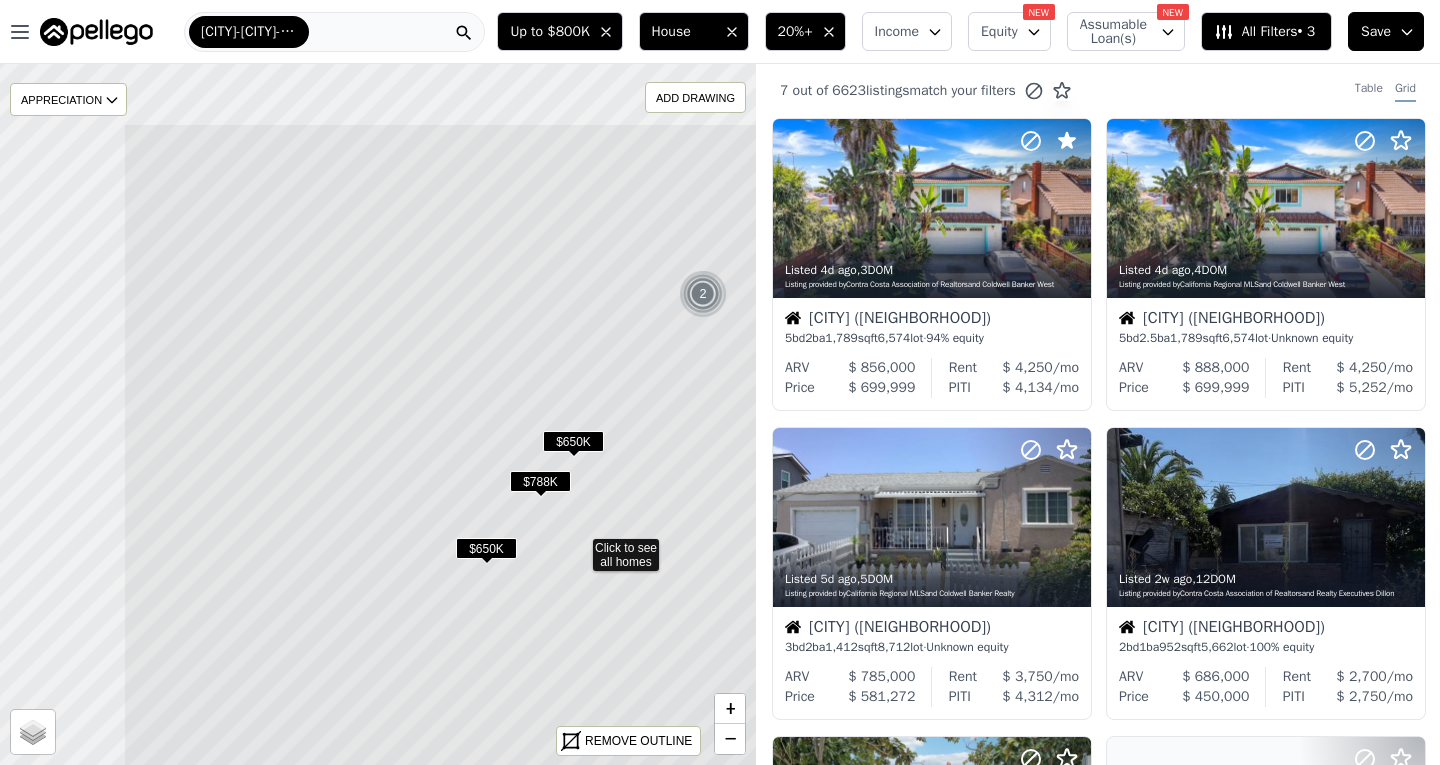drag, startPoint x: 502, startPoint y: 359, endPoint x: 697, endPoint y: 470, distance: 224.37915 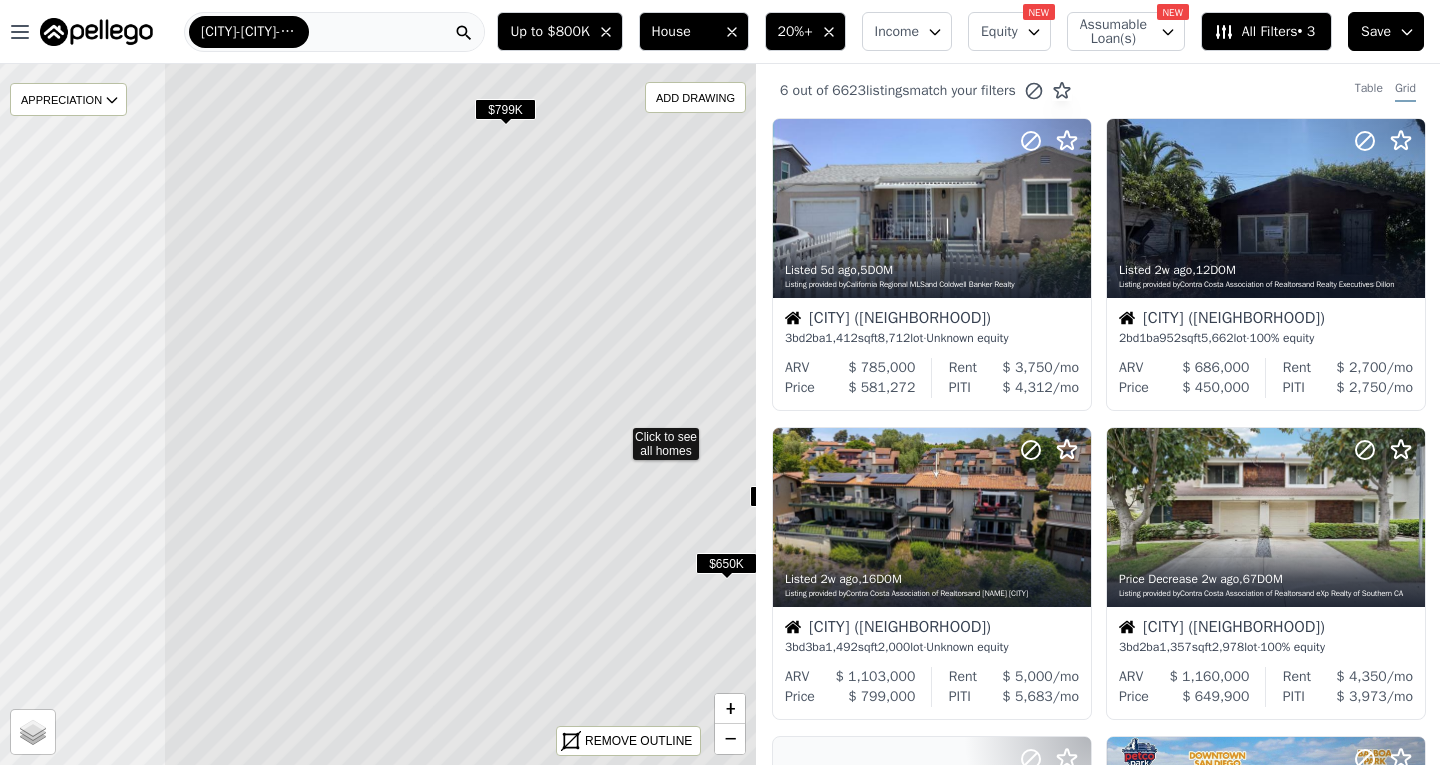 drag, startPoint x: 421, startPoint y: 347, endPoint x: 662, endPoint y: 367, distance: 241.82845 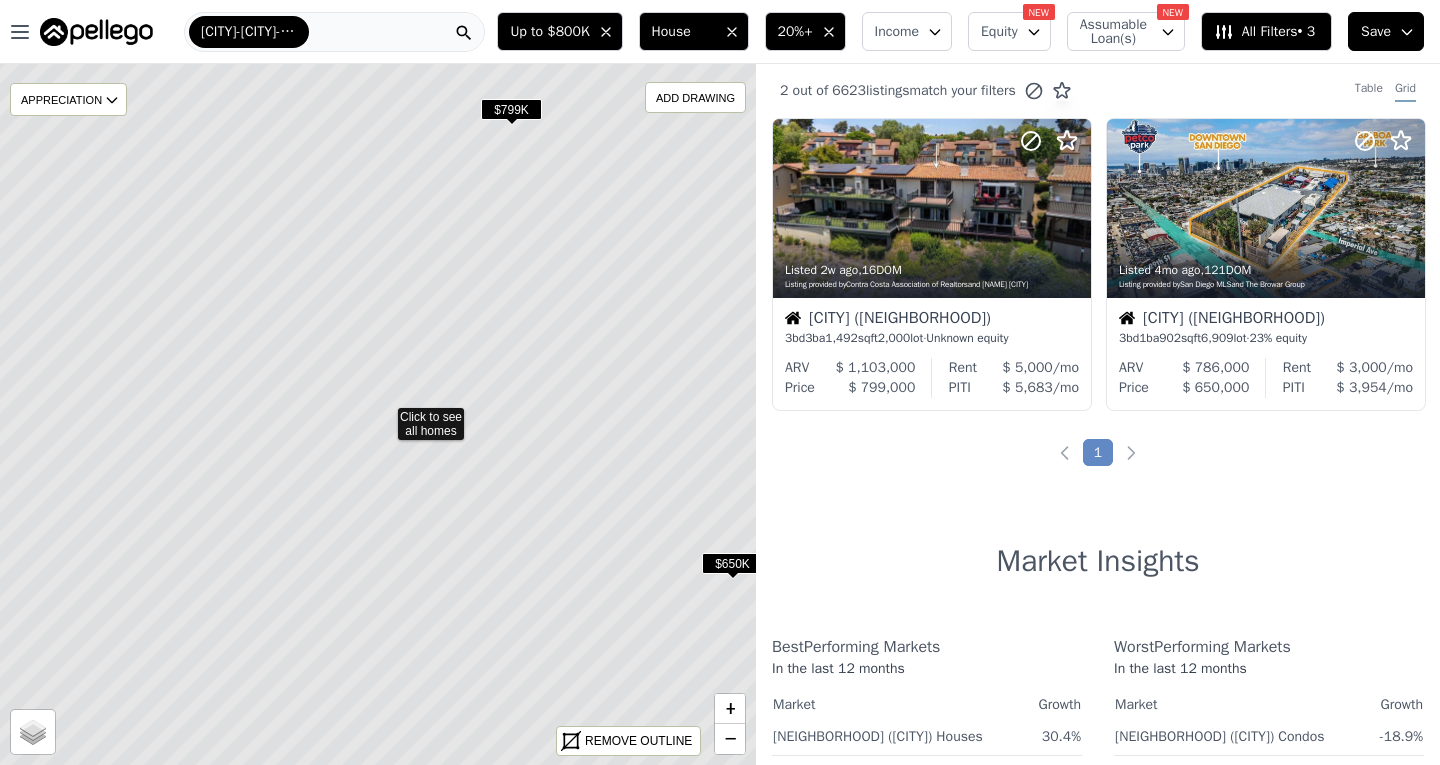 click 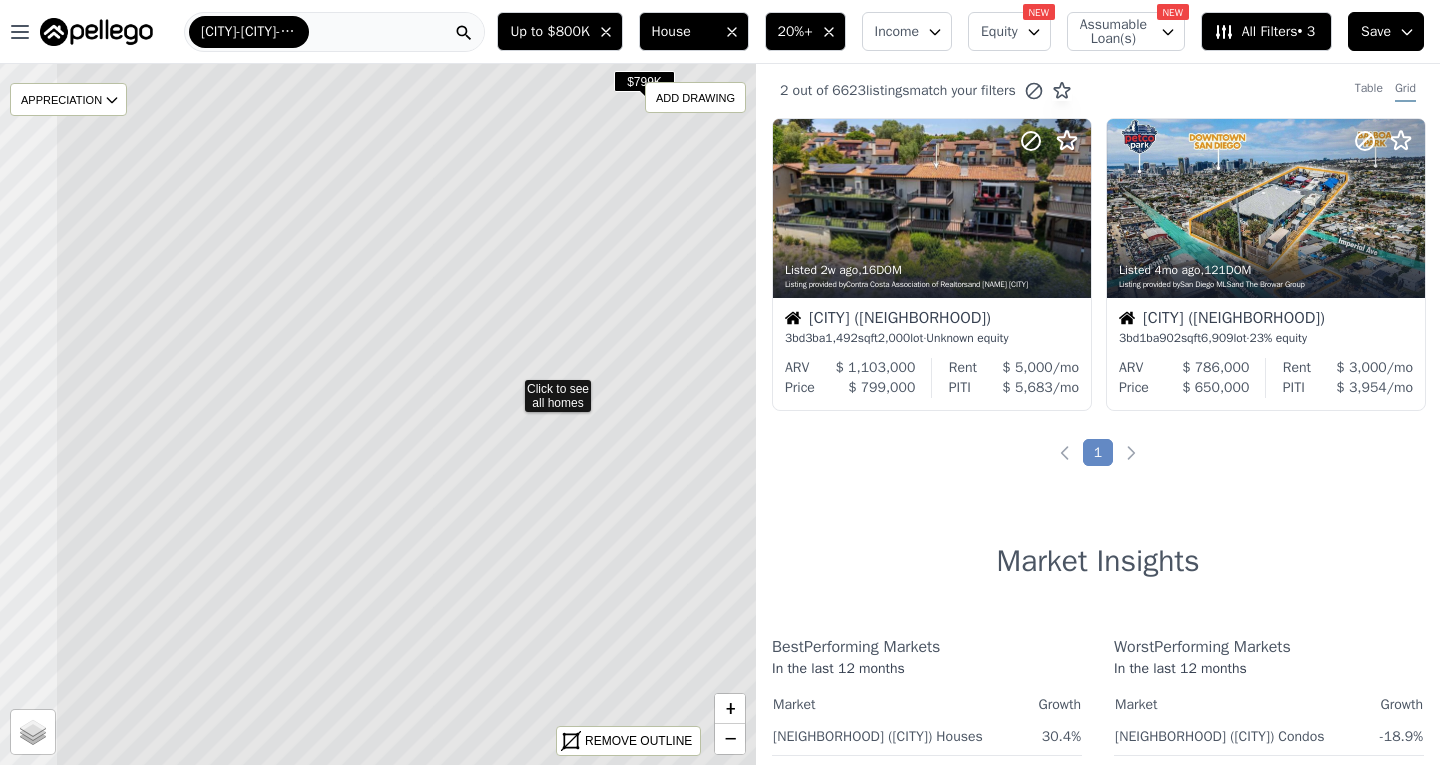 drag, startPoint x: 375, startPoint y: 322, endPoint x: 508, endPoint y: 294, distance: 135.91542 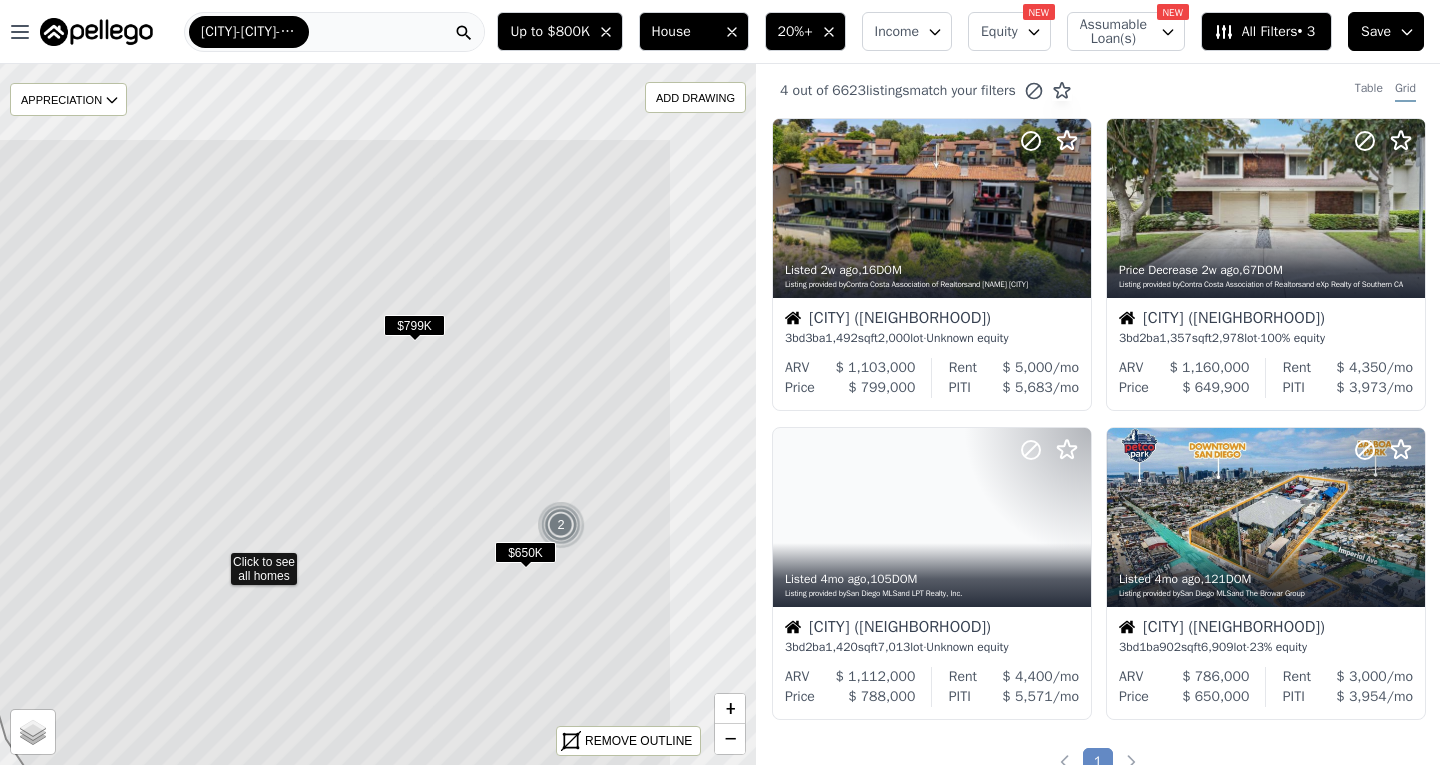 drag, startPoint x: 576, startPoint y: 282, endPoint x: 415, endPoint y: 428, distance: 217.34074 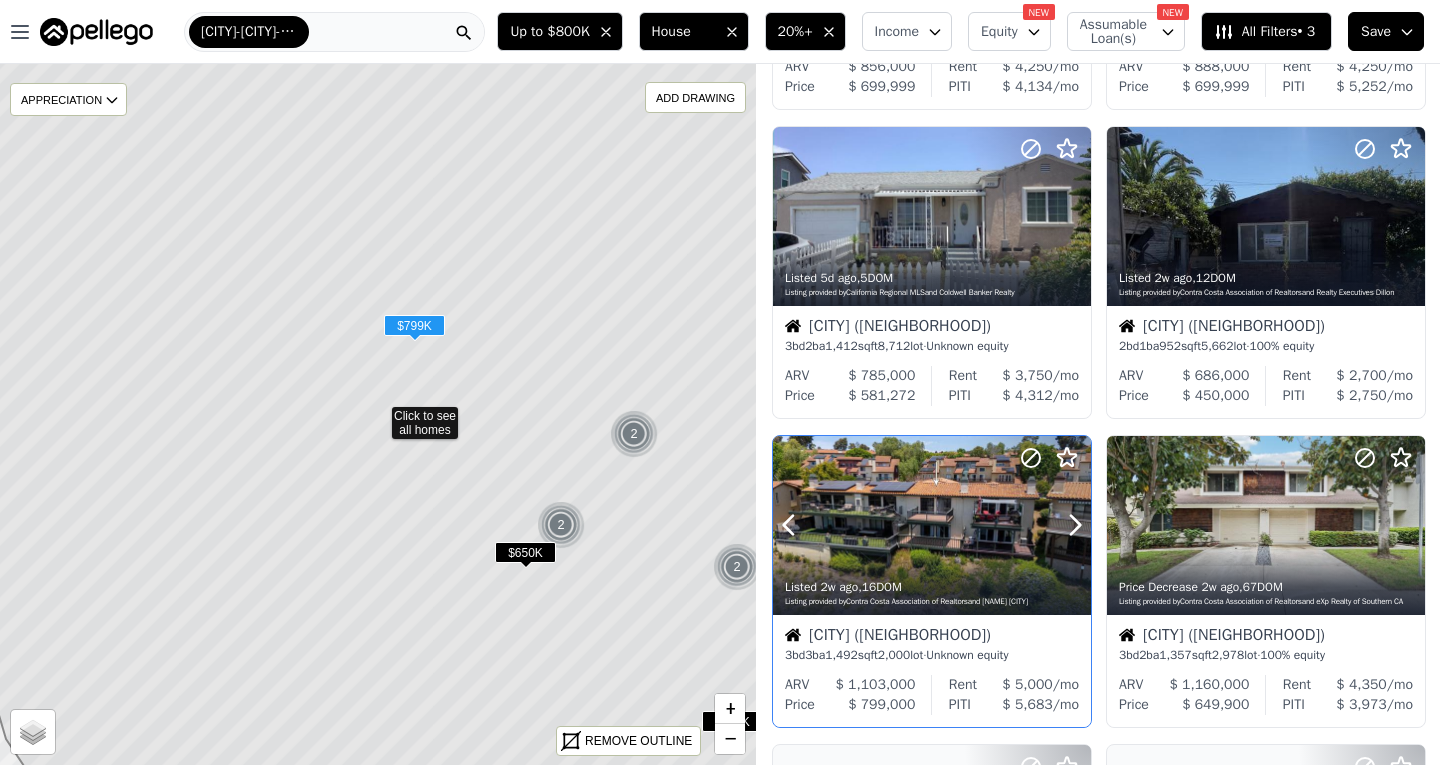 scroll, scrollTop: 300, scrollLeft: 0, axis: vertical 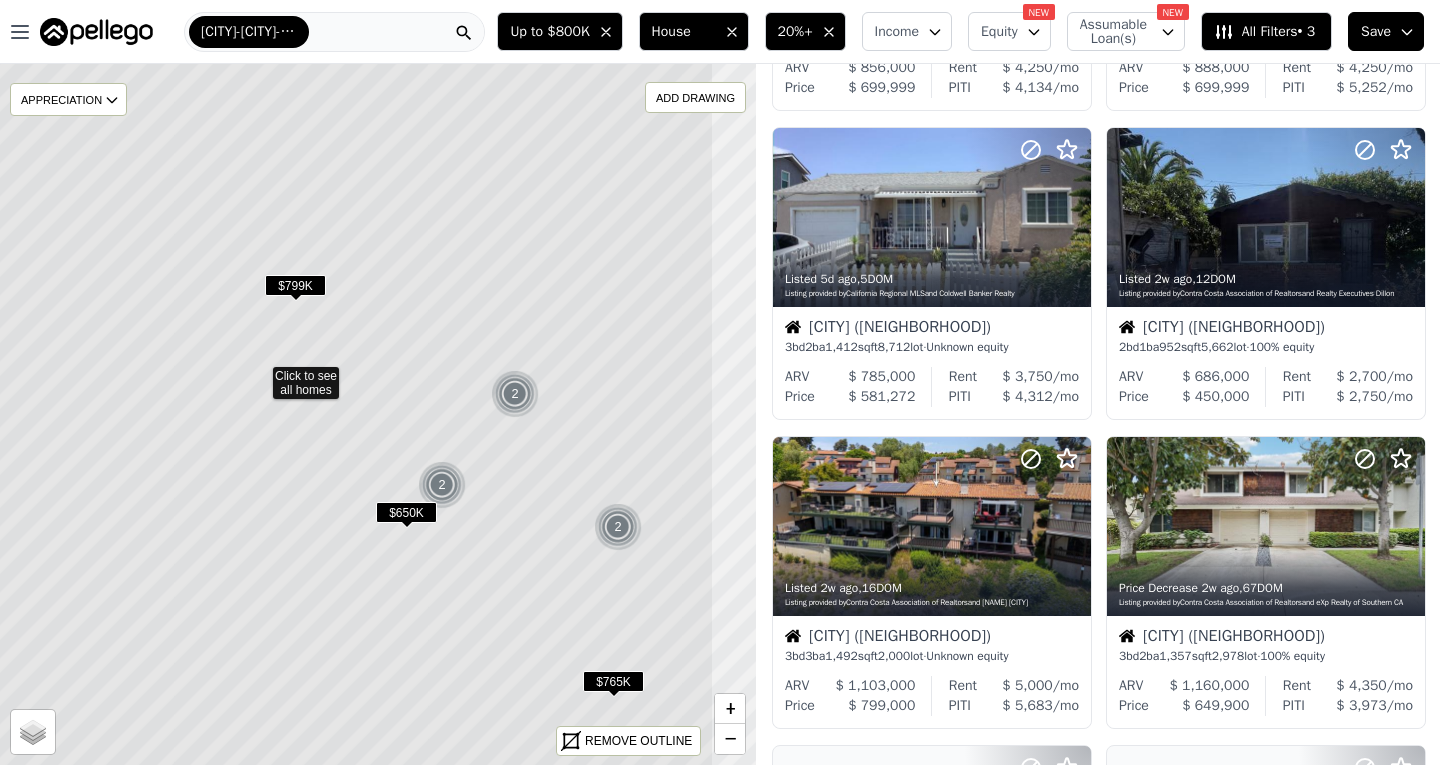 drag, startPoint x: 635, startPoint y: 393, endPoint x: 501, endPoint y: 349, distance: 141.039 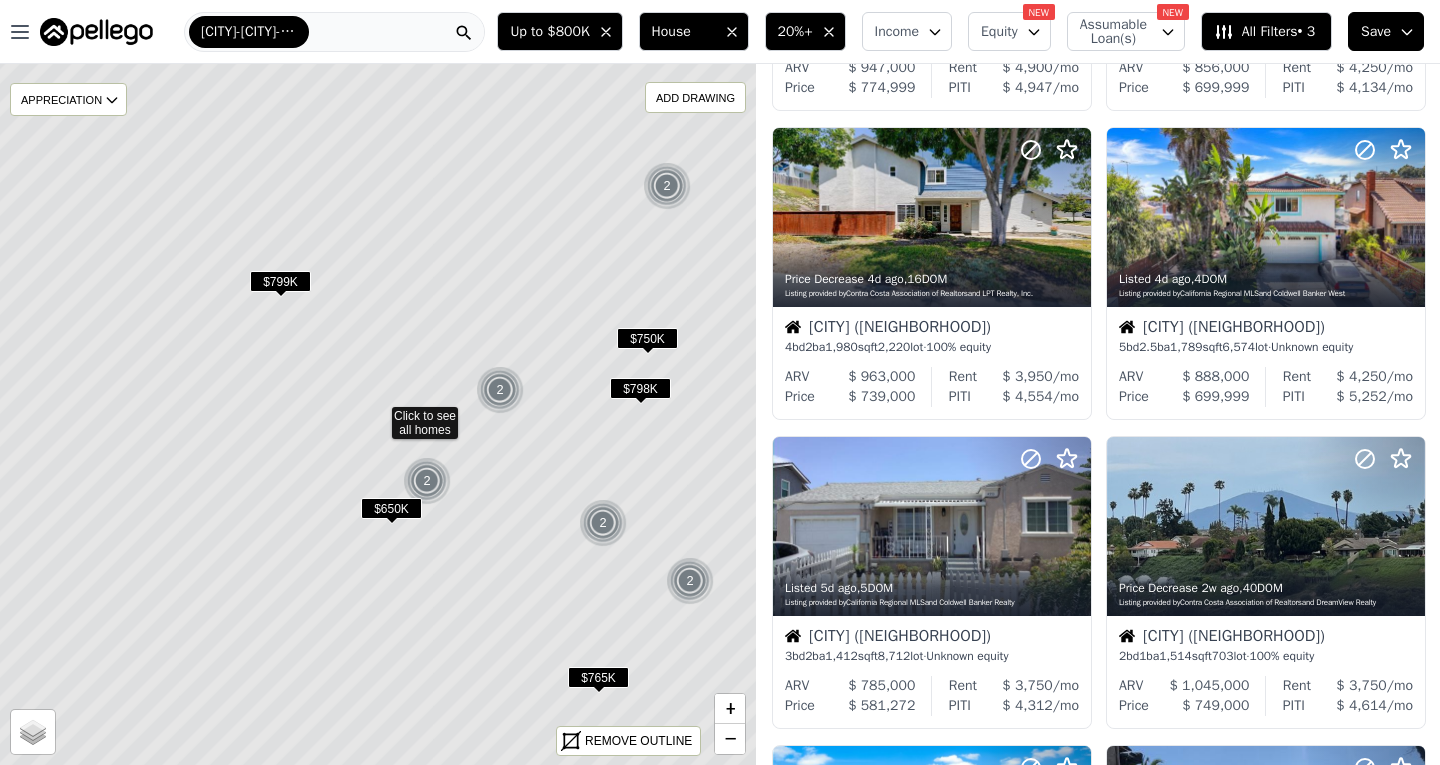 click on "2" at bounding box center (603, 523) 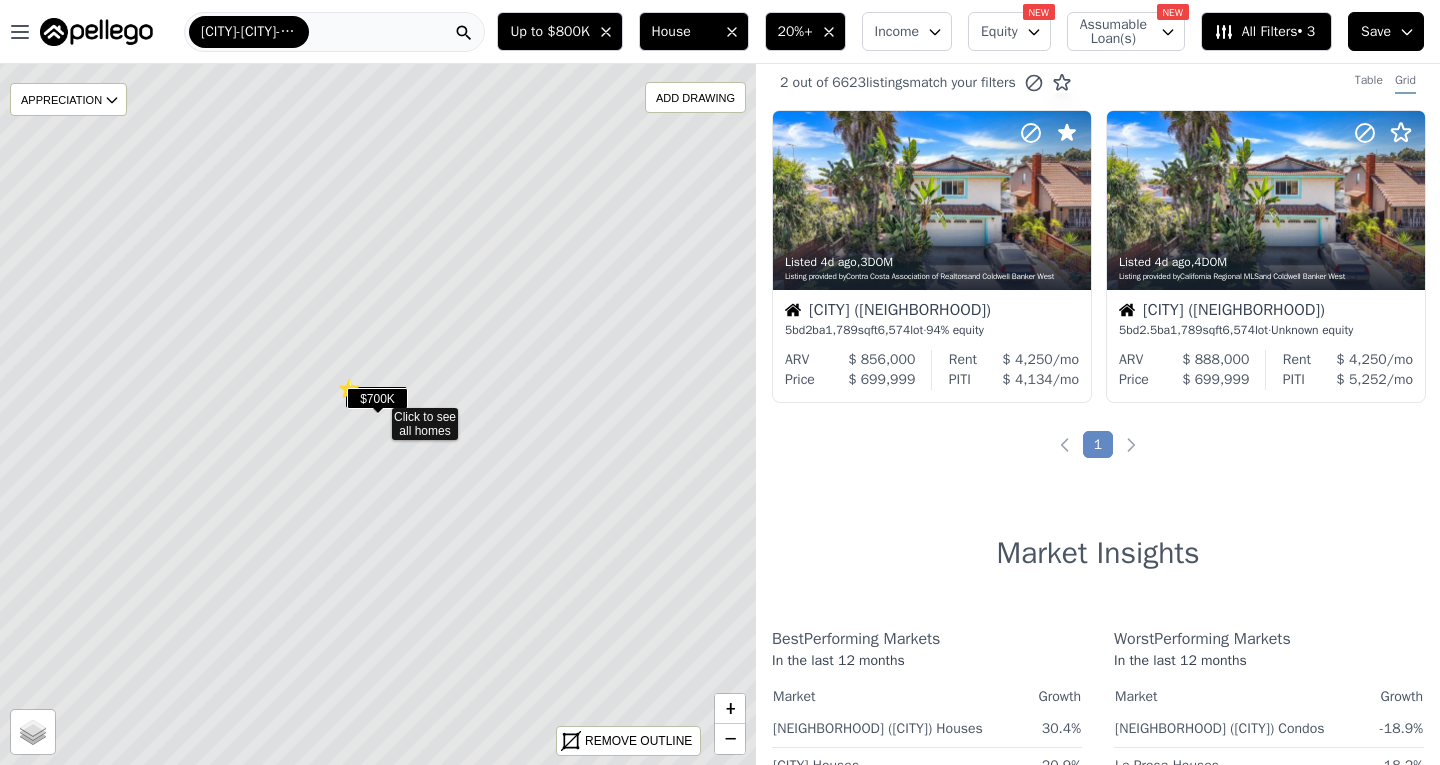 scroll, scrollTop: 0, scrollLeft: 0, axis: both 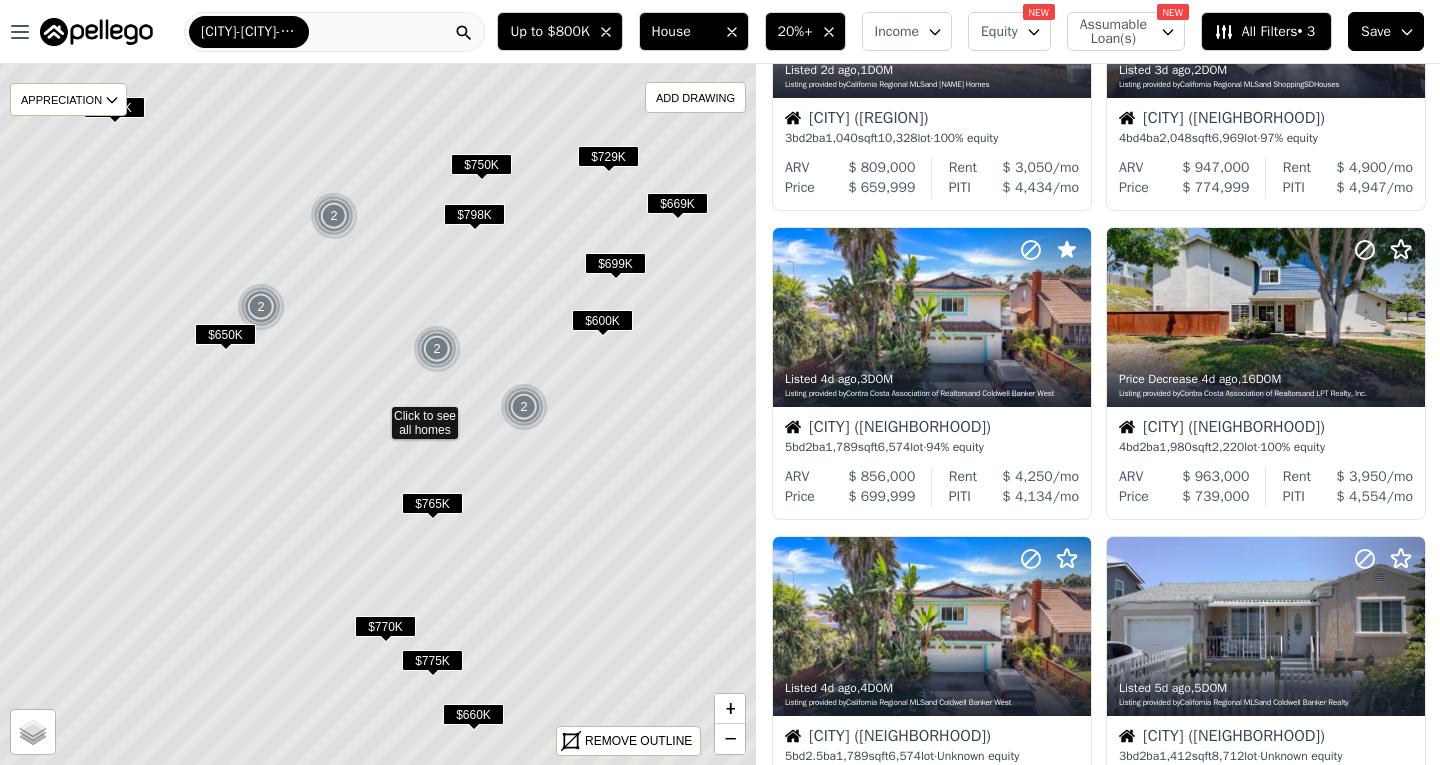 click on "Up to $800K" at bounding box center (549, 32) 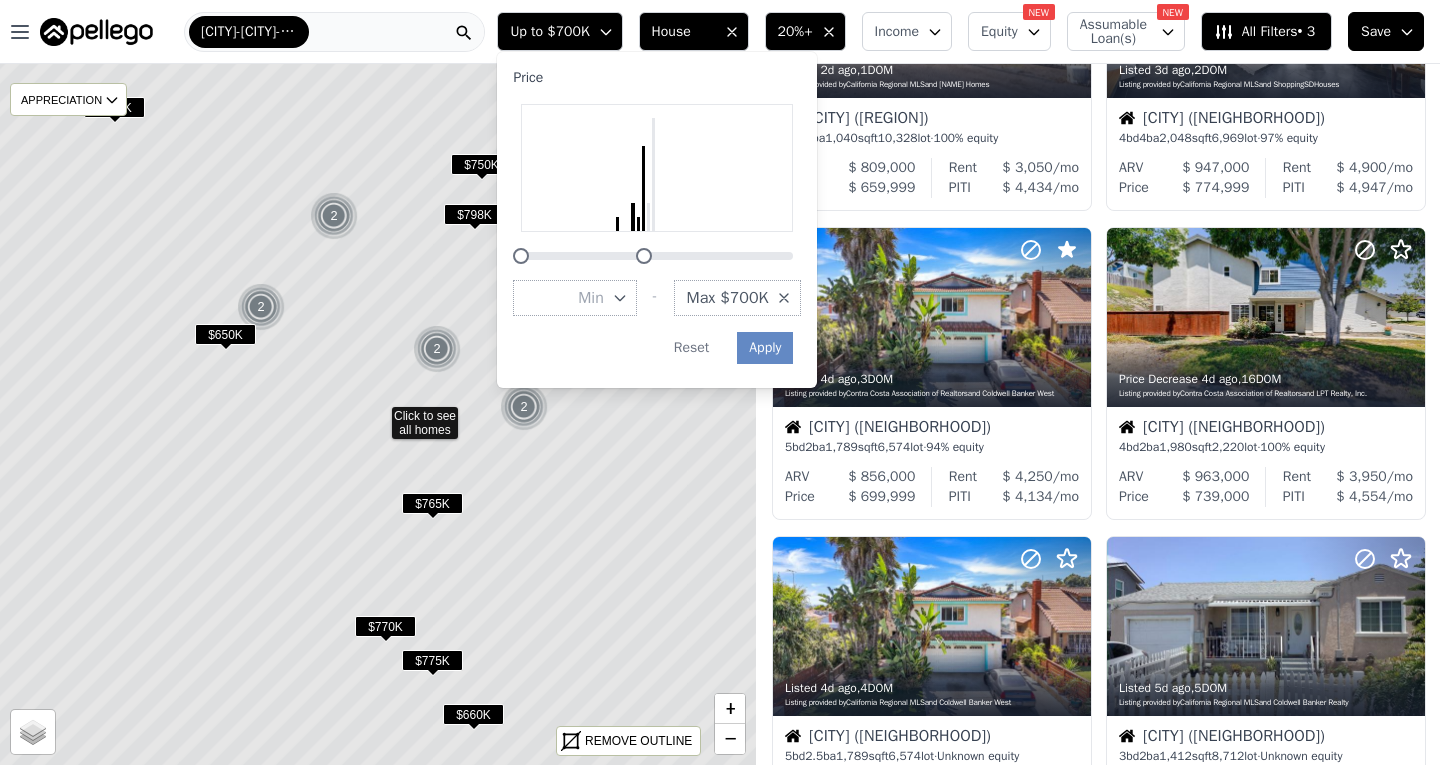 click at bounding box center (644, 256) 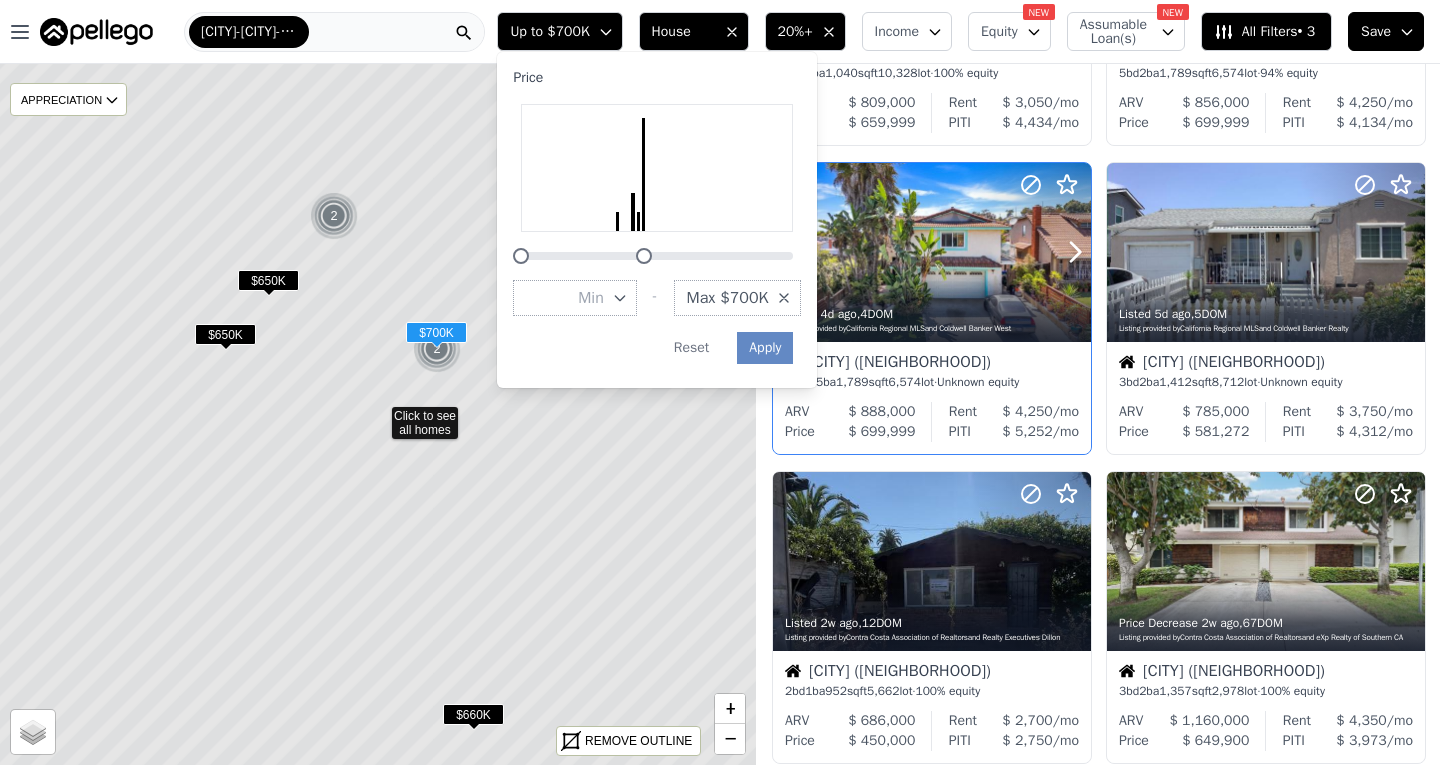 scroll, scrollTop: 300, scrollLeft: 0, axis: vertical 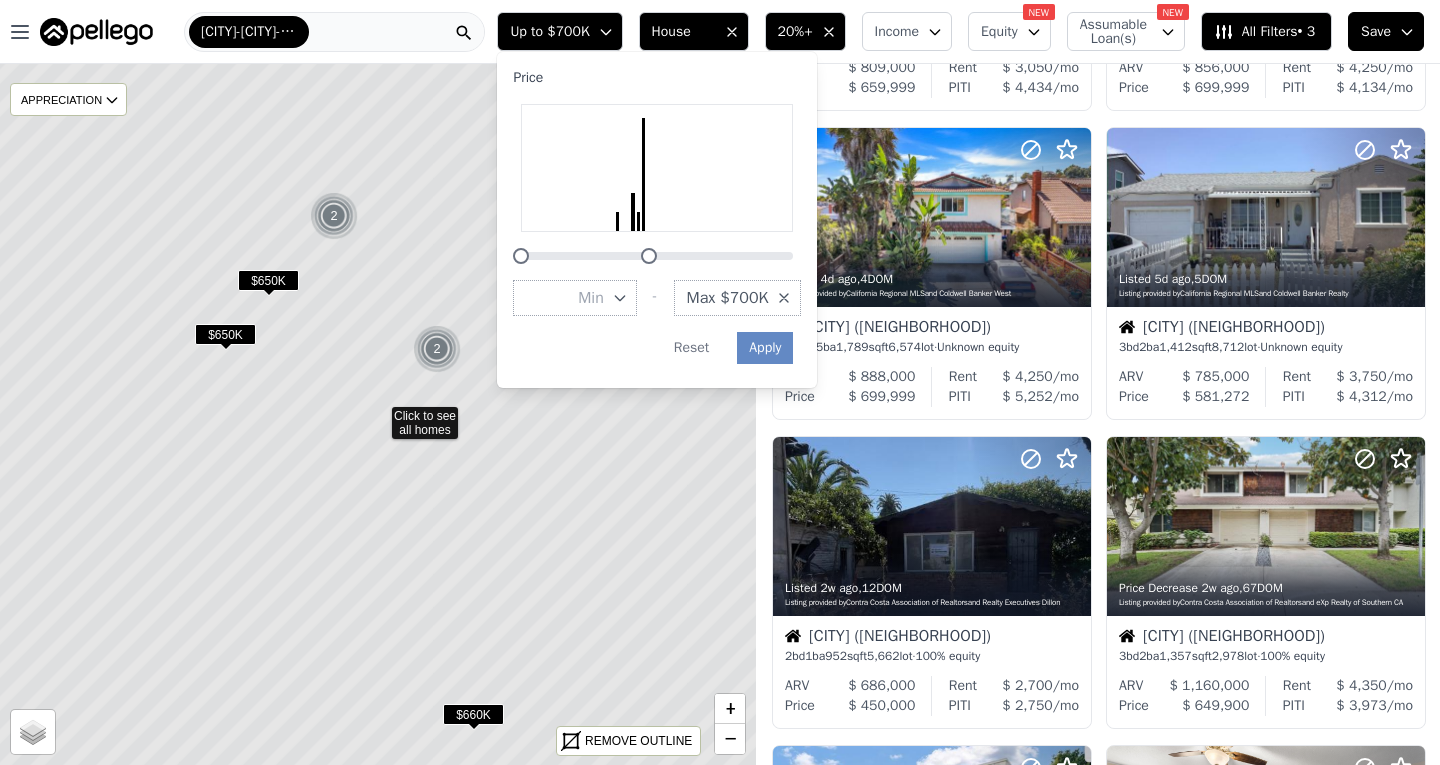 click at bounding box center [649, 256] 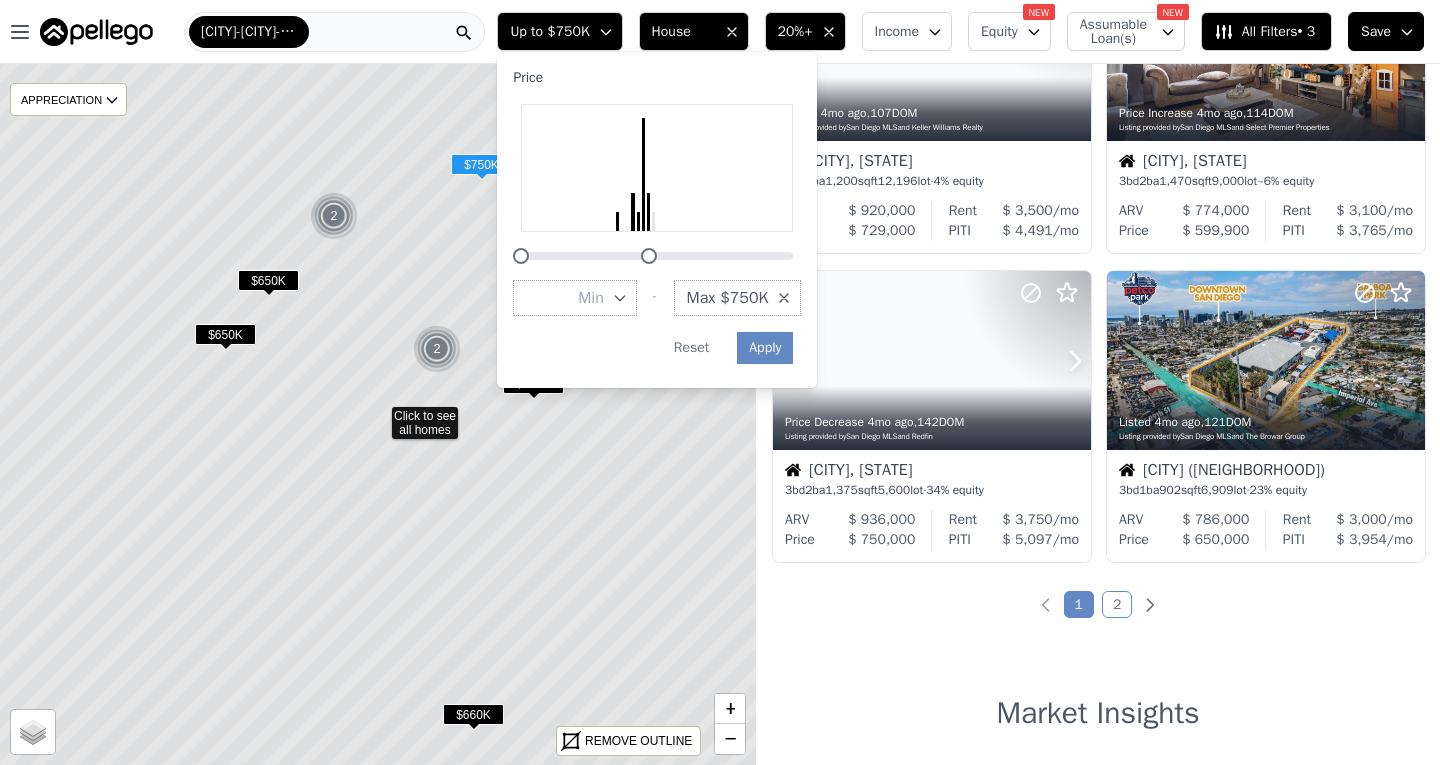 scroll, scrollTop: 1400, scrollLeft: 0, axis: vertical 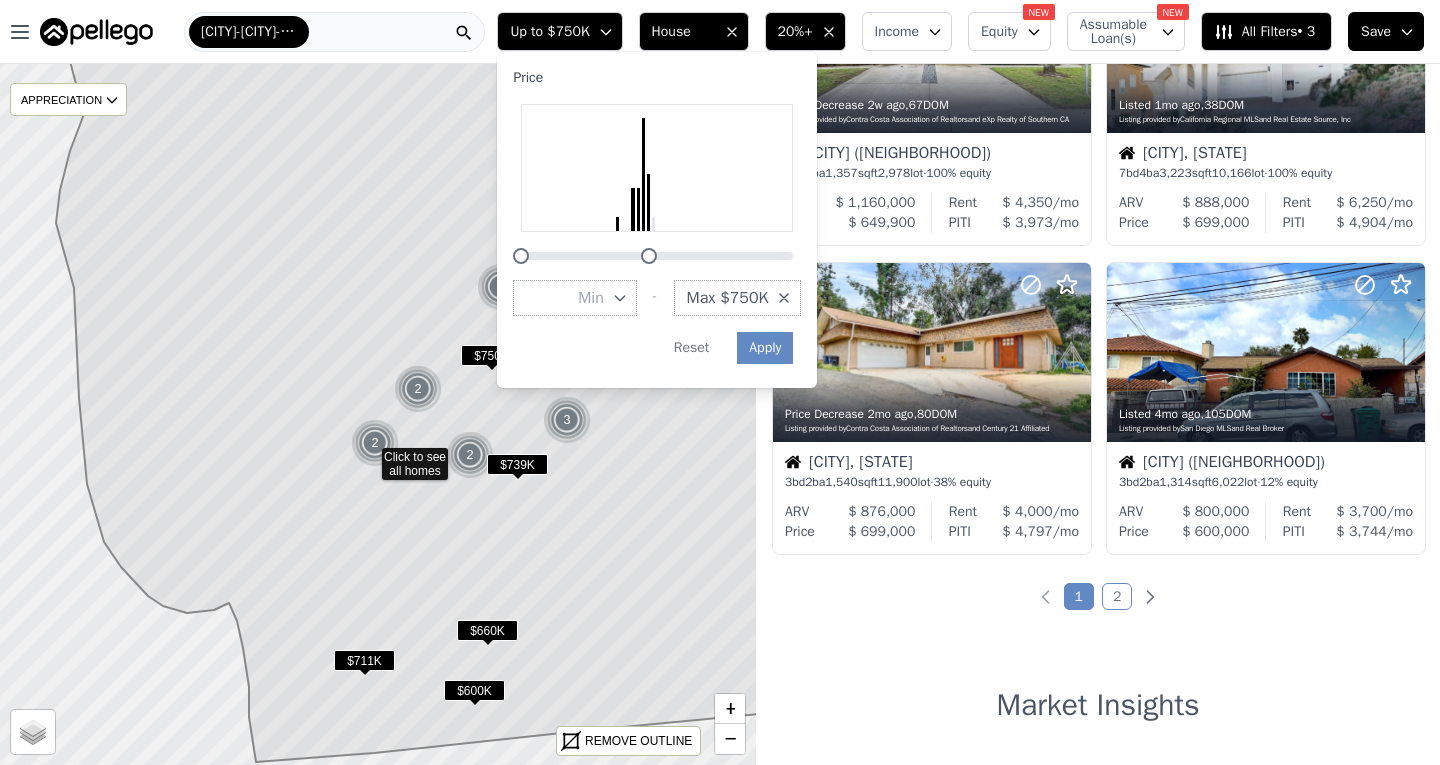 drag, startPoint x: 562, startPoint y: 485, endPoint x: 549, endPoint y: 509, distance: 27.294687 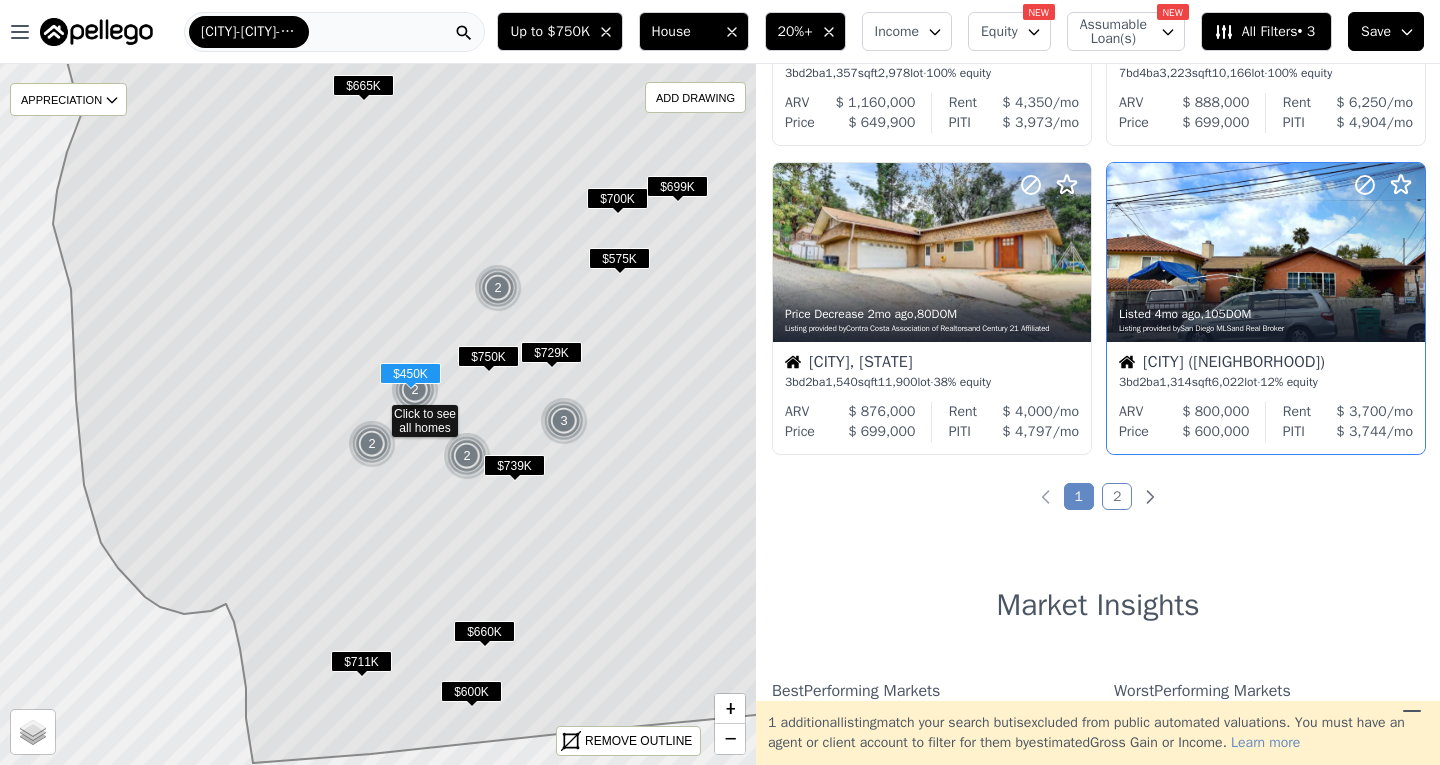 scroll, scrollTop: 1800, scrollLeft: 0, axis: vertical 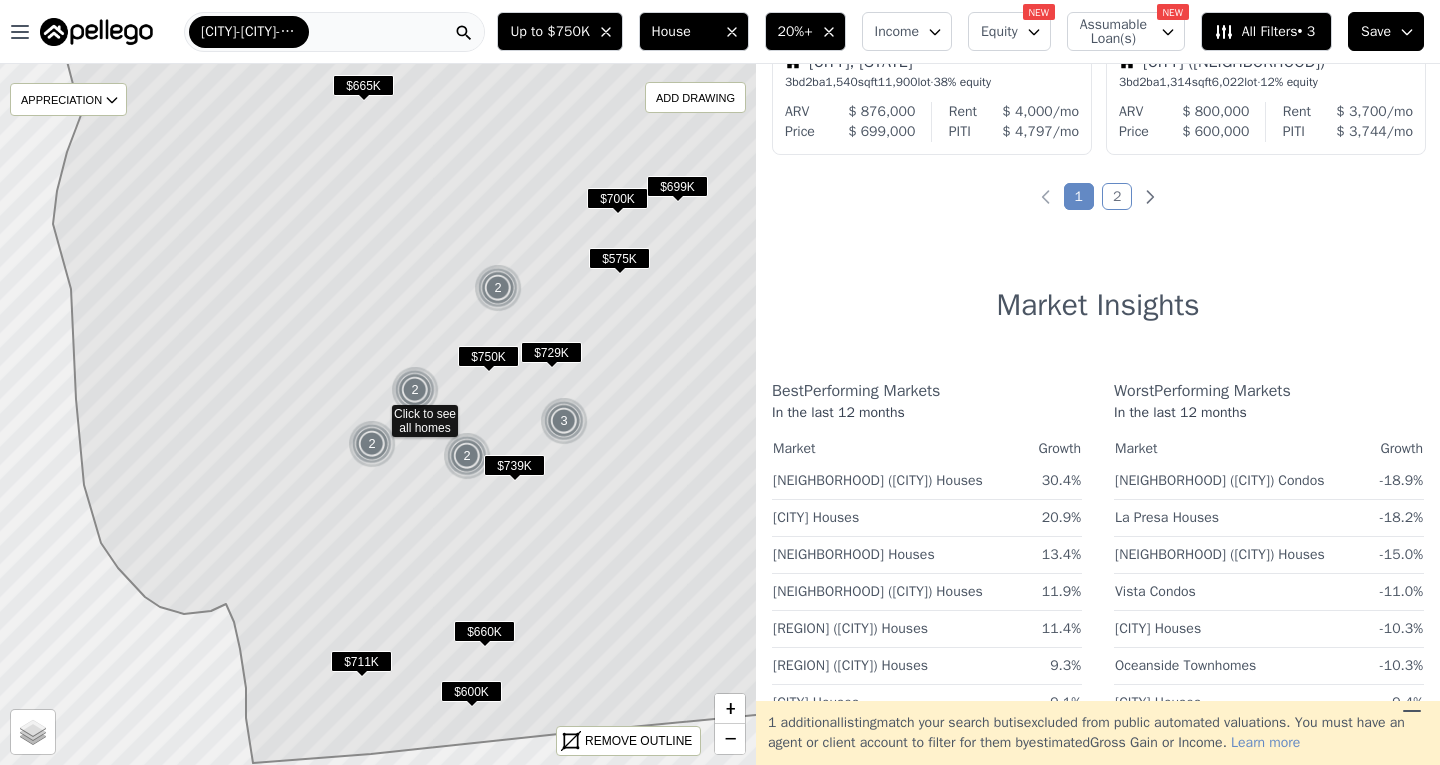click on "2" at bounding box center (1117, 196) 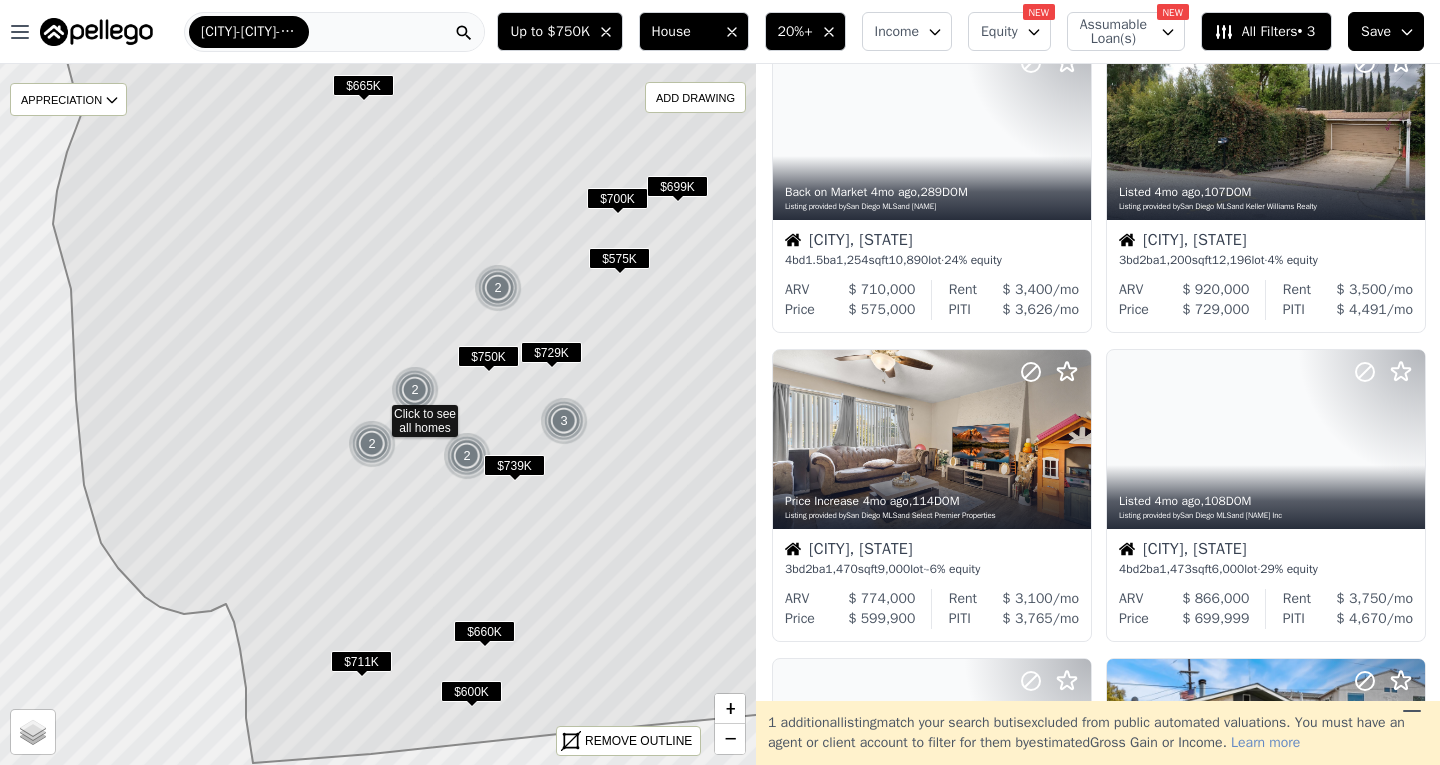 scroll, scrollTop: 0, scrollLeft: 0, axis: both 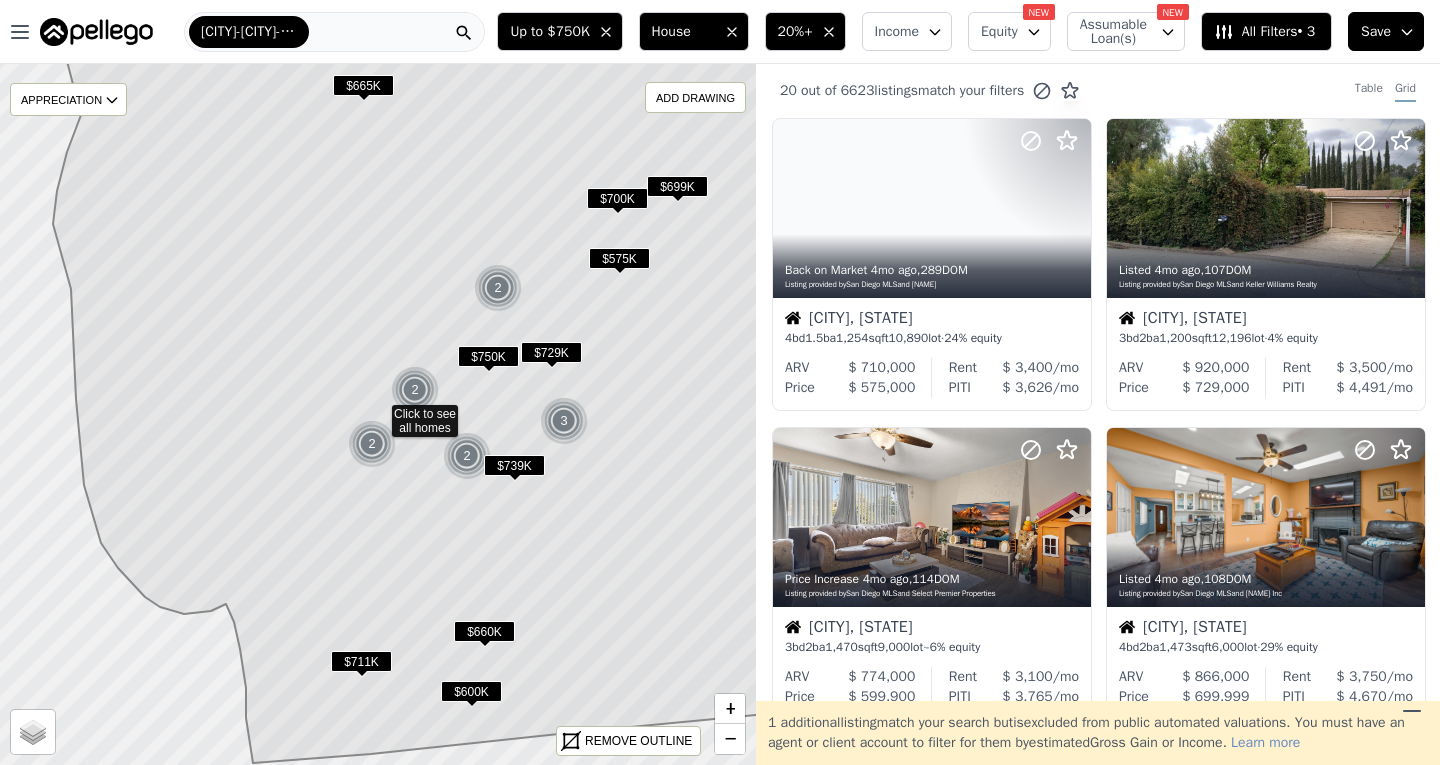 click 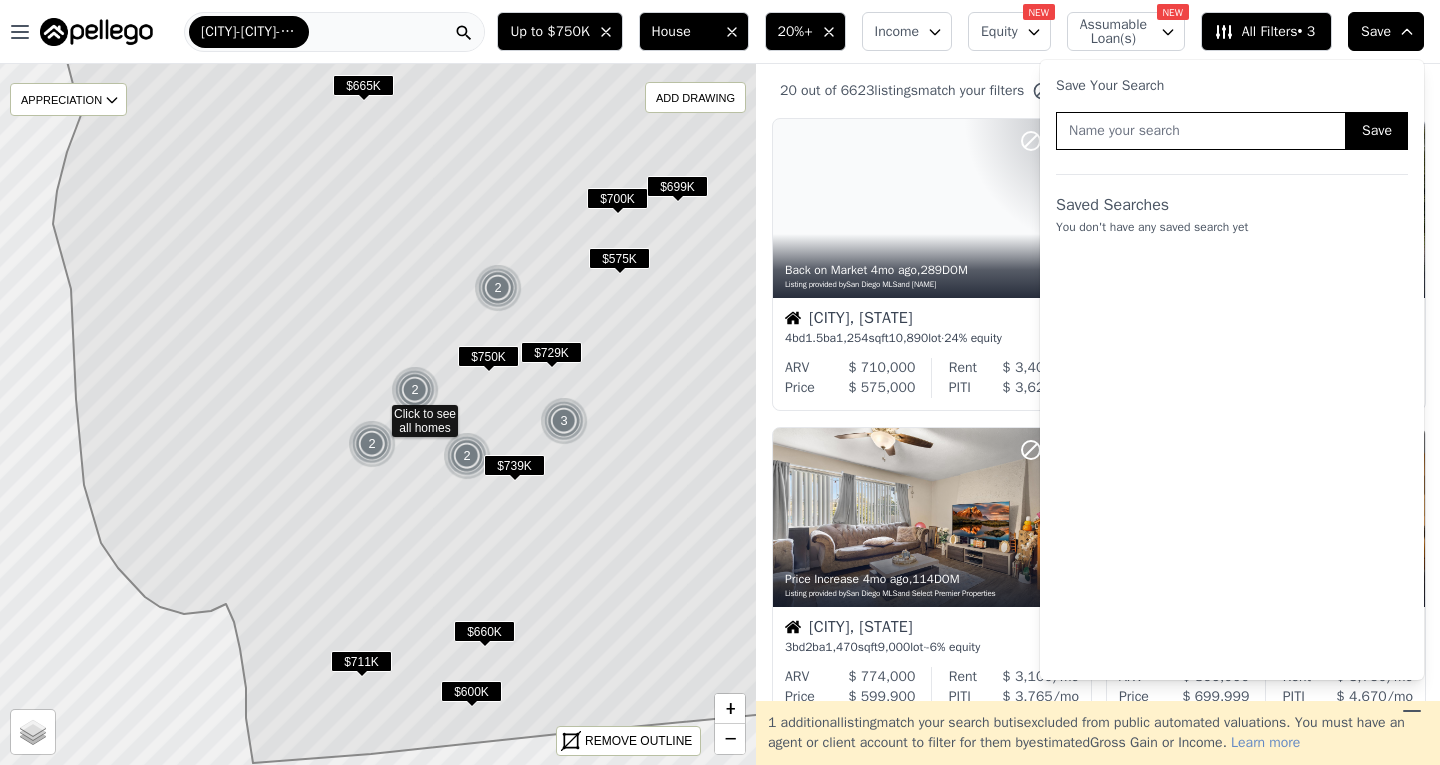 click on "Save Your Search" at bounding box center [1232, 86] 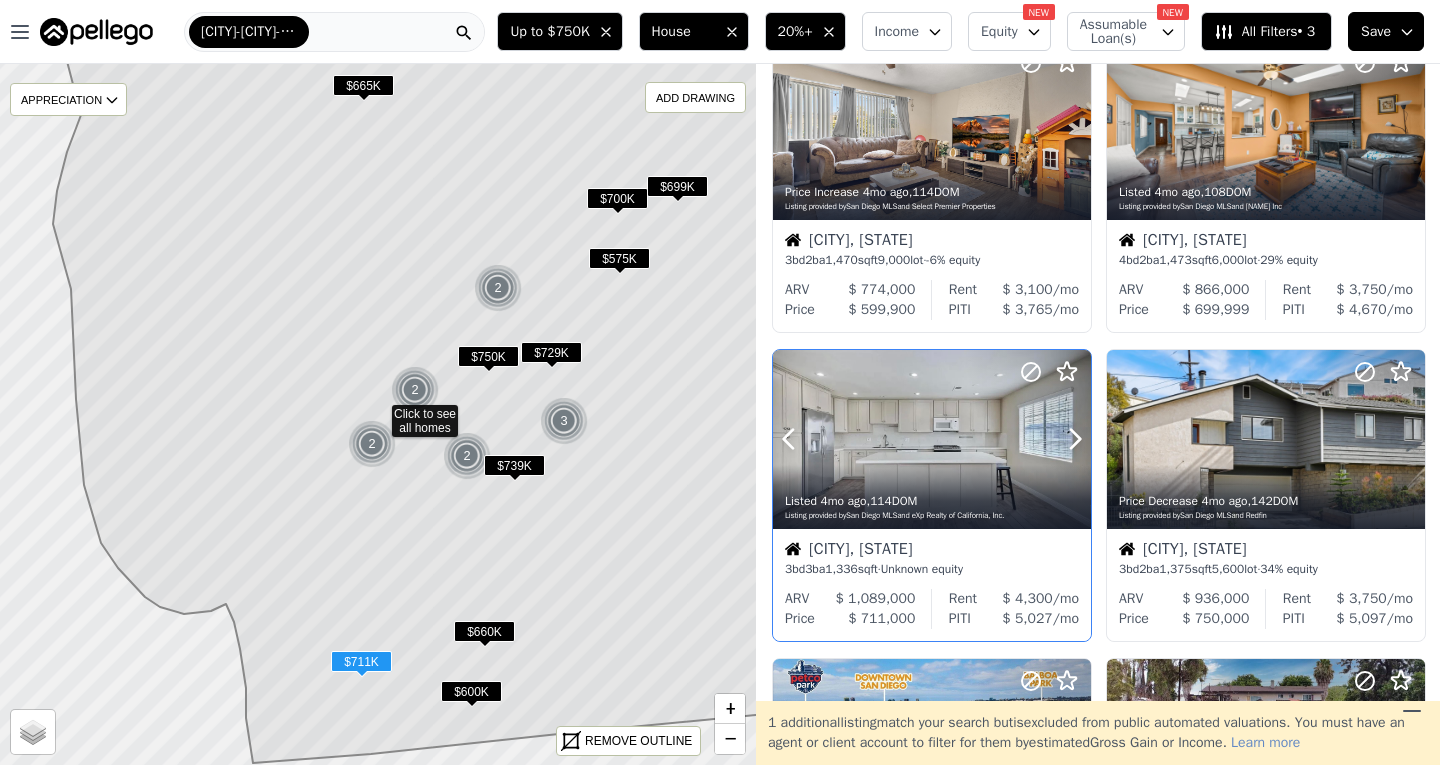 scroll, scrollTop: 500, scrollLeft: 0, axis: vertical 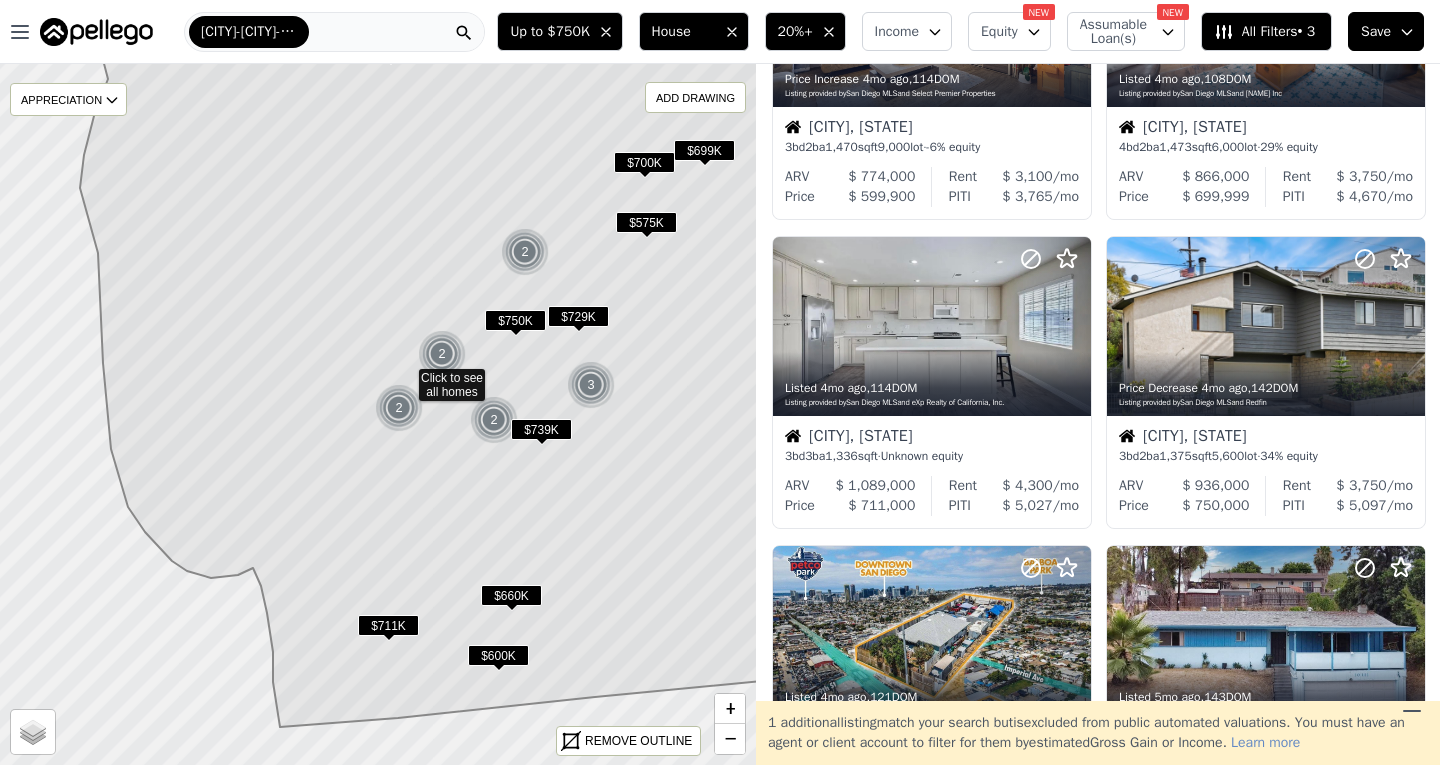 drag, startPoint x: 342, startPoint y: 336, endPoint x: 369, endPoint y: 300, distance: 45 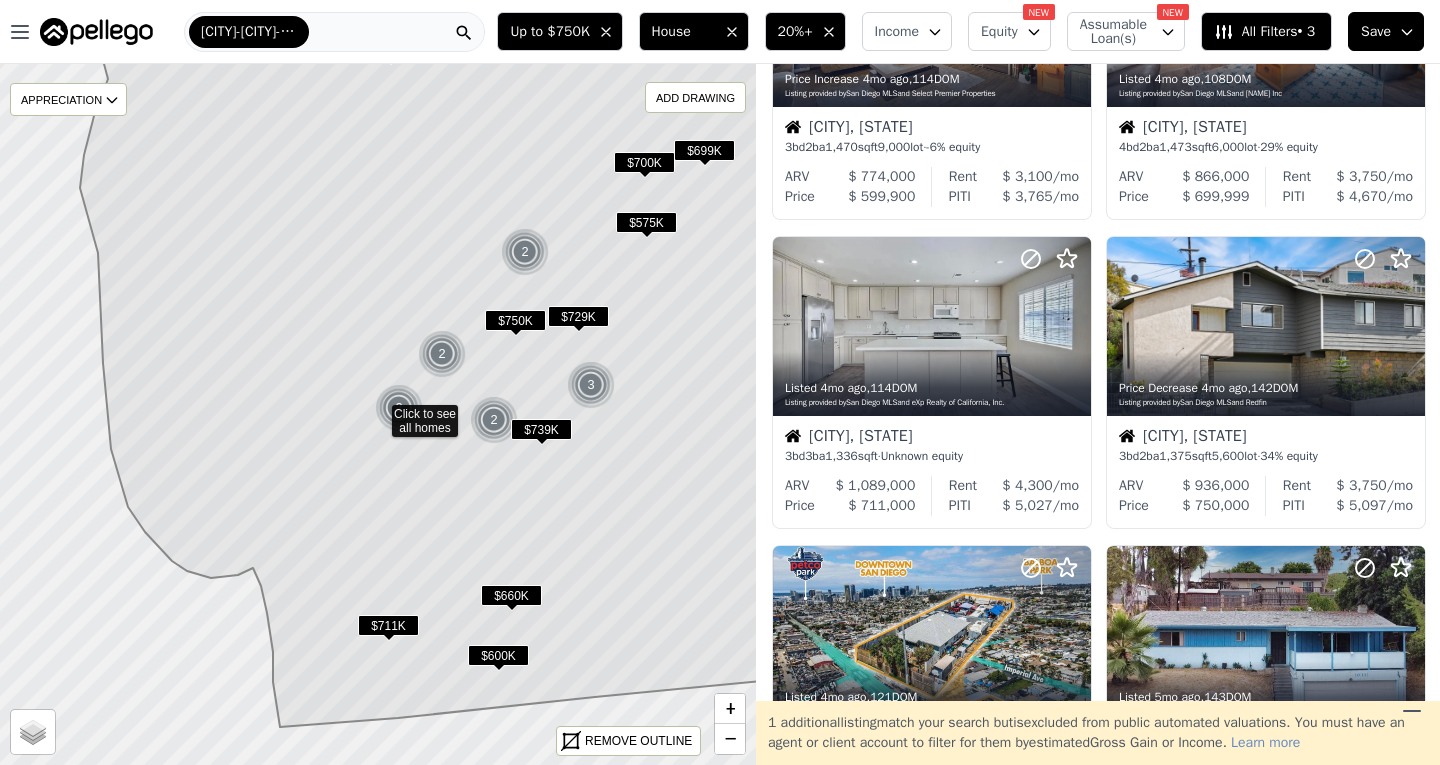 click on "$739K" at bounding box center (541, 429) 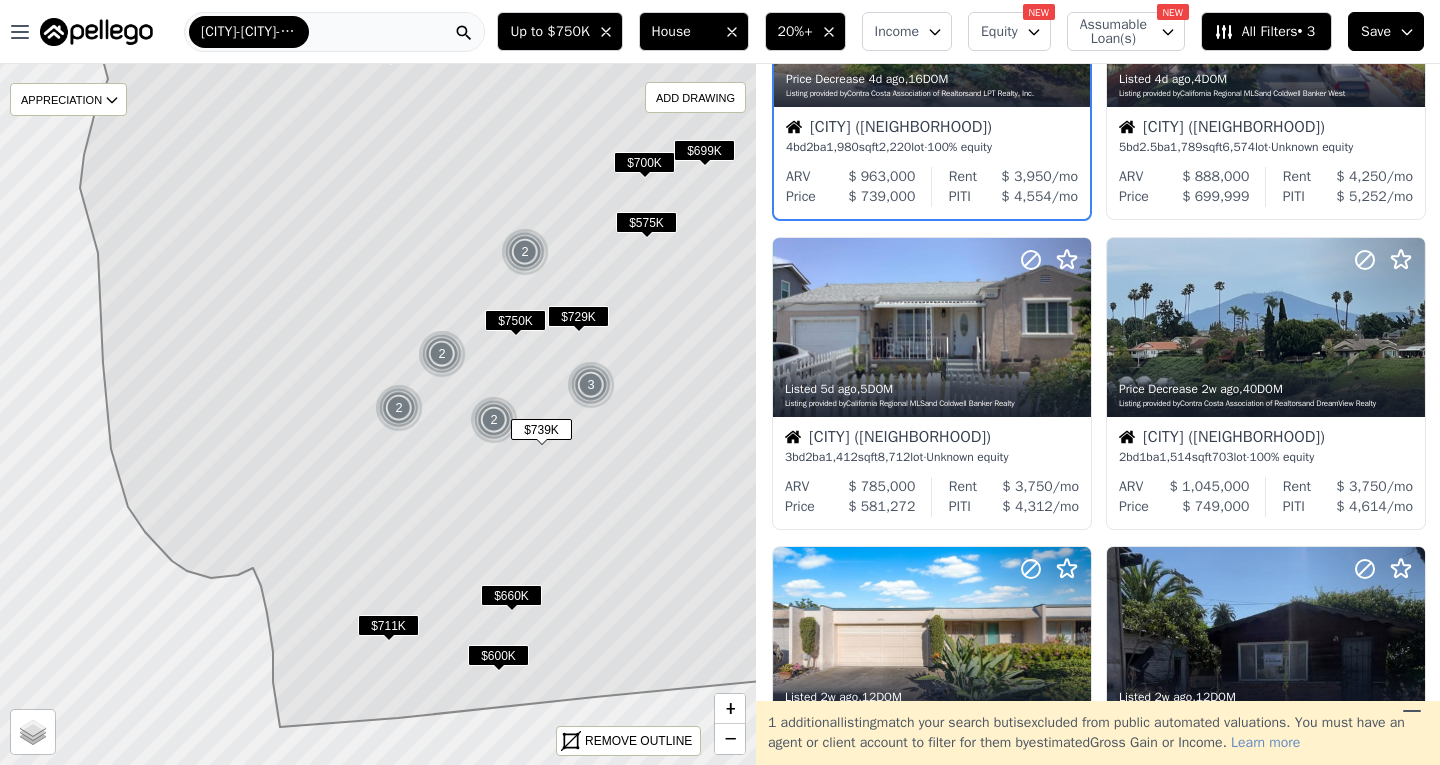 scroll, scrollTop: 191, scrollLeft: 0, axis: vertical 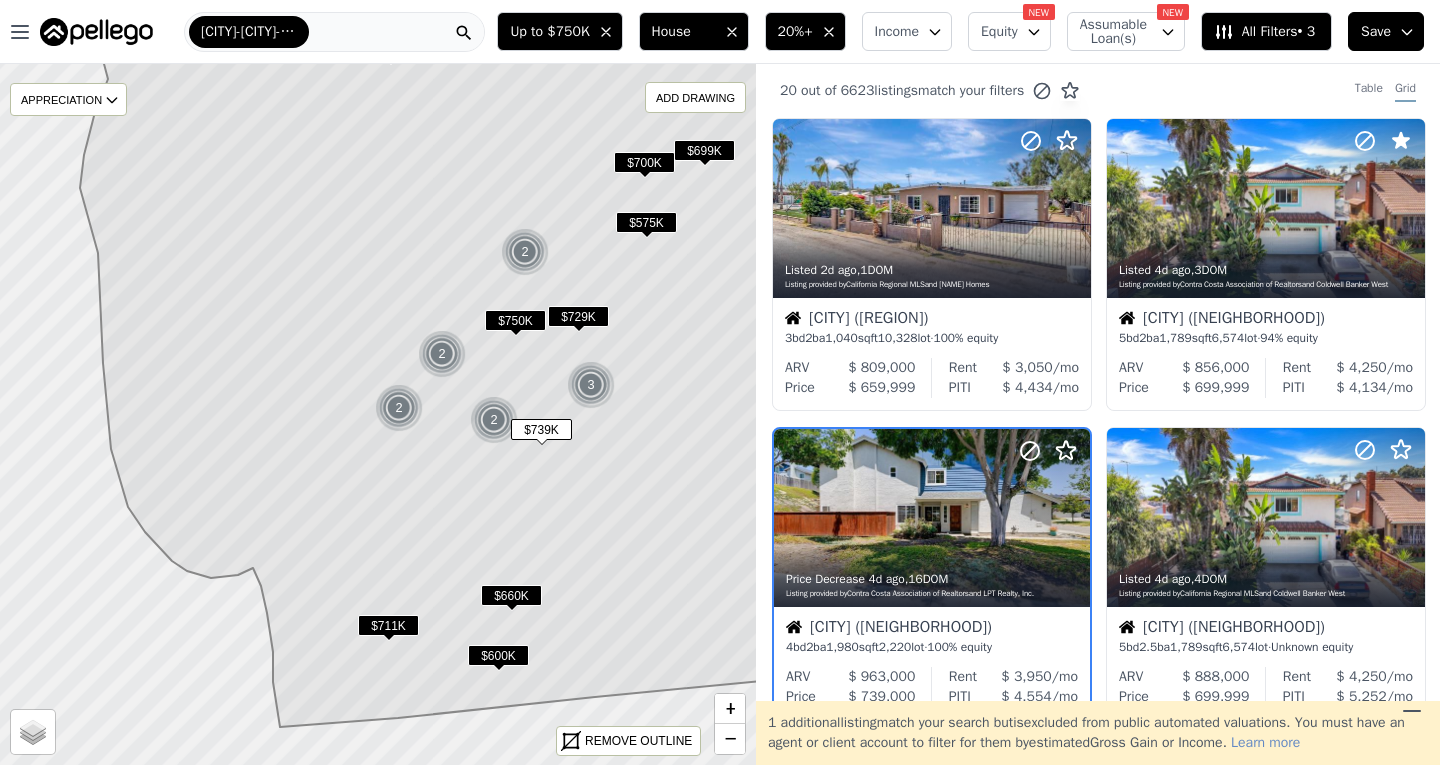 click at bounding box center [96, 32] 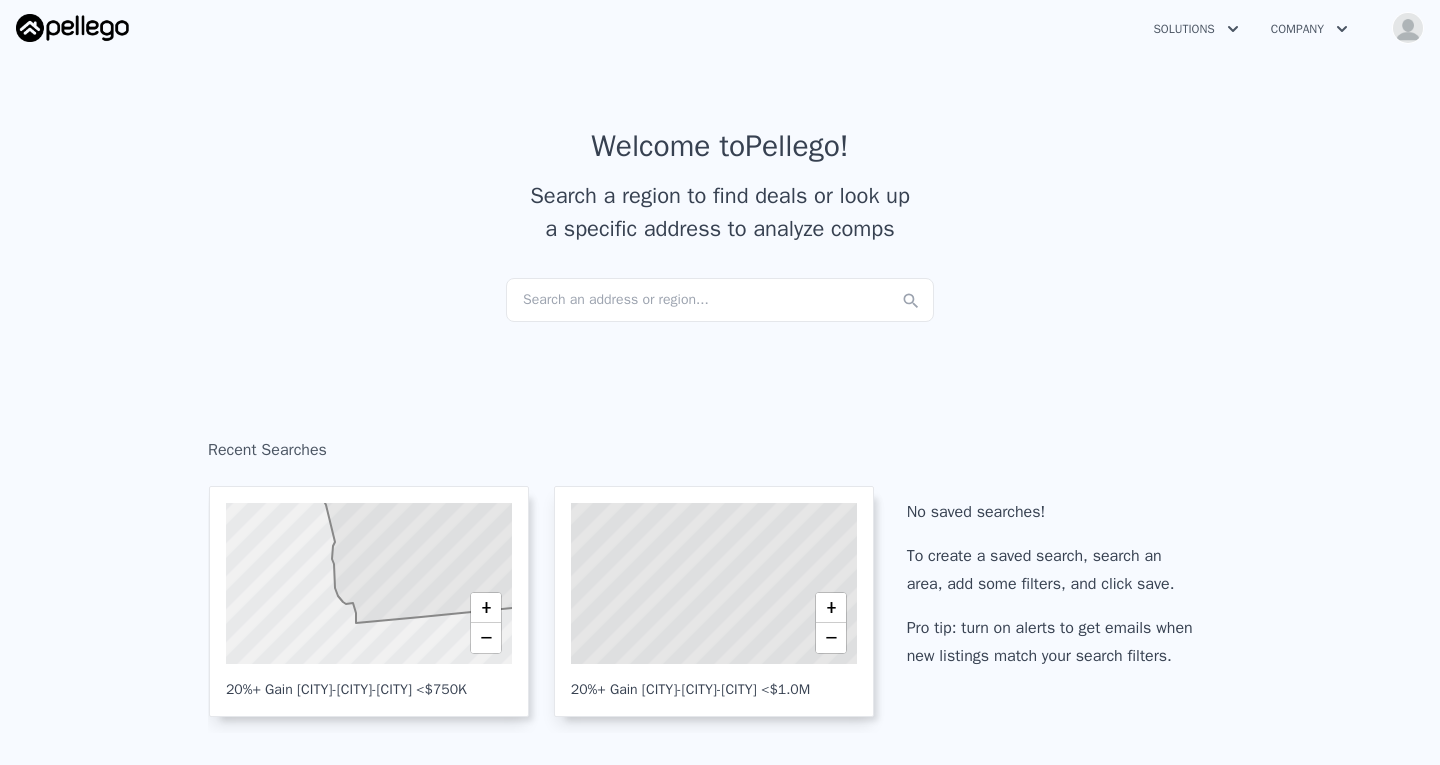 click at bounding box center [1408, 28] 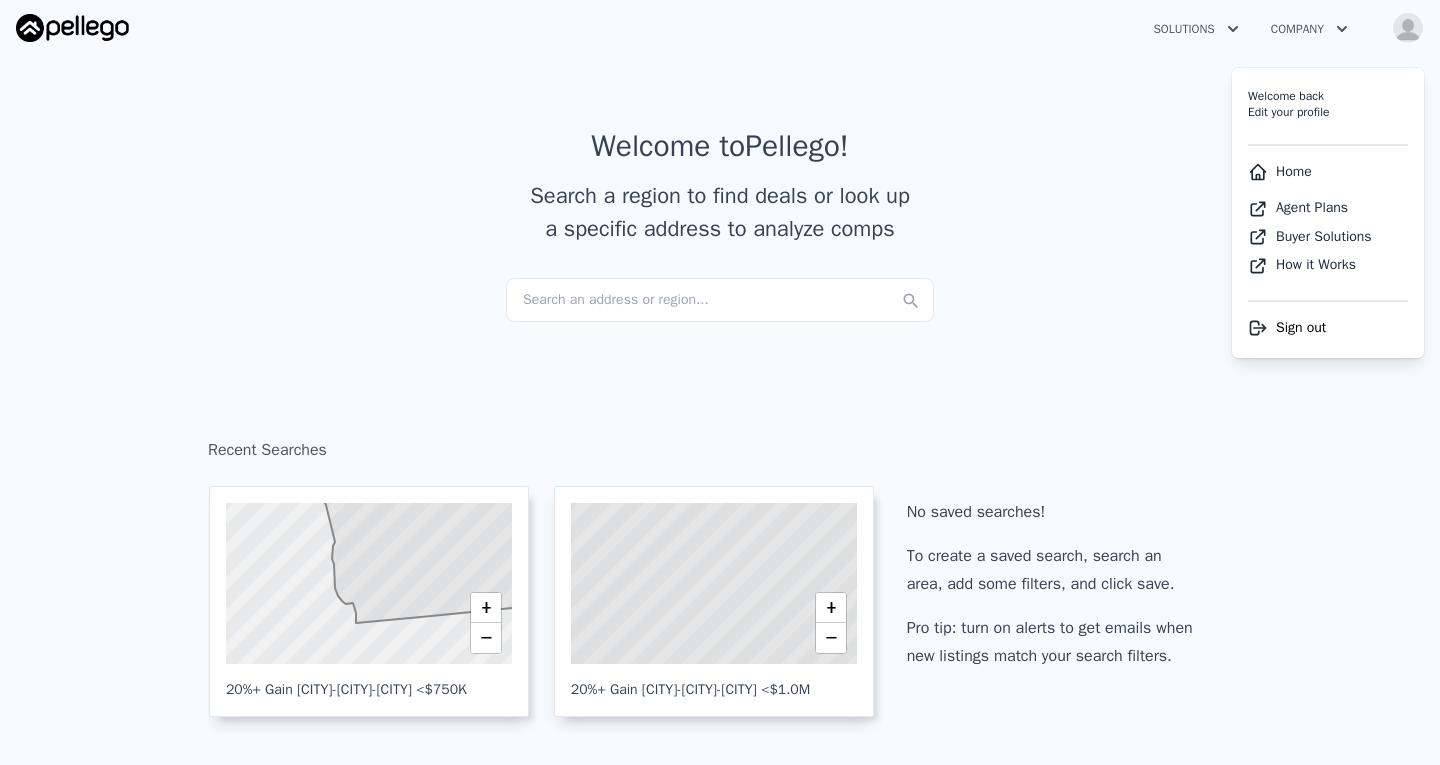 click on "Home" at bounding box center (1280, 171) 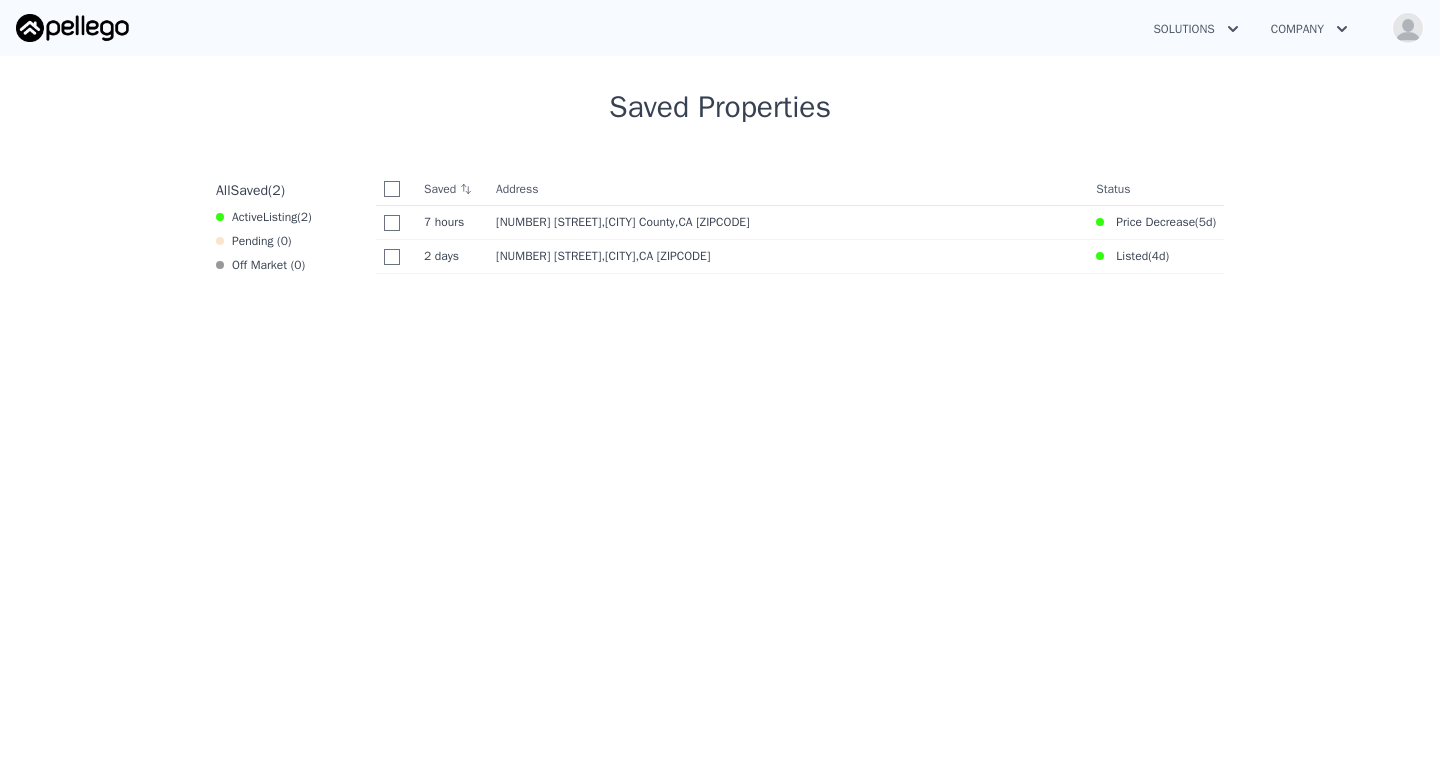 scroll, scrollTop: 800, scrollLeft: 0, axis: vertical 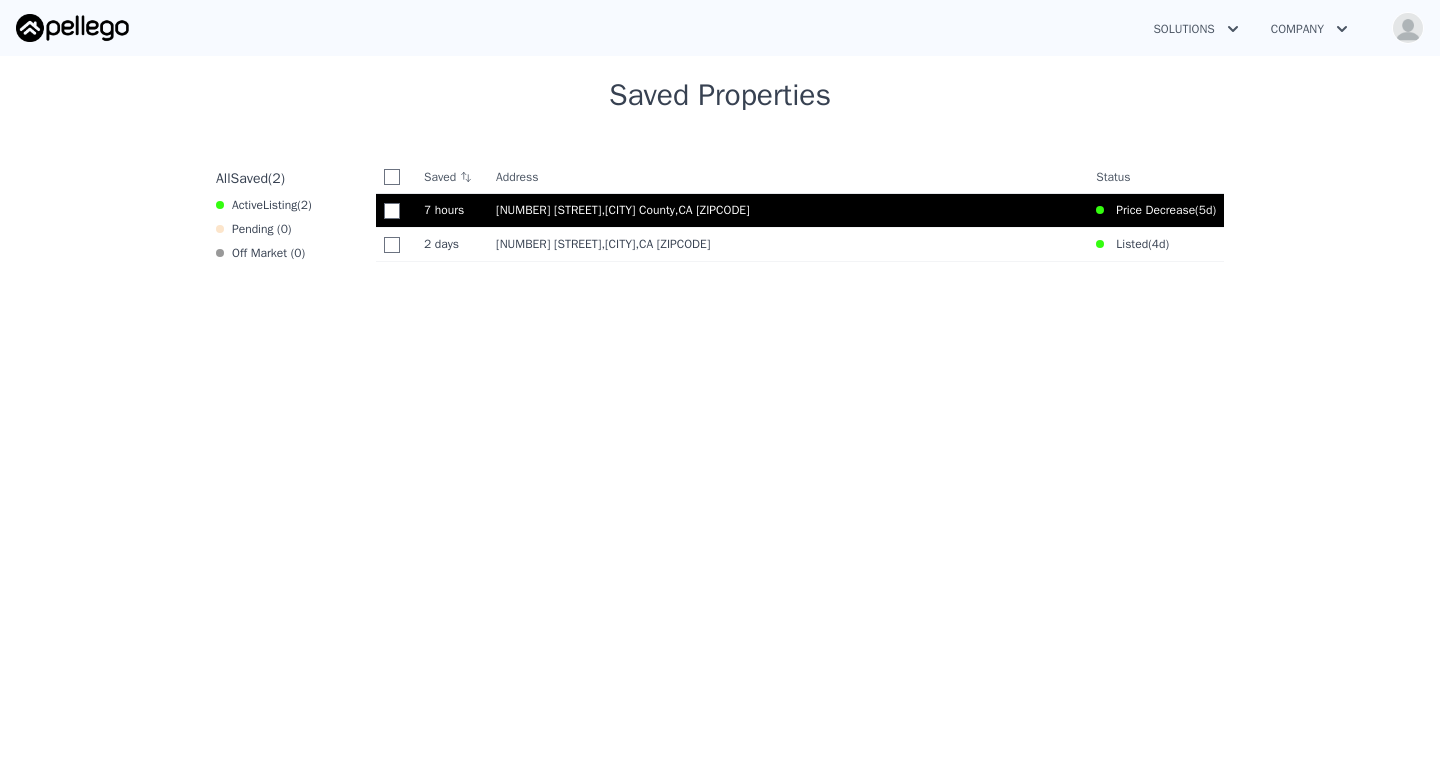 click on ",  San Diego County ,  CA   91950" at bounding box center (679, 210) 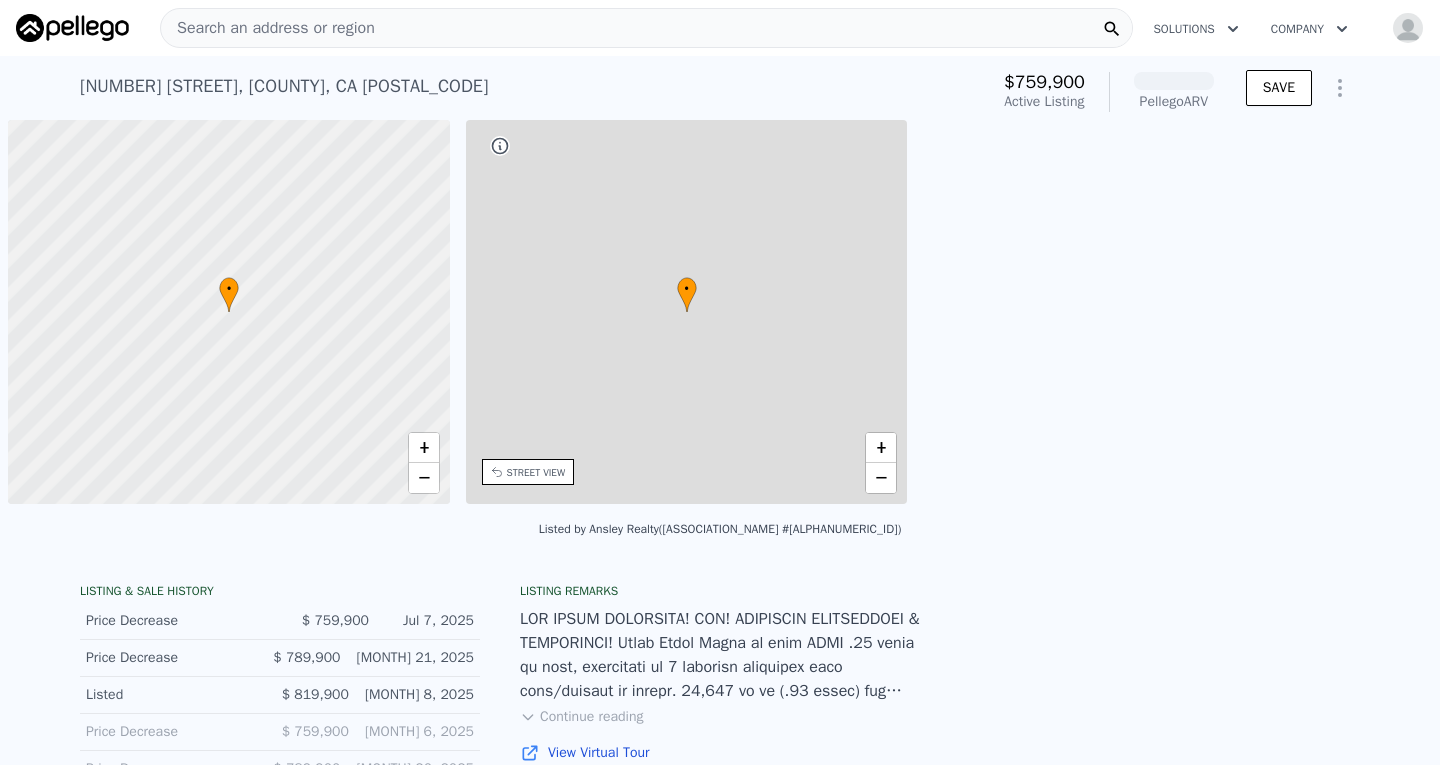 scroll, scrollTop: 0, scrollLeft: 0, axis: both 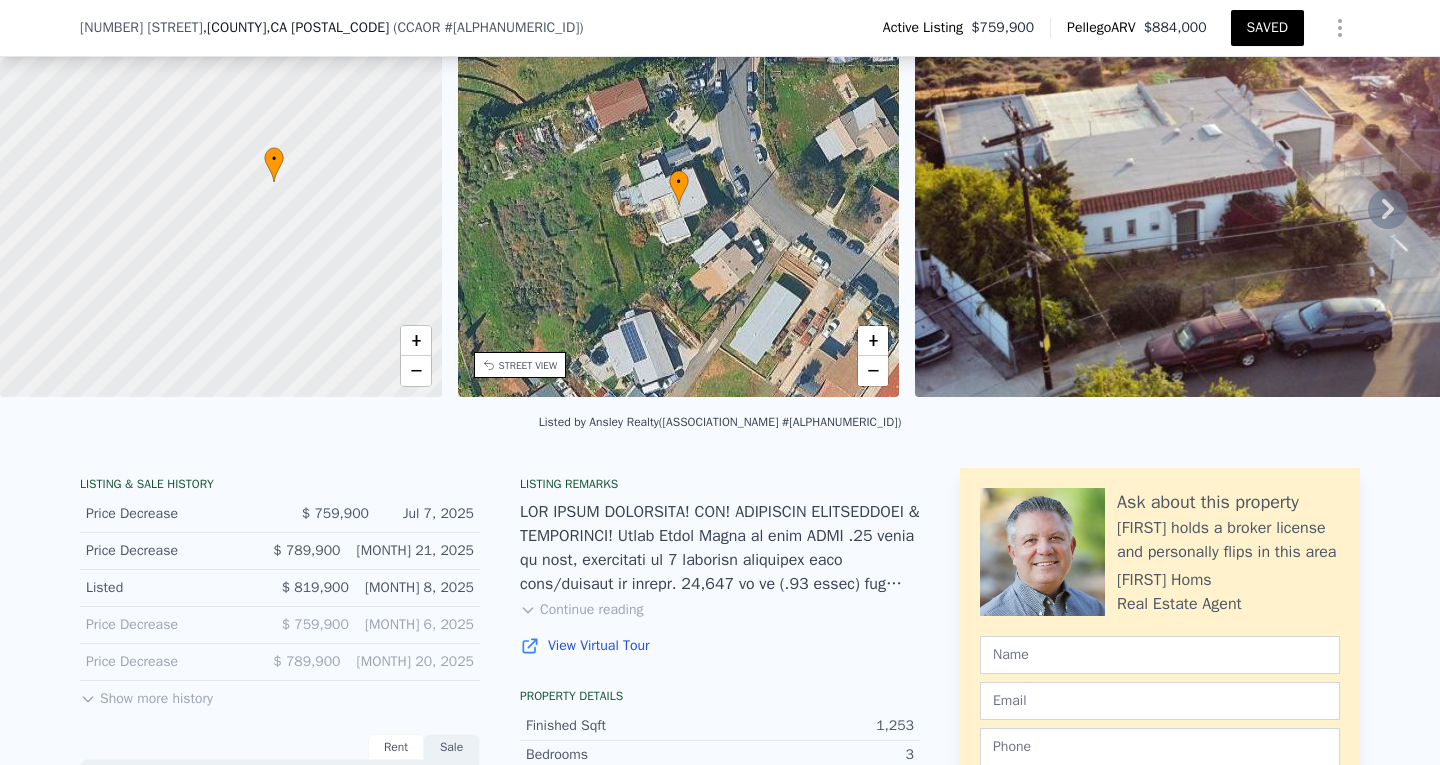 drag, startPoint x: 224, startPoint y: 320, endPoint x: 277, endPoint y: 297, distance: 57.77543 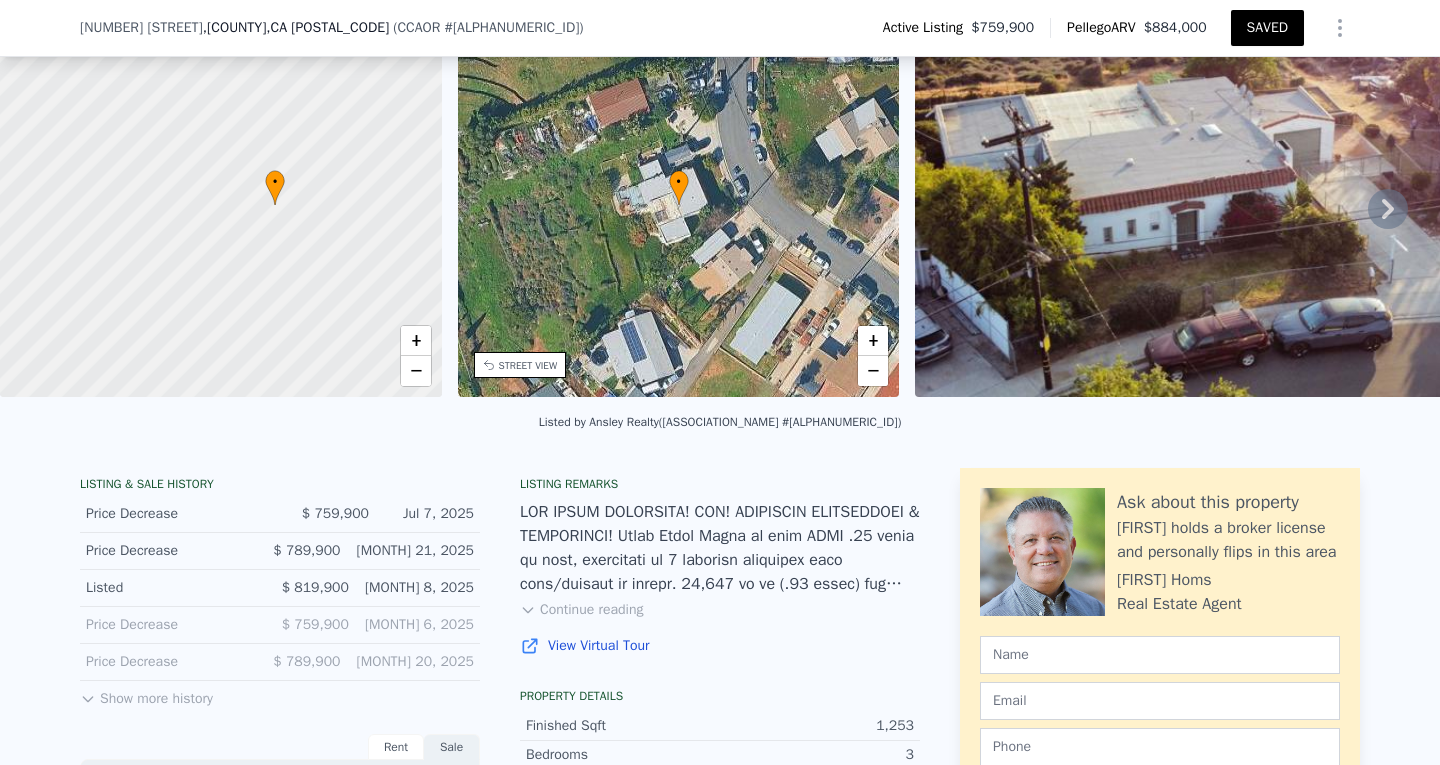 drag, startPoint x: 266, startPoint y: 261, endPoint x: 242, endPoint y: 252, distance: 25.632011 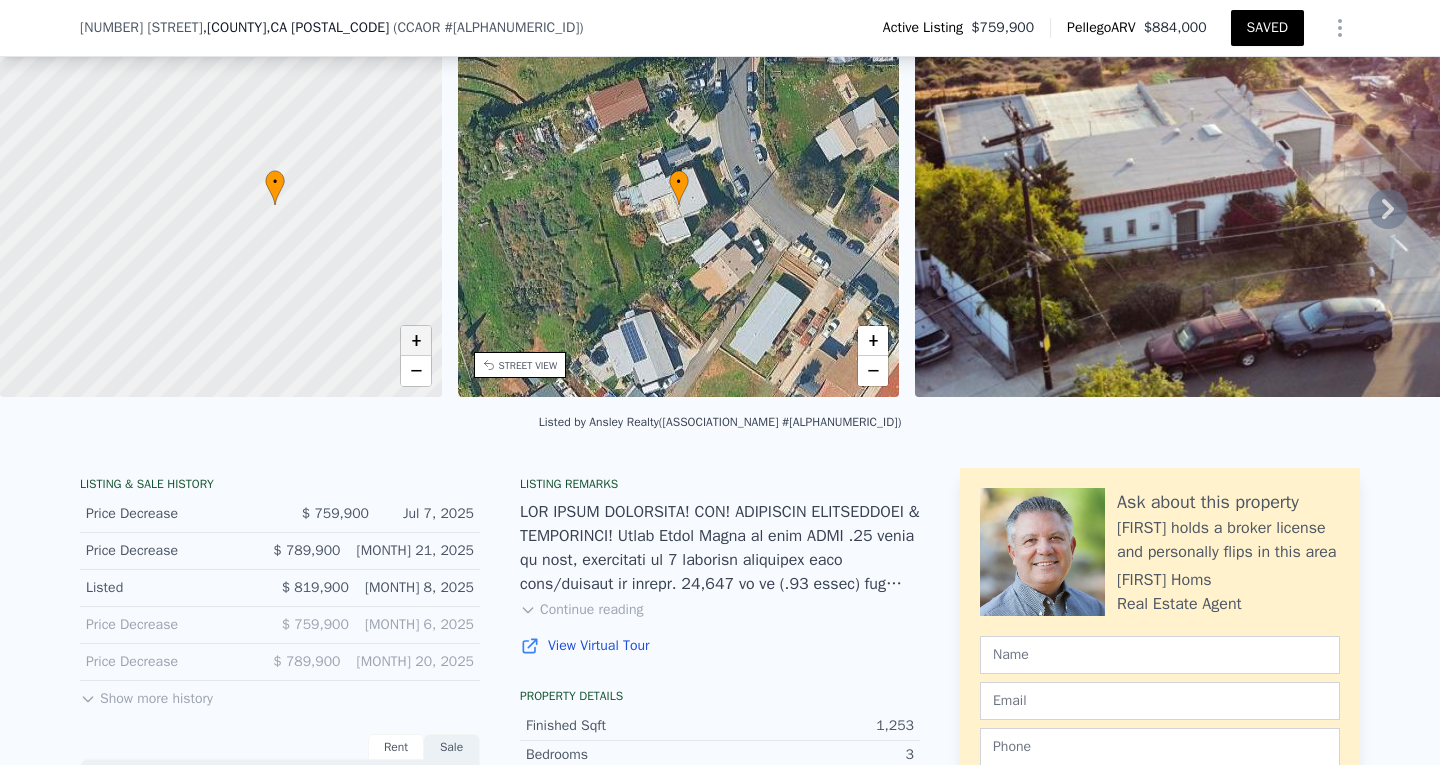 click on "+" at bounding box center [416, 341] 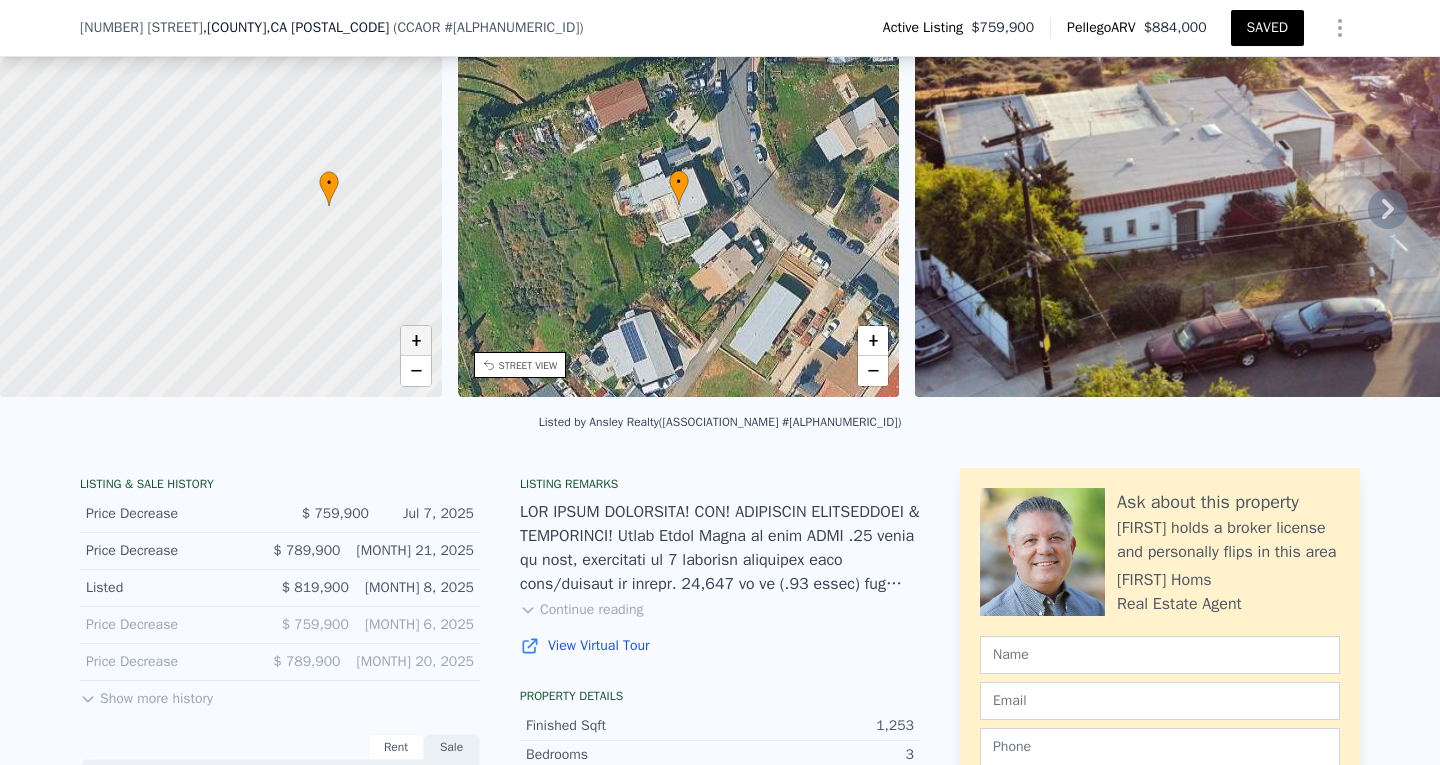 click on "+" at bounding box center [416, 341] 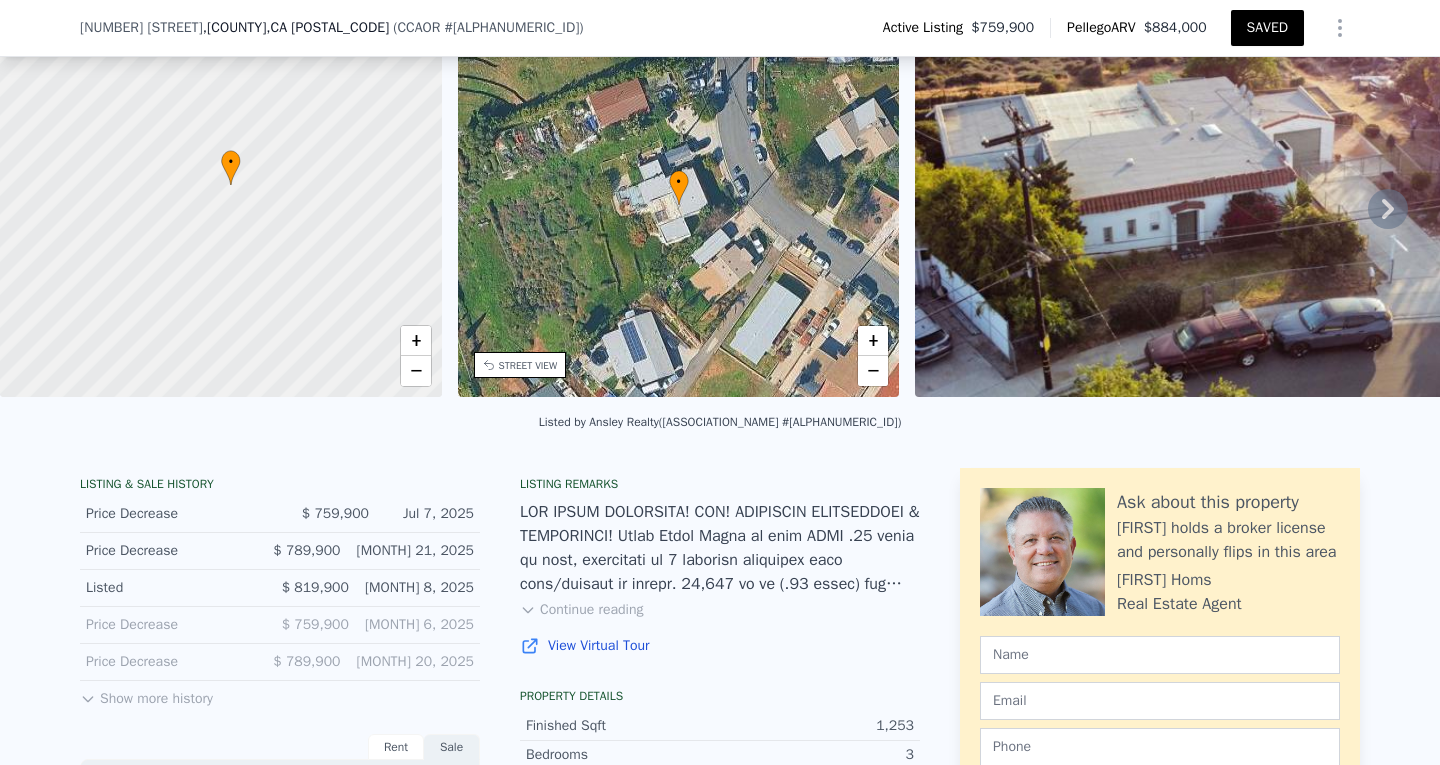 drag, startPoint x: 392, startPoint y: 288, endPoint x: 186, endPoint y: 266, distance: 207.17143 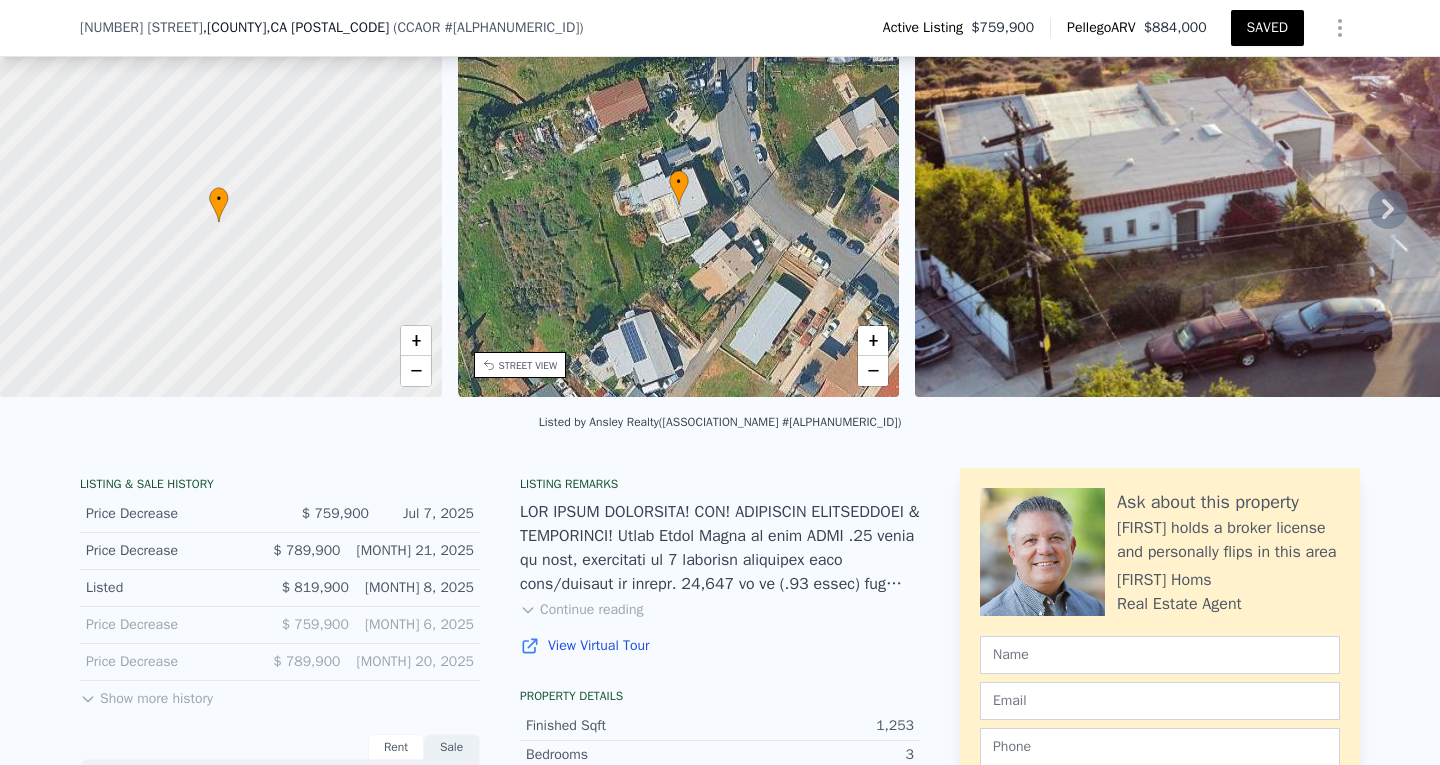drag, startPoint x: 232, startPoint y: 269, endPoint x: 218, endPoint y: 306, distance: 39.56008 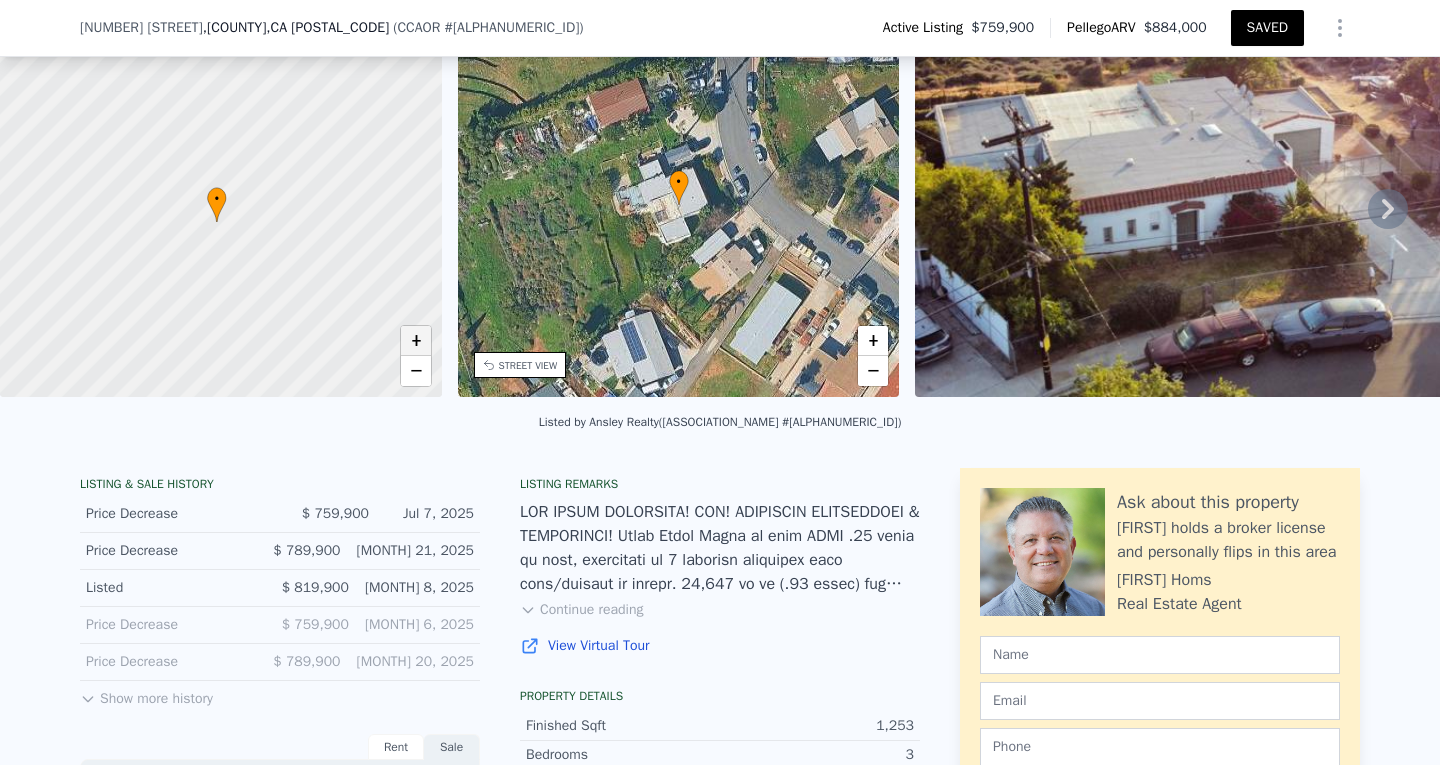 click on "+" at bounding box center [416, 341] 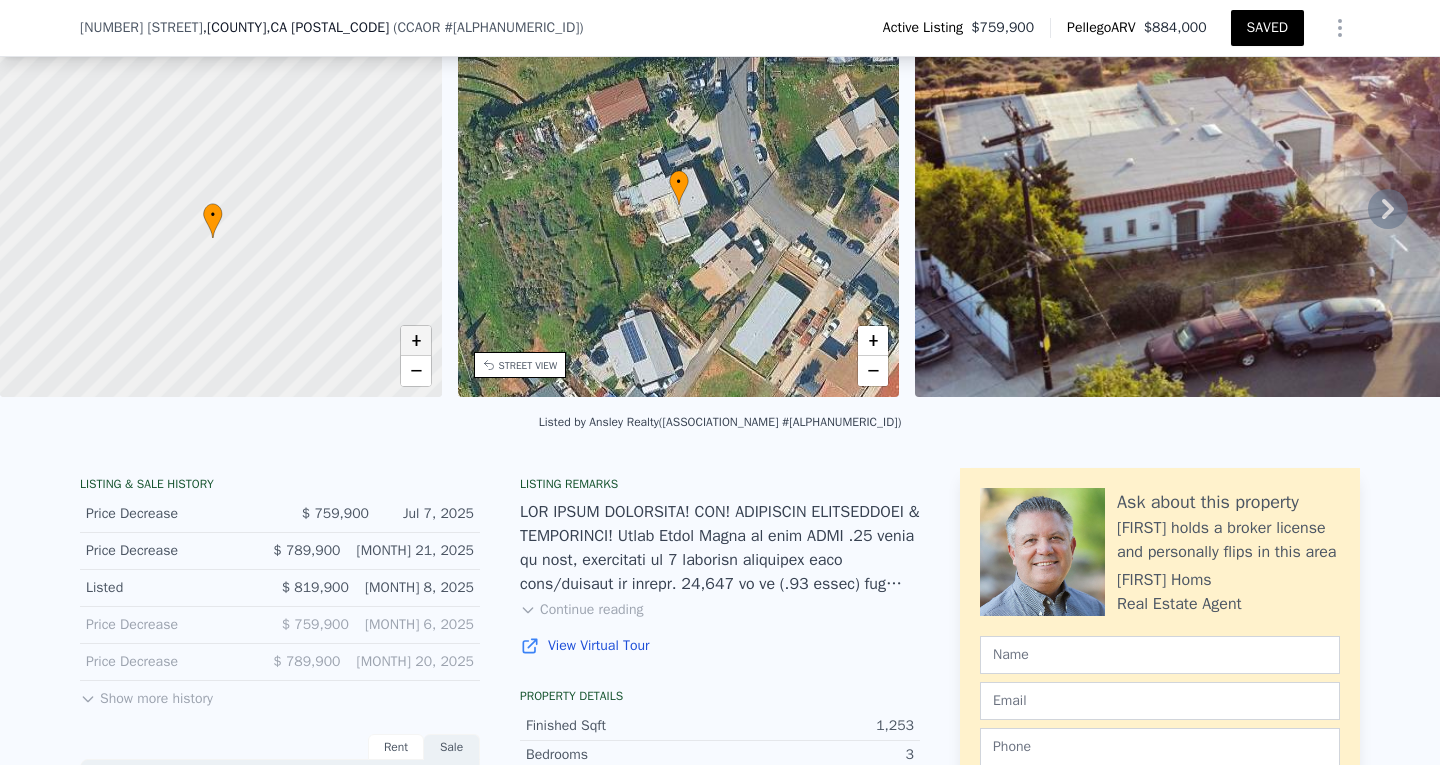 click on "+" at bounding box center (416, 341) 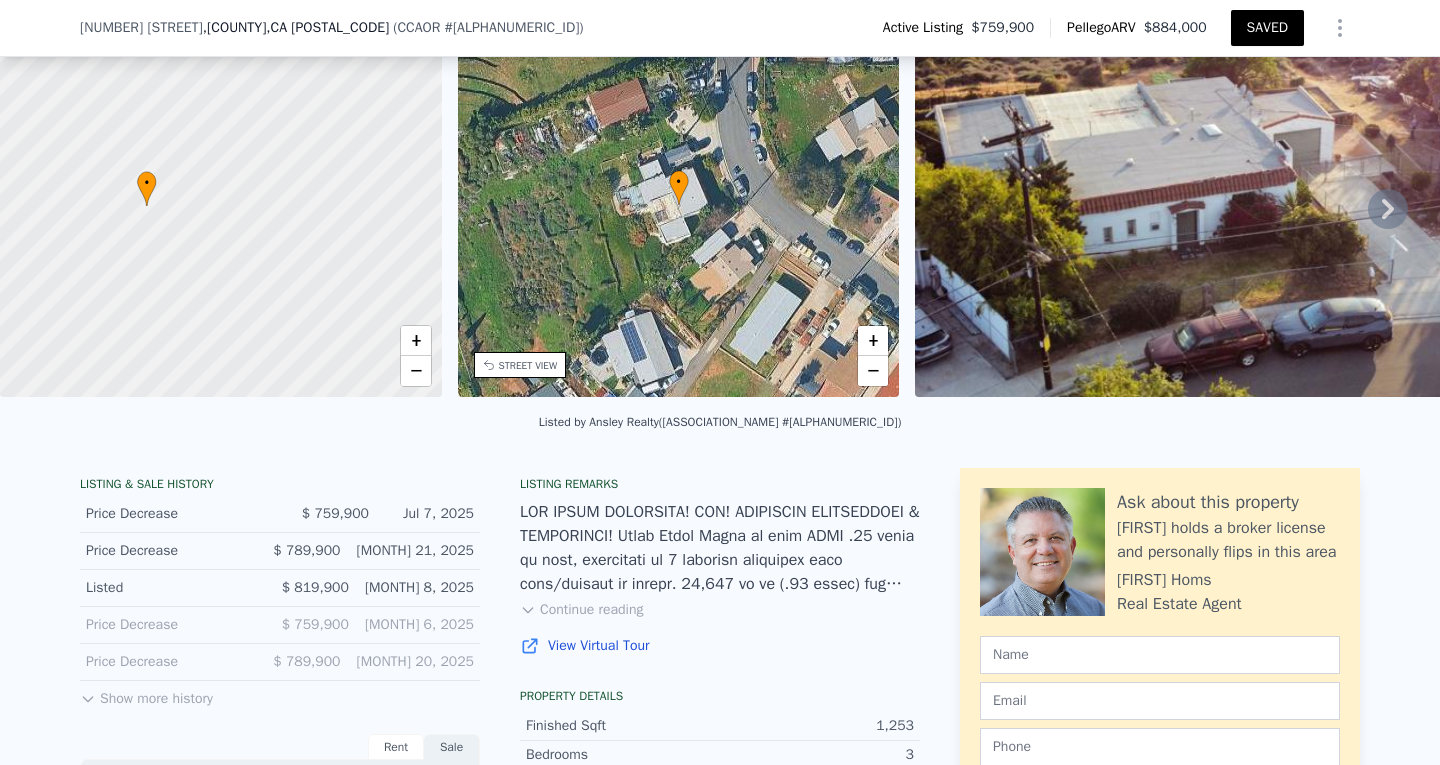 drag, startPoint x: 301, startPoint y: 332, endPoint x: 242, endPoint y: 266, distance: 88.52683 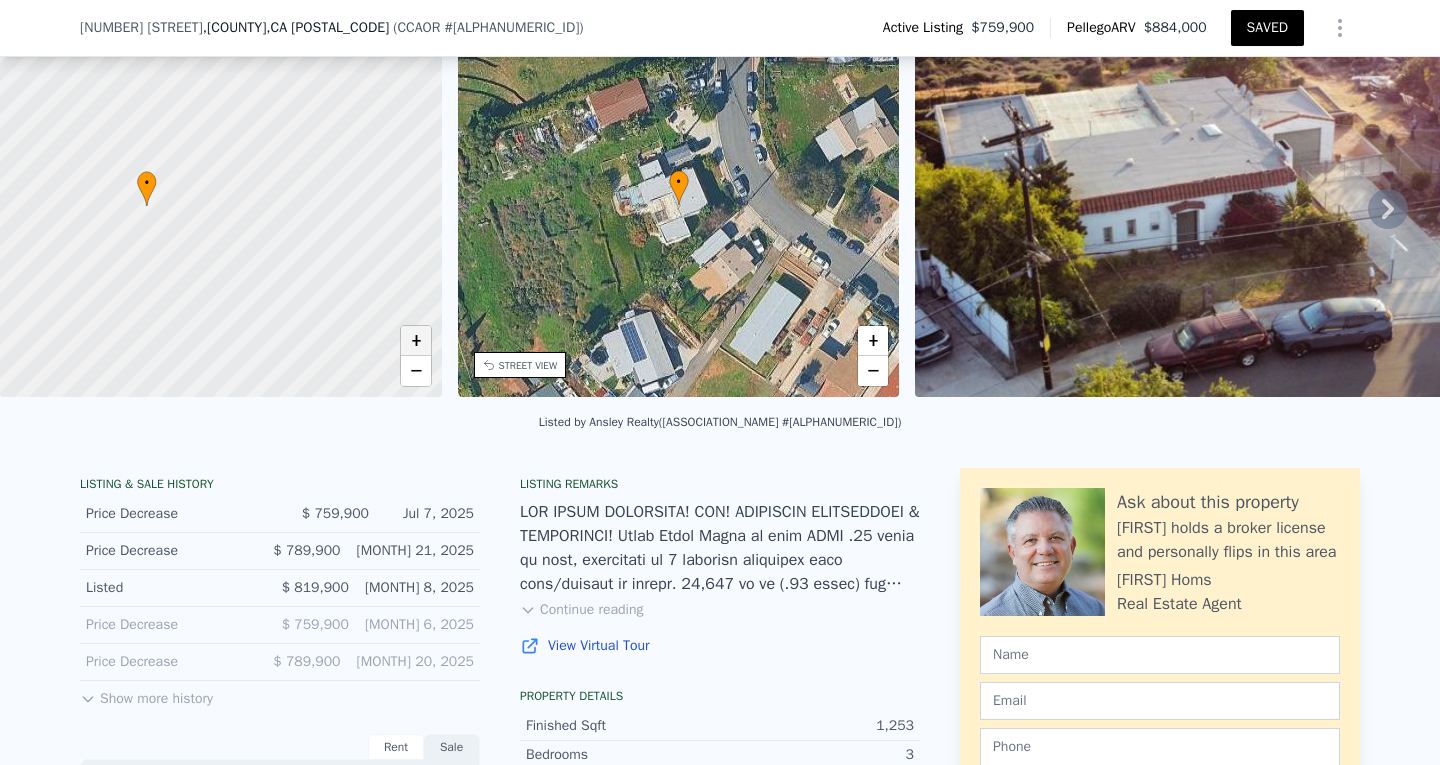 click on "+" at bounding box center (416, 341) 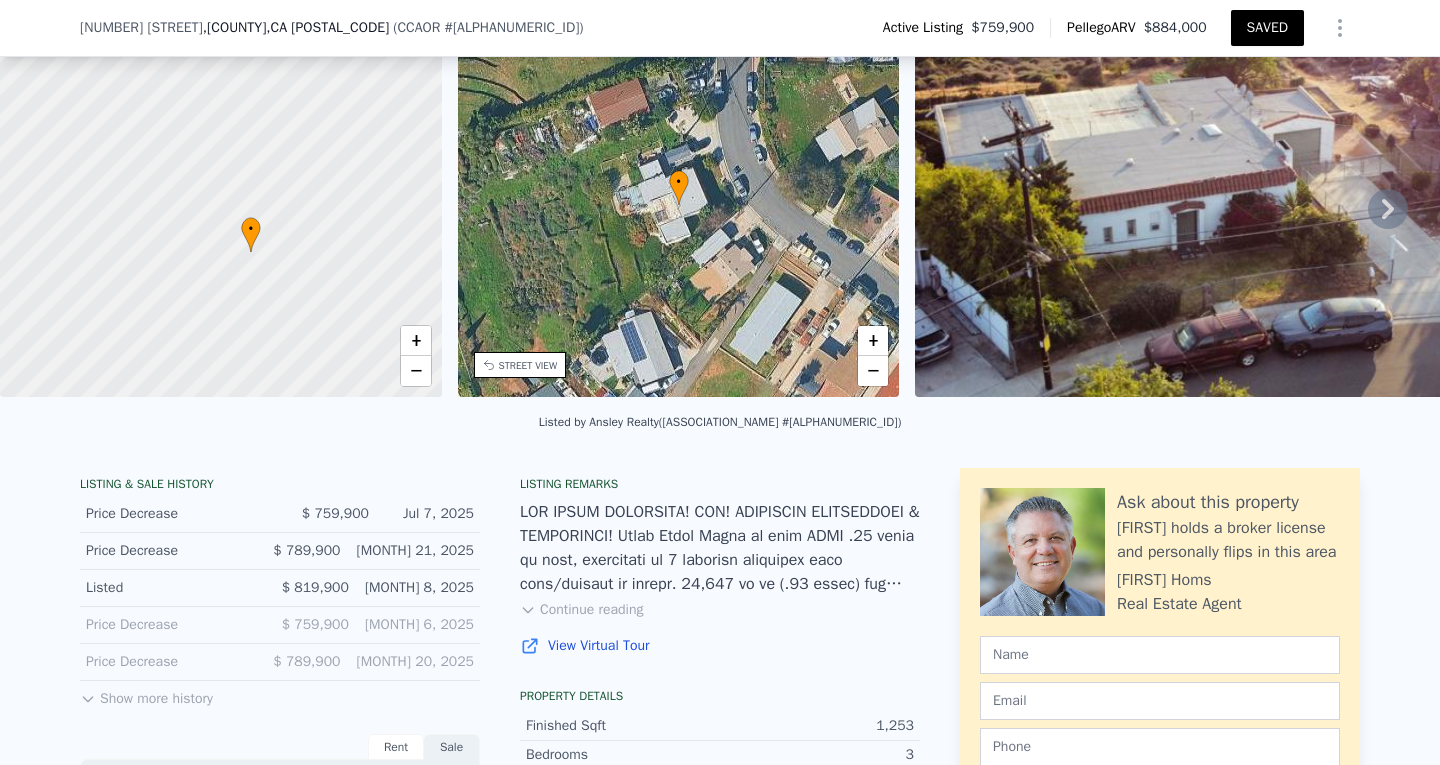 drag, startPoint x: 144, startPoint y: 223, endPoint x: 323, endPoint y: 269, distance: 184.81613 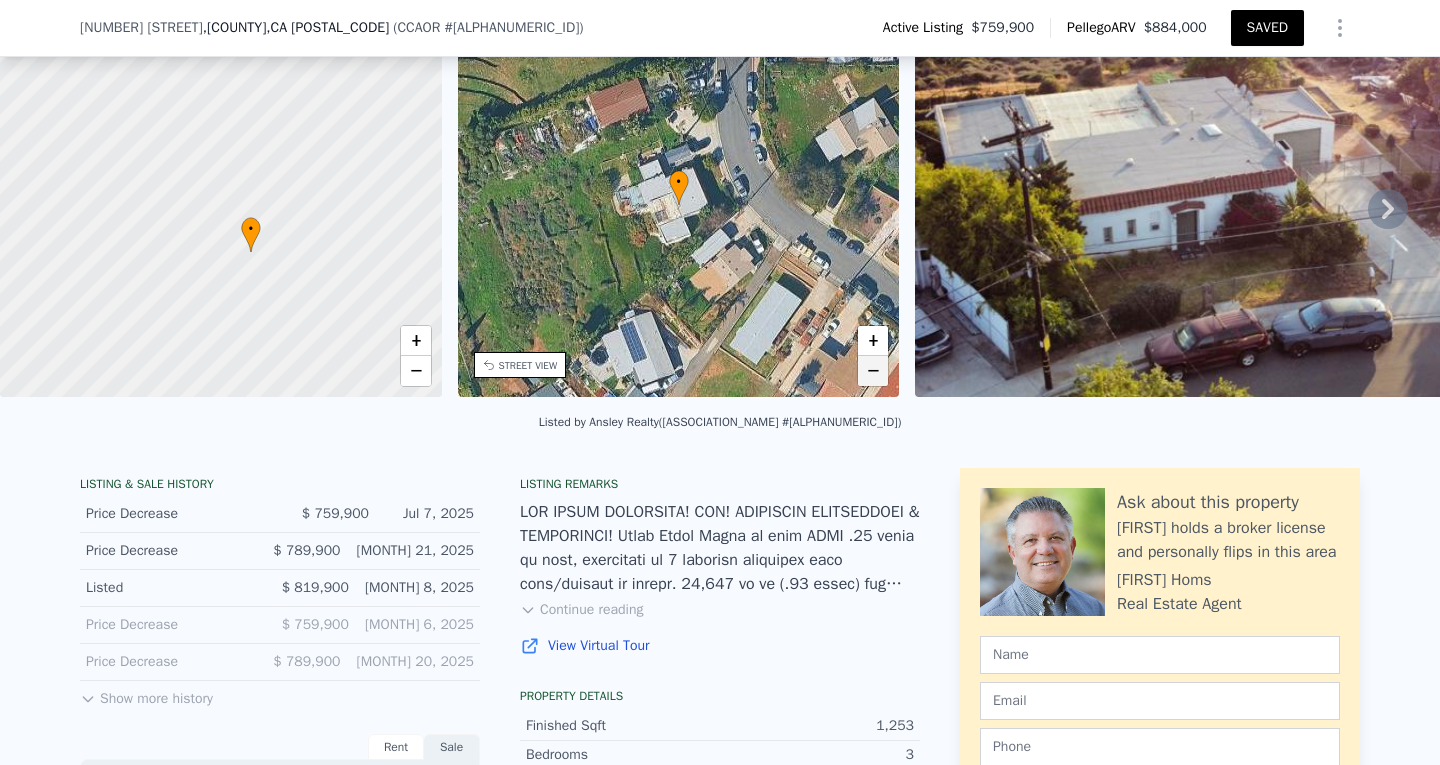 click on "−" at bounding box center [873, 371] 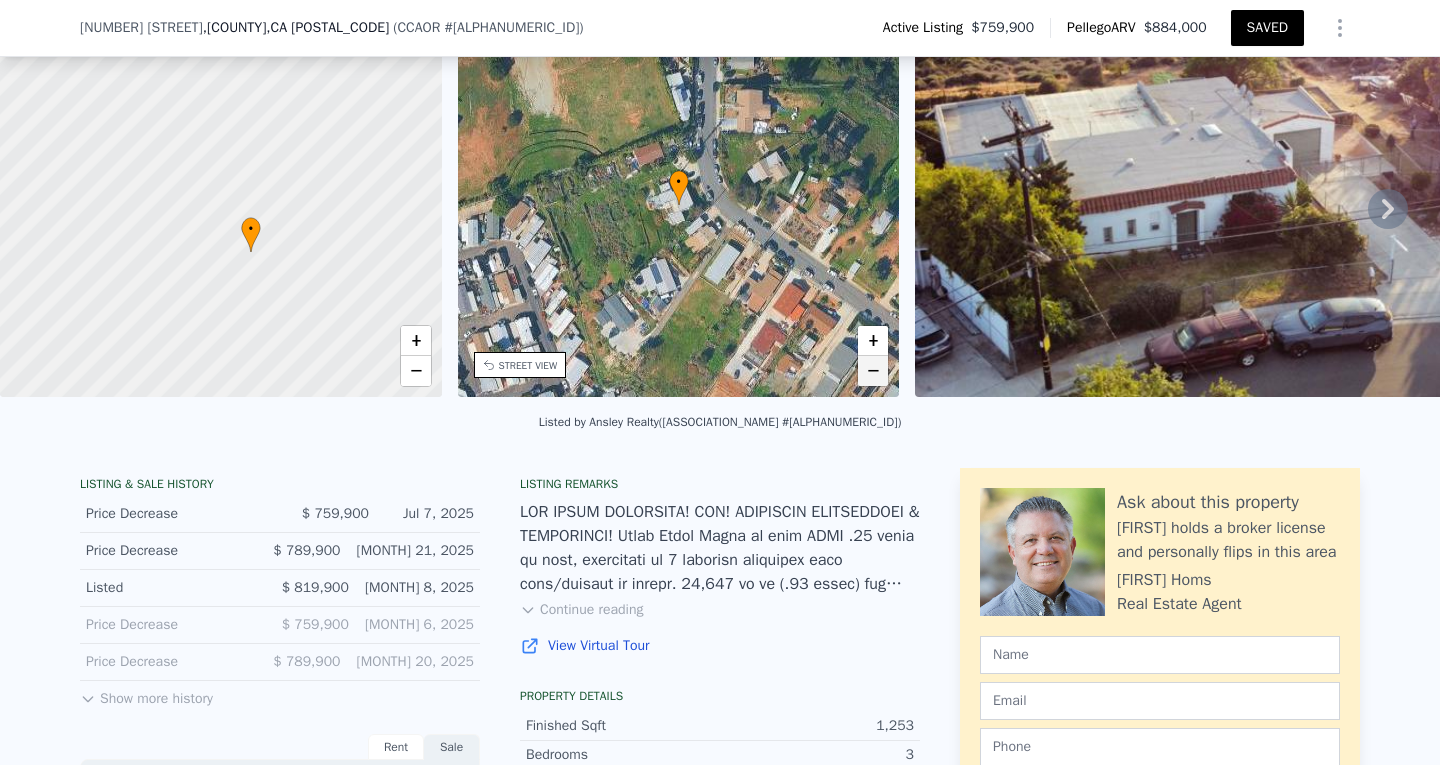 click on "−" at bounding box center (873, 371) 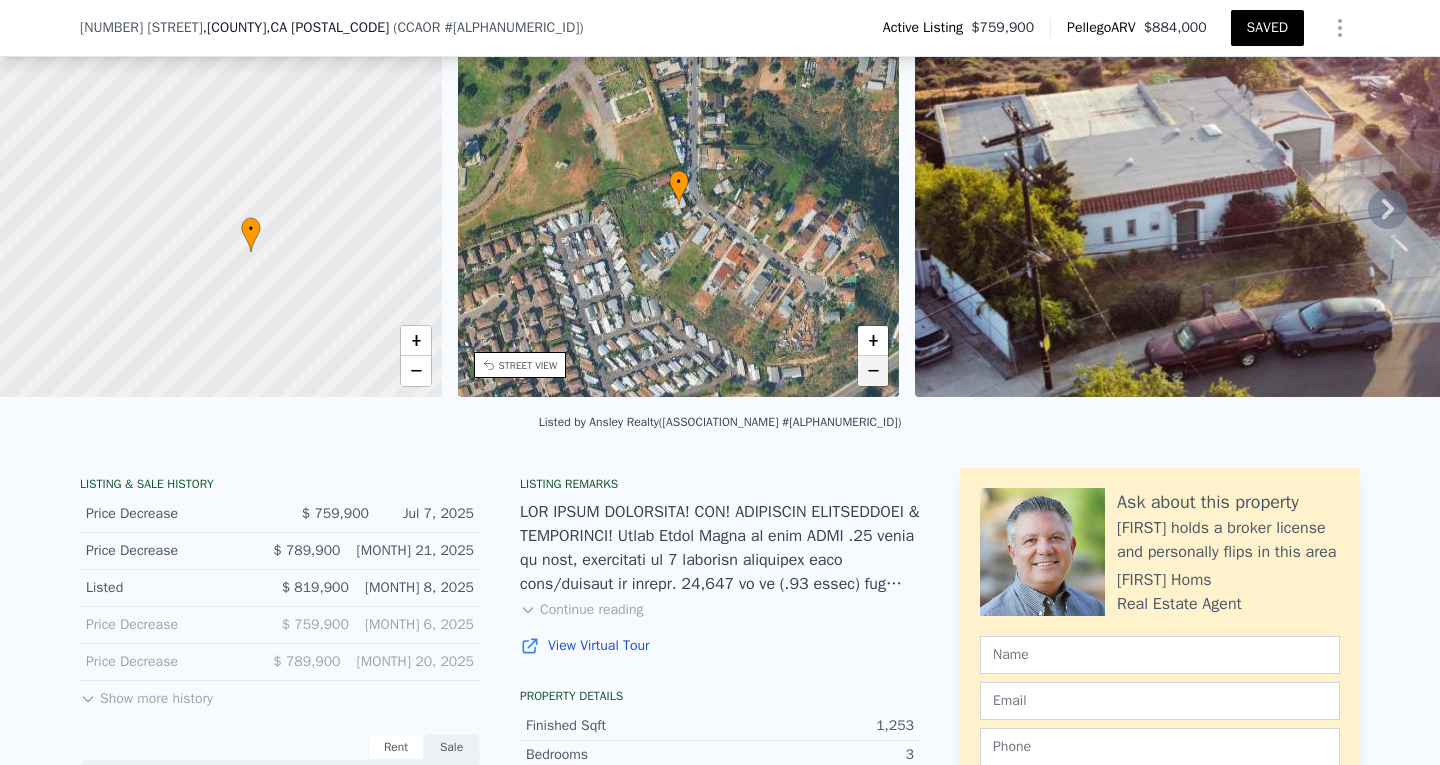 click on "−" at bounding box center (873, 371) 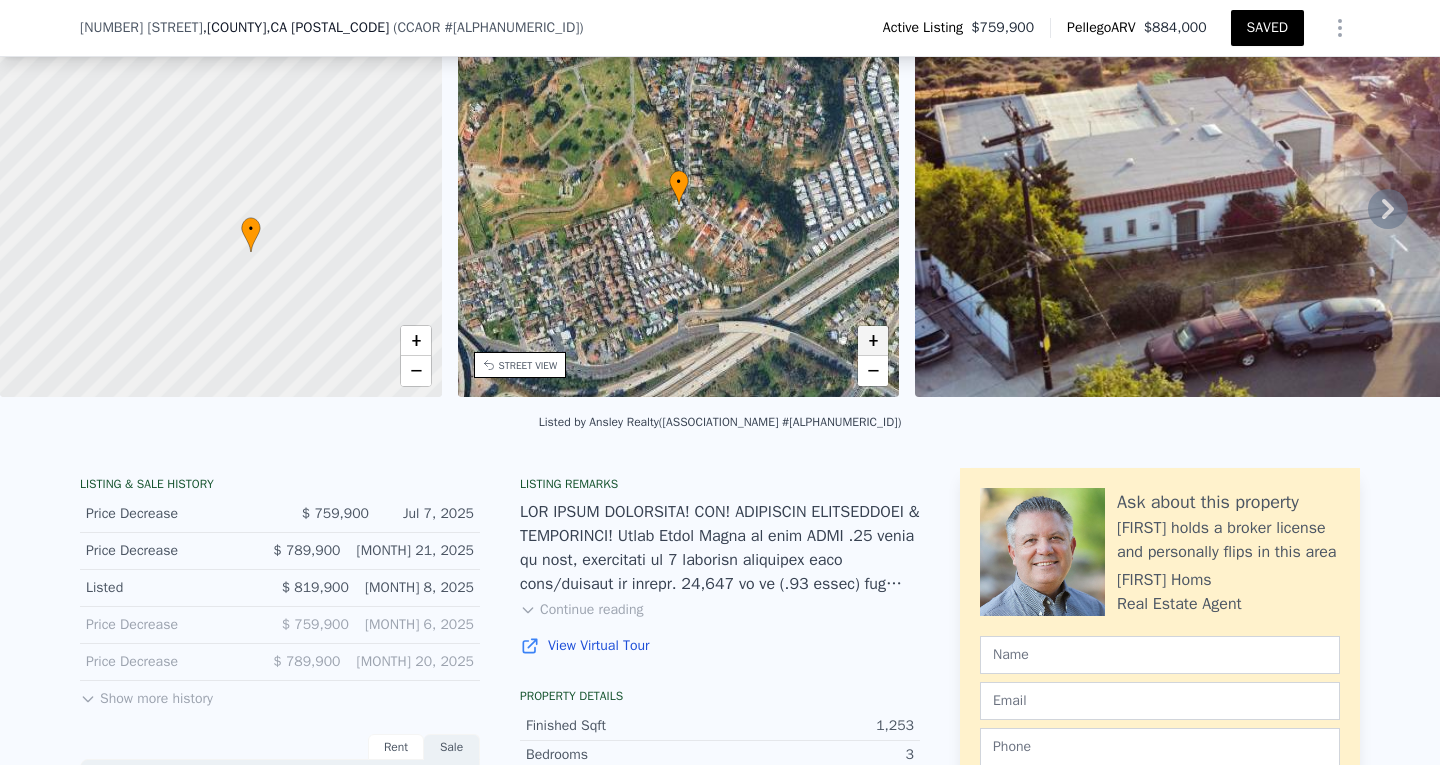 click on "+" at bounding box center (873, 341) 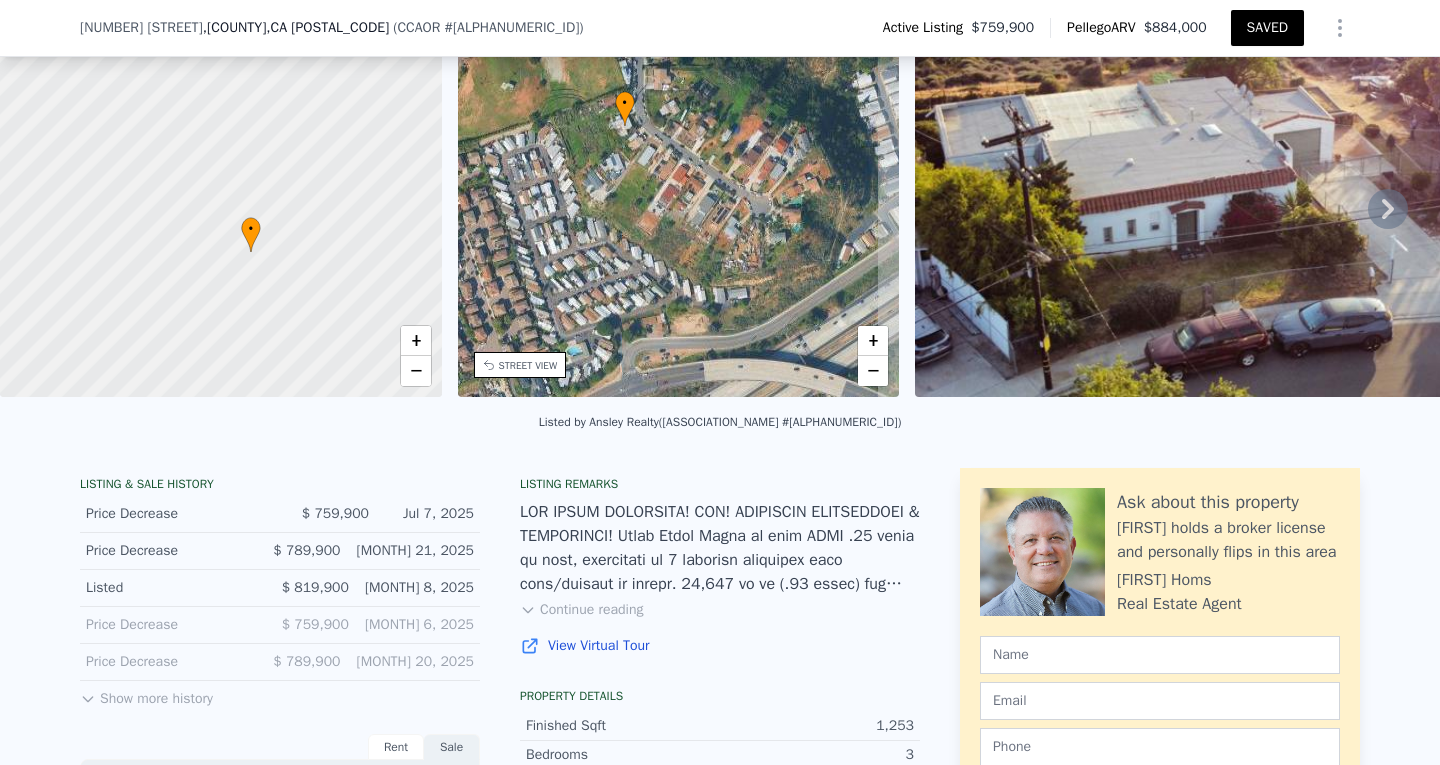 drag, startPoint x: 710, startPoint y: 316, endPoint x: 655, endPoint y: 235, distance: 97.90812 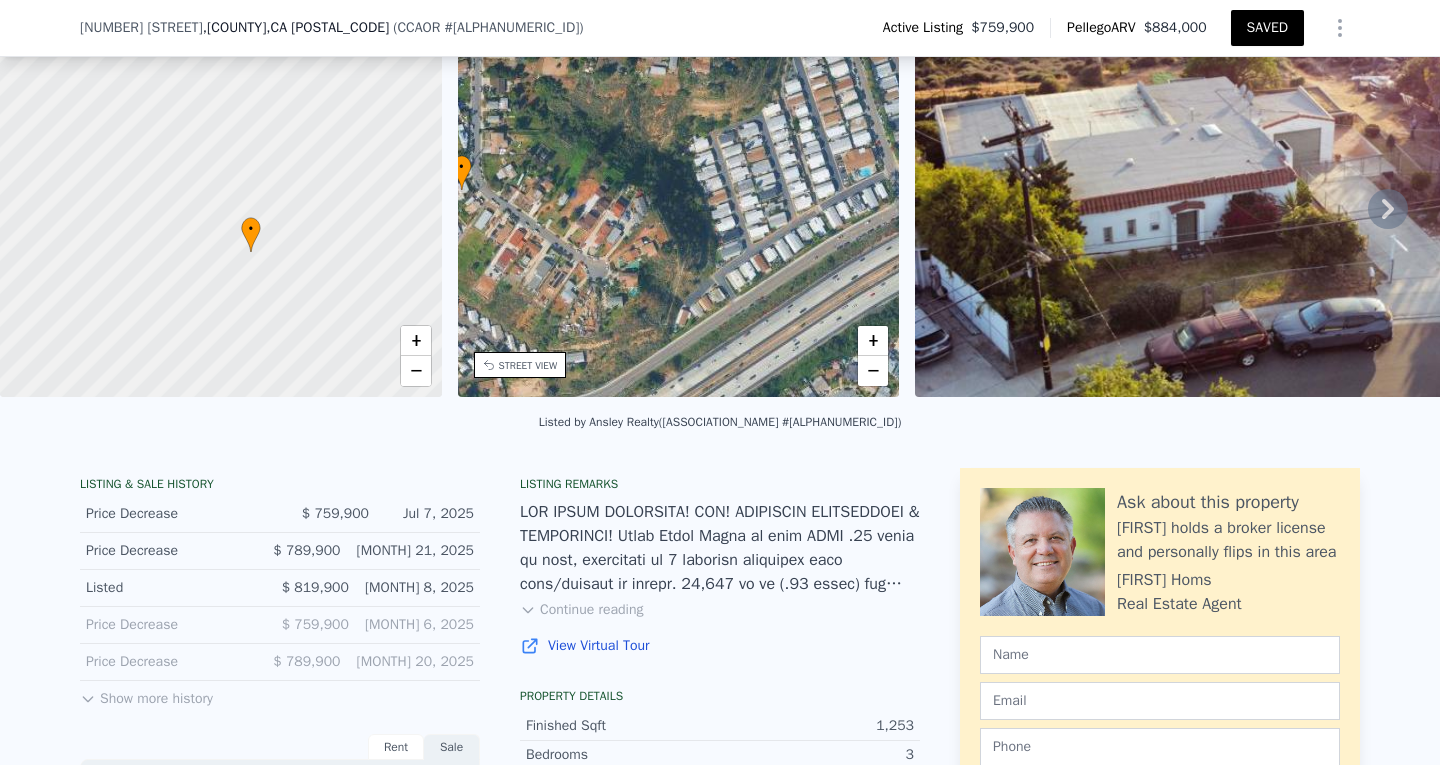 drag, startPoint x: 810, startPoint y: 196, endPoint x: 645, endPoint y: 263, distance: 178.08424 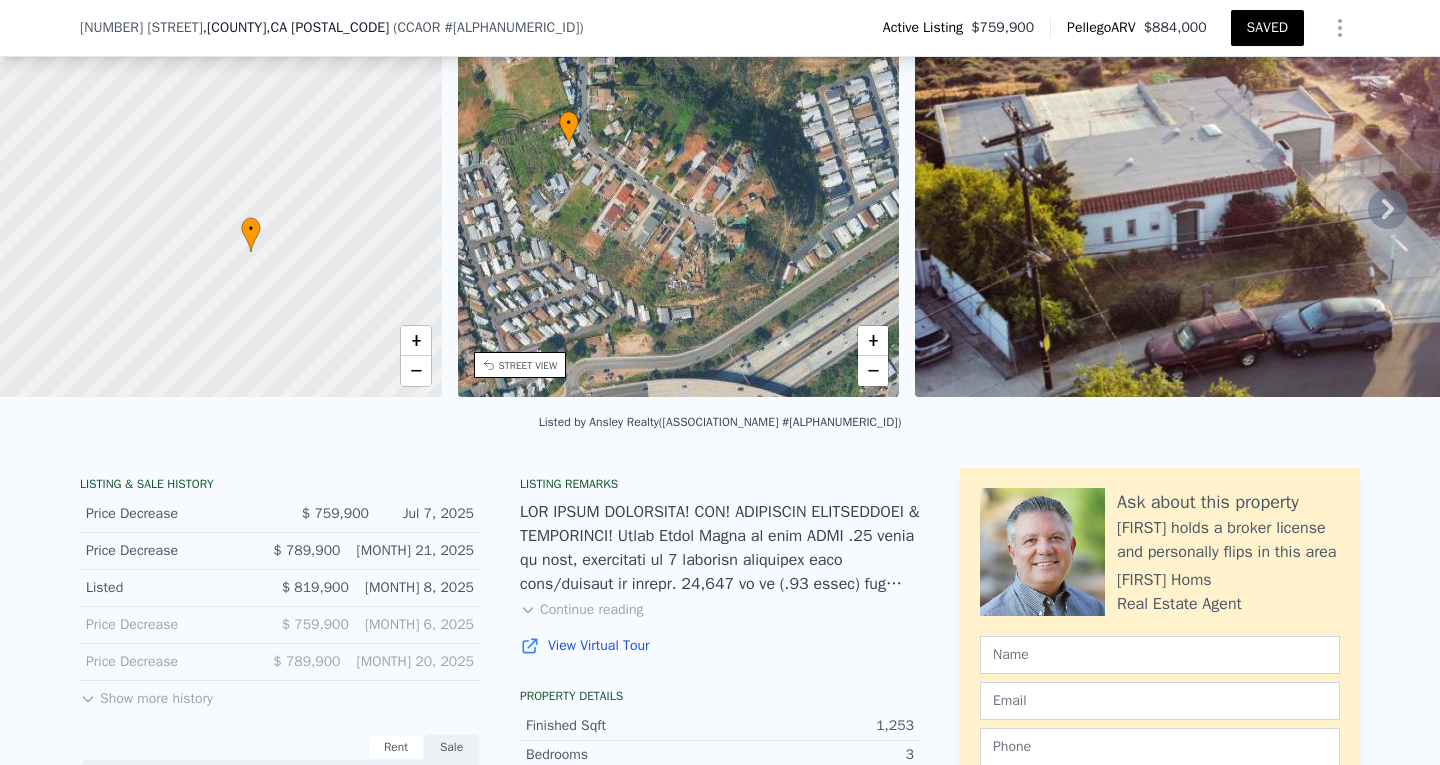 drag, startPoint x: 631, startPoint y: 227, endPoint x: 741, endPoint y: 182, distance: 118.84864 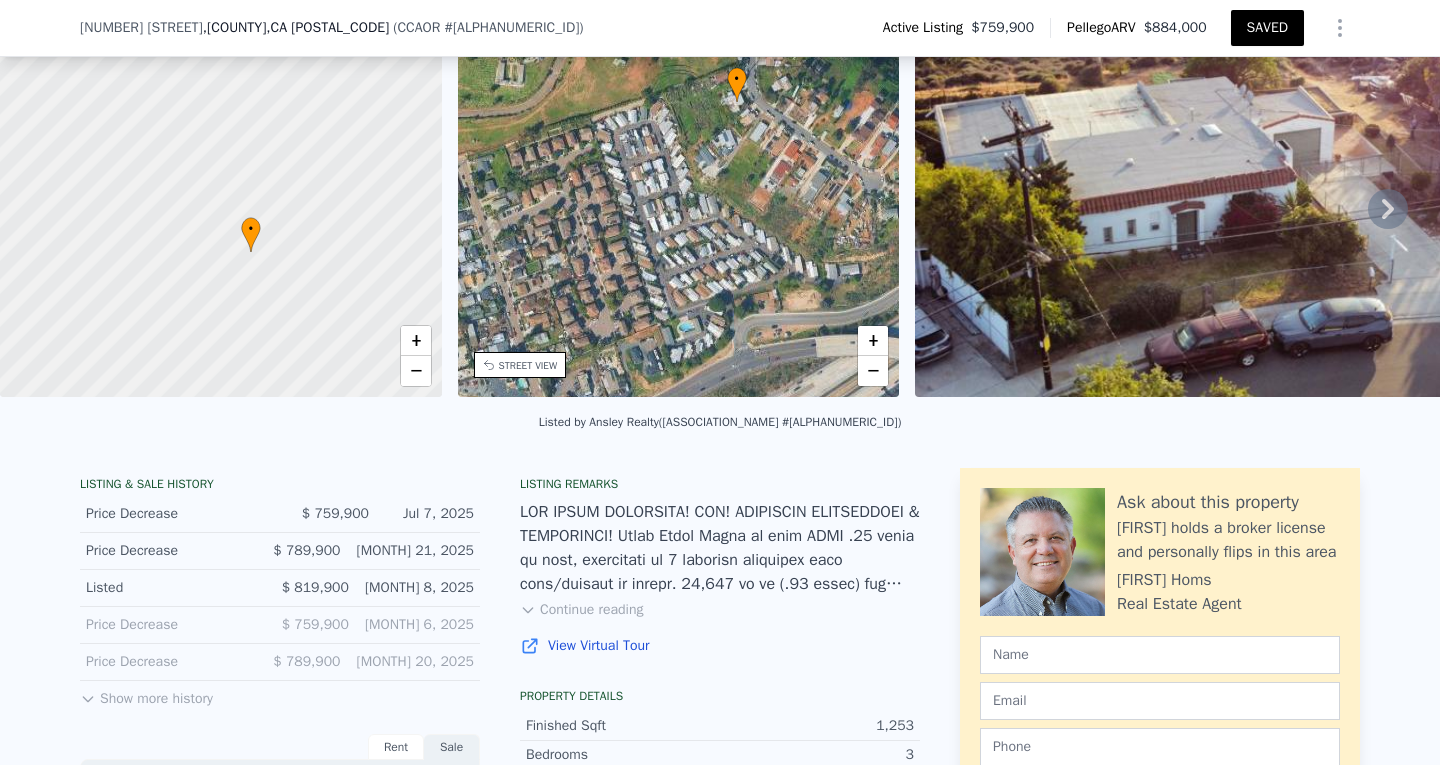 drag, startPoint x: 630, startPoint y: 236, endPoint x: 789, endPoint y: 196, distance: 163.95427 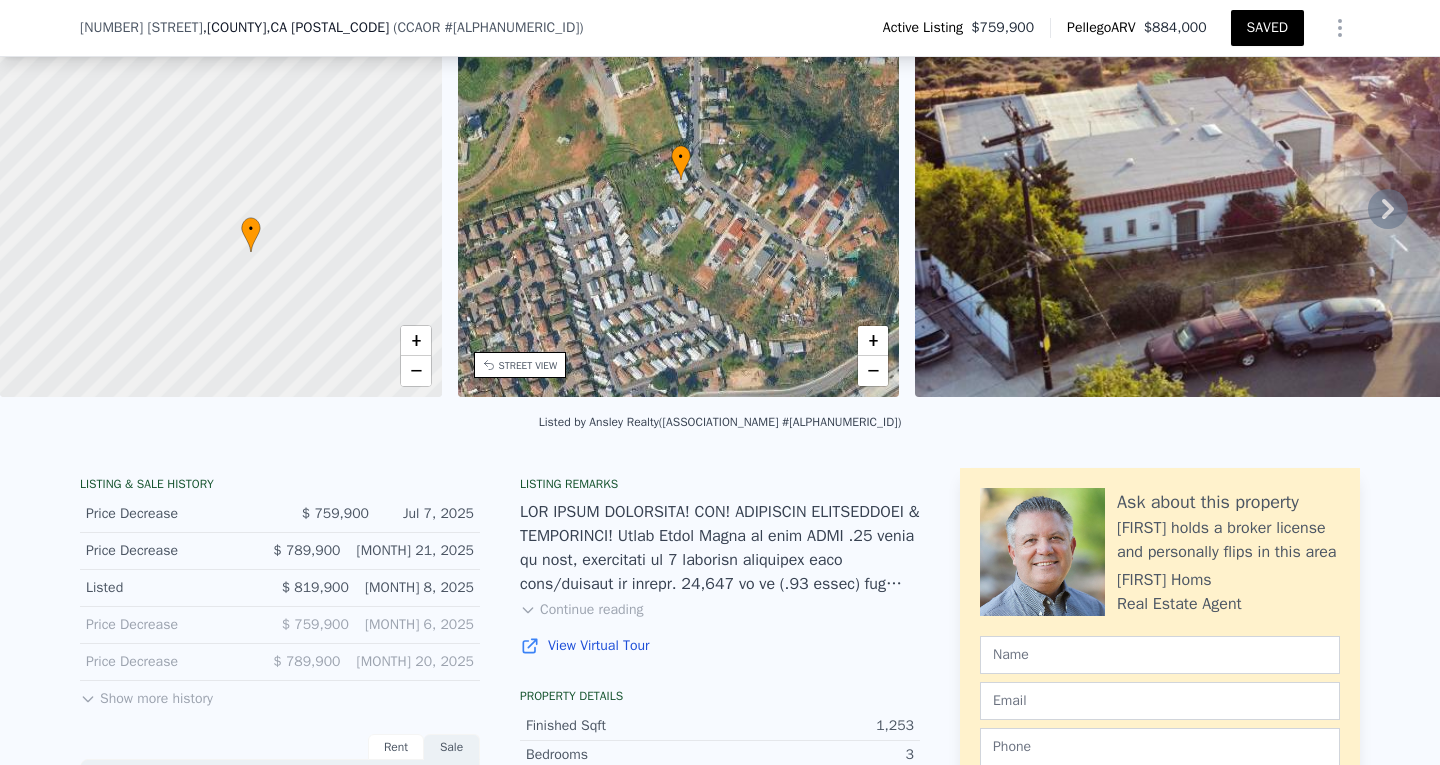 drag, startPoint x: 782, startPoint y: 184, endPoint x: 726, endPoint y: 261, distance: 95.2103 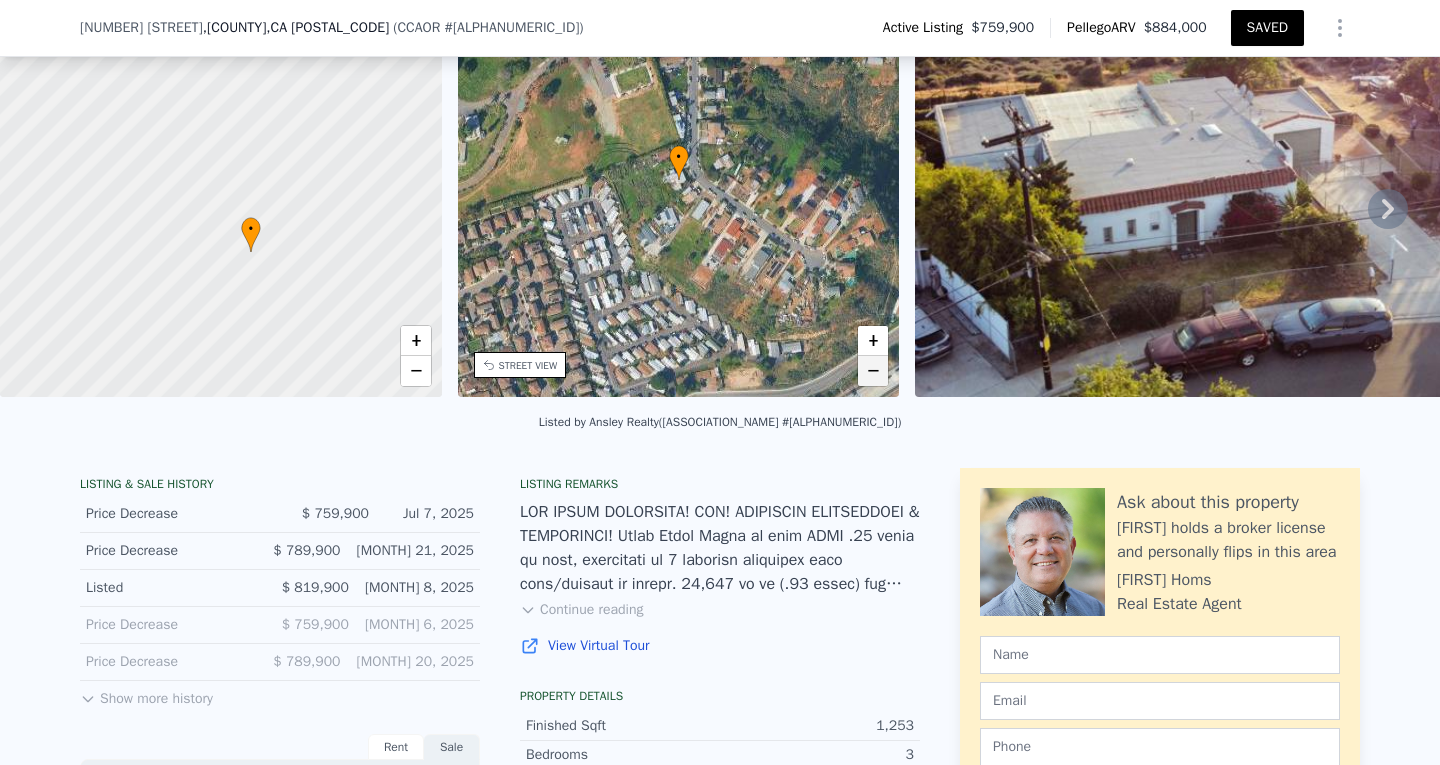 click on "−" at bounding box center [873, 371] 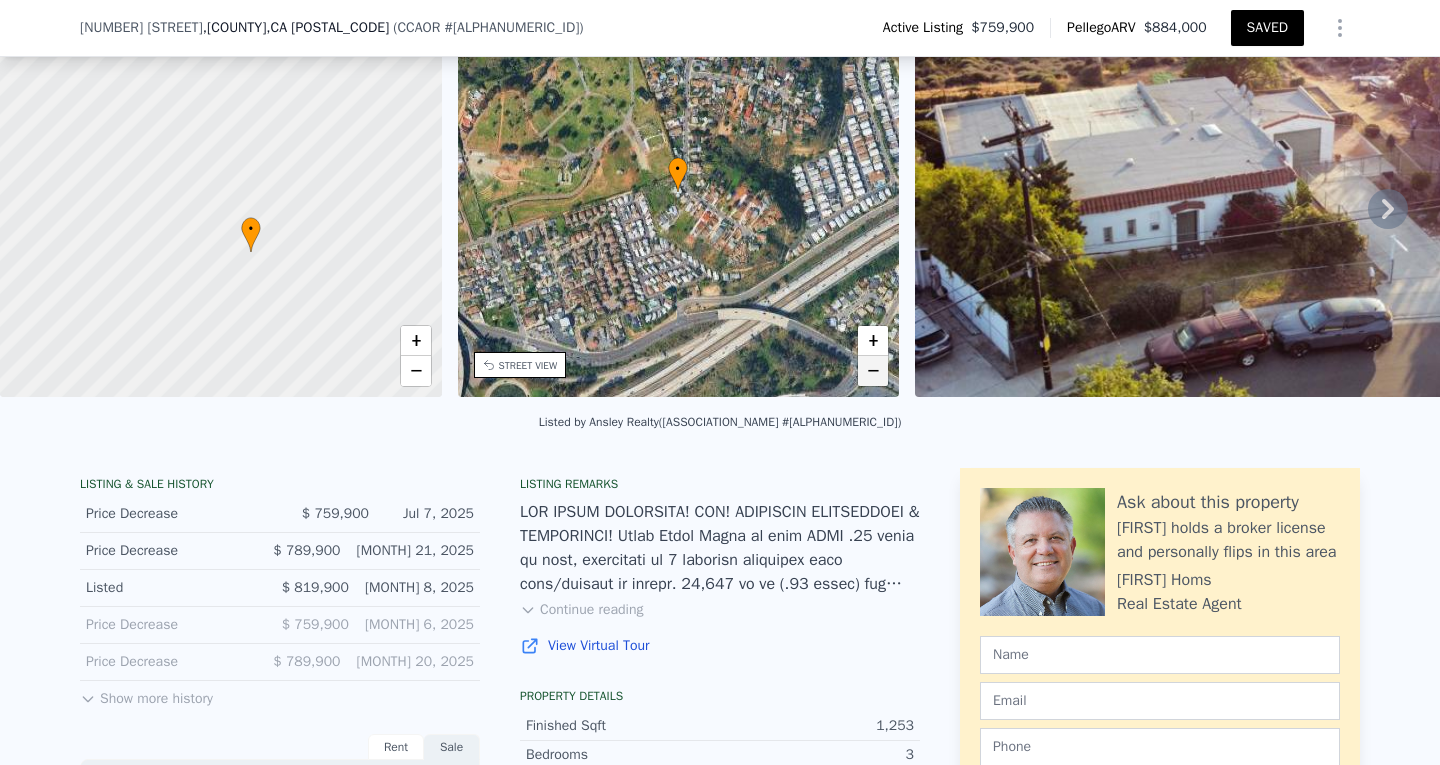 click on "−" at bounding box center (873, 371) 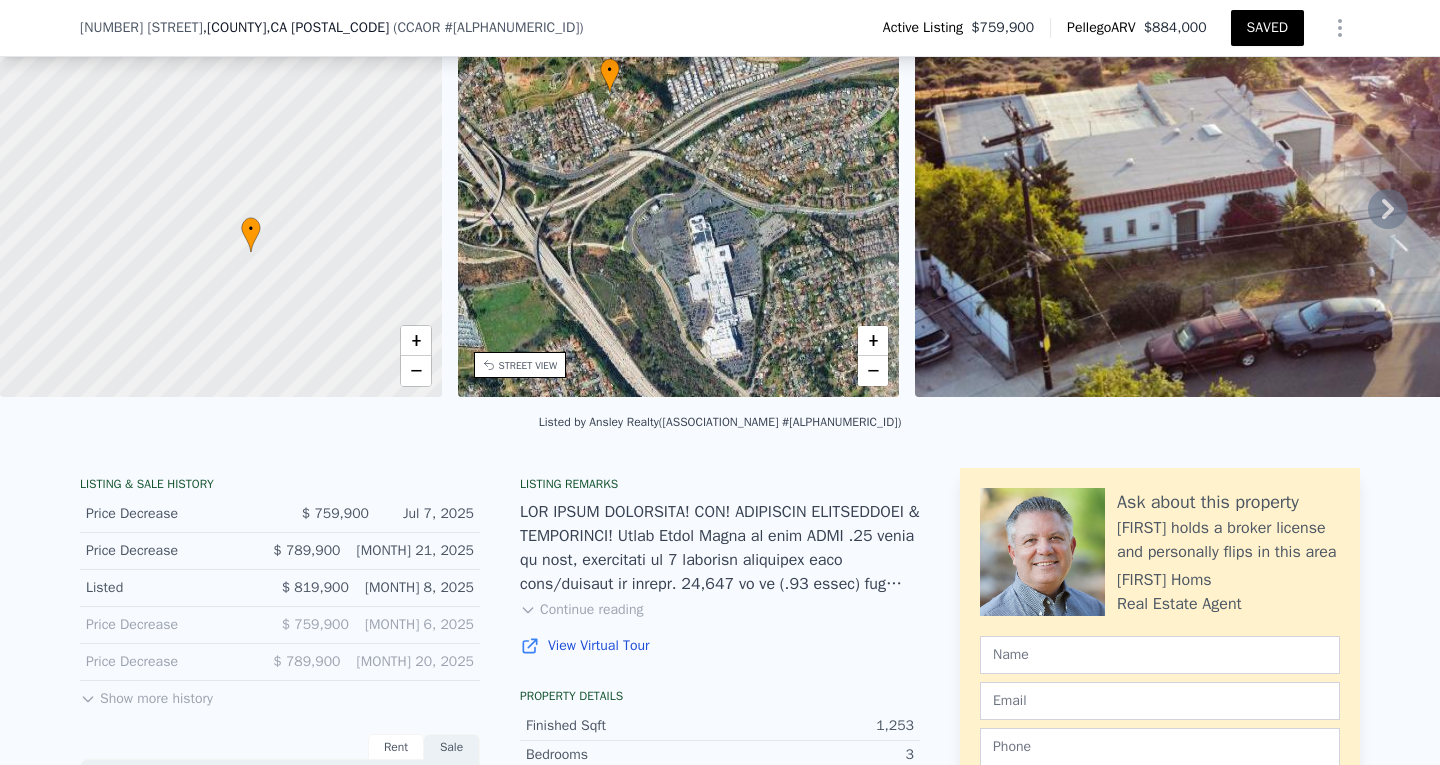 drag, startPoint x: 759, startPoint y: 338, endPoint x: 689, endPoint y: 232, distance: 127.02756 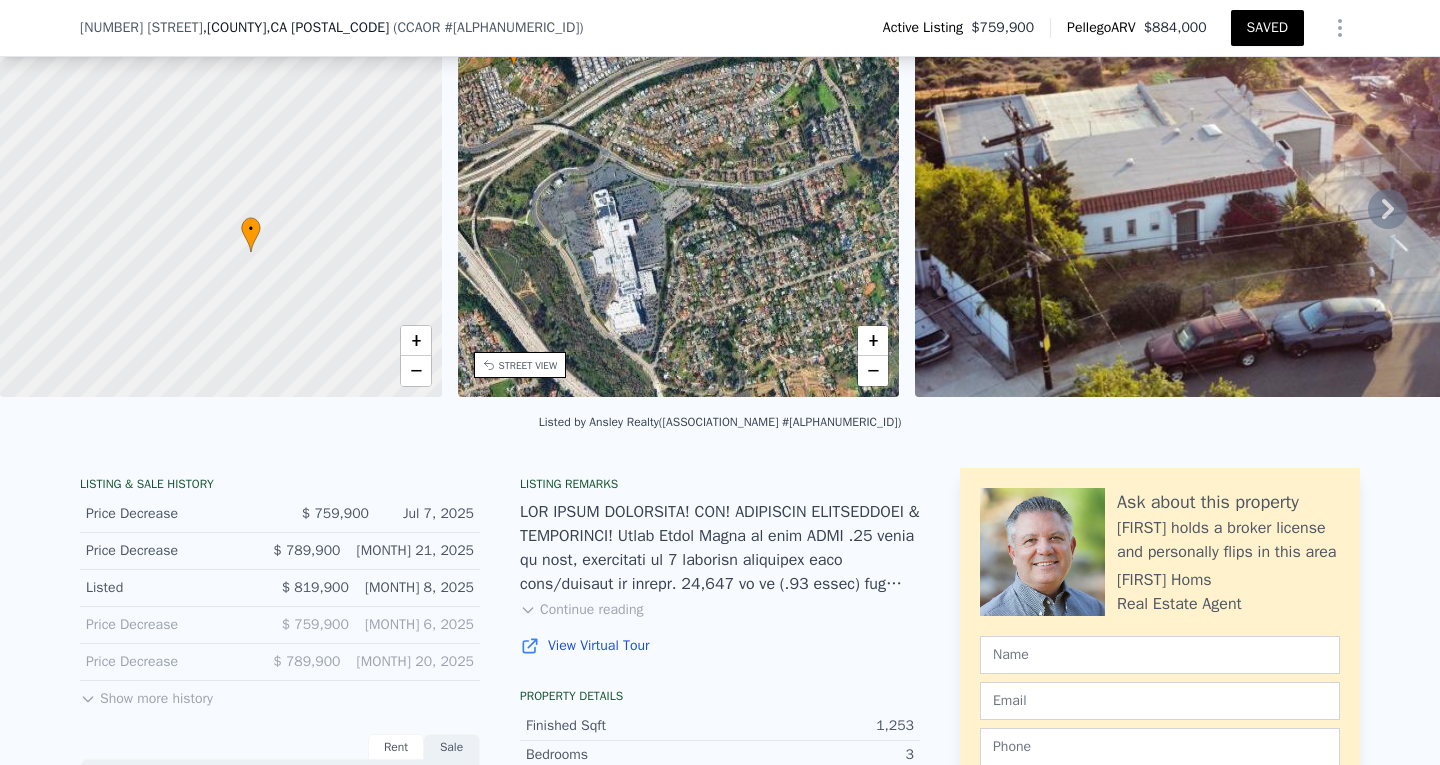 drag, startPoint x: 690, startPoint y: 303, endPoint x: 594, endPoint y: 277, distance: 99.458534 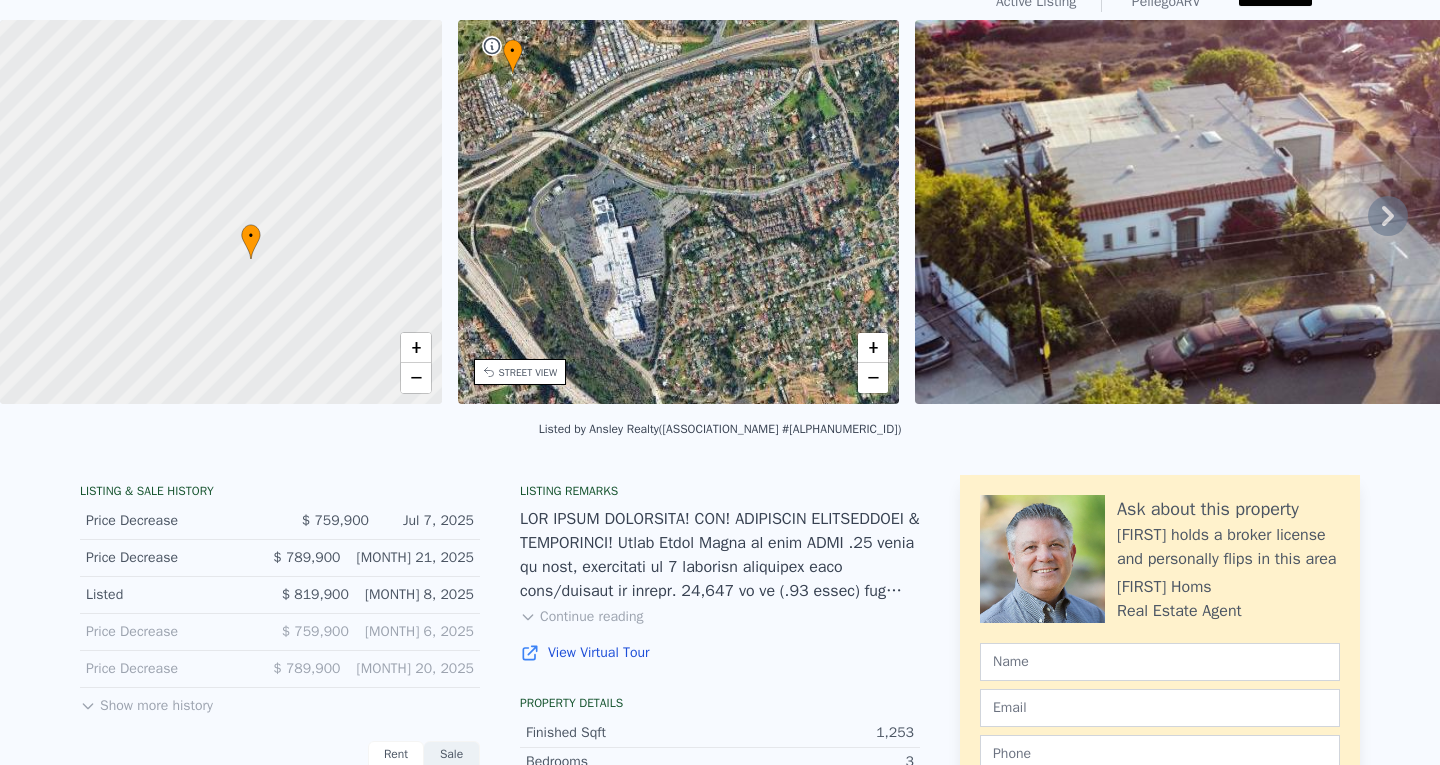 scroll, scrollTop: 7, scrollLeft: 0, axis: vertical 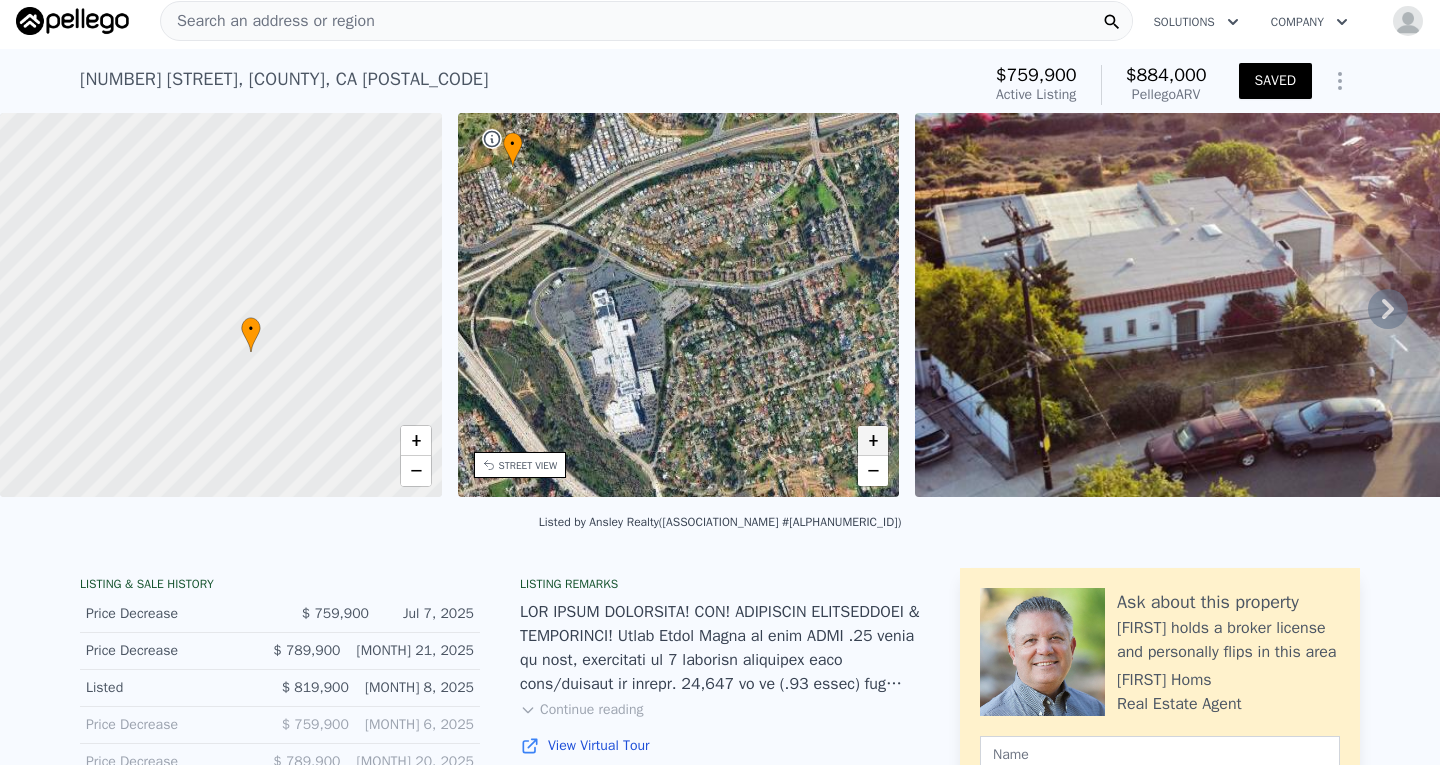click on "+" at bounding box center [873, 441] 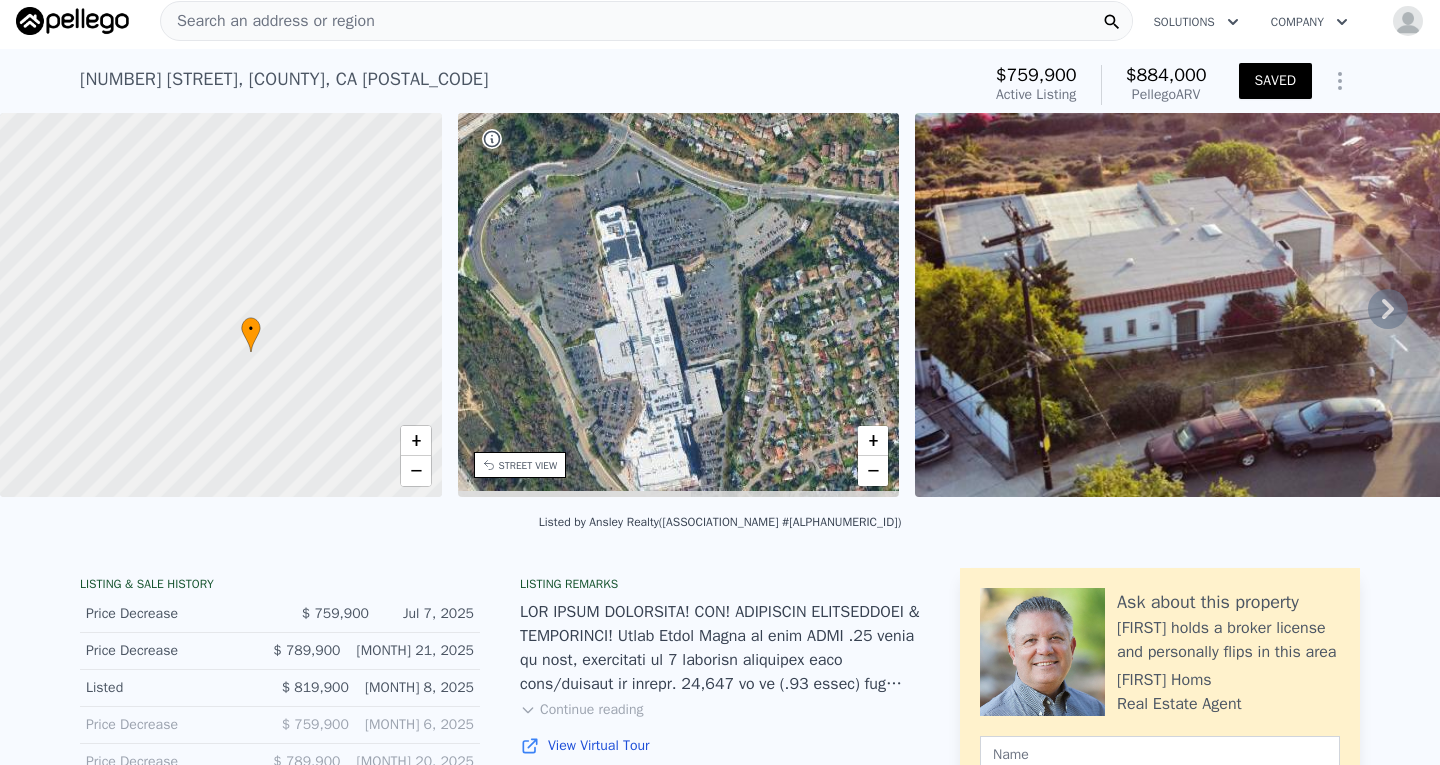 drag, startPoint x: 640, startPoint y: 368, endPoint x: 730, endPoint y: 300, distance: 112.80071 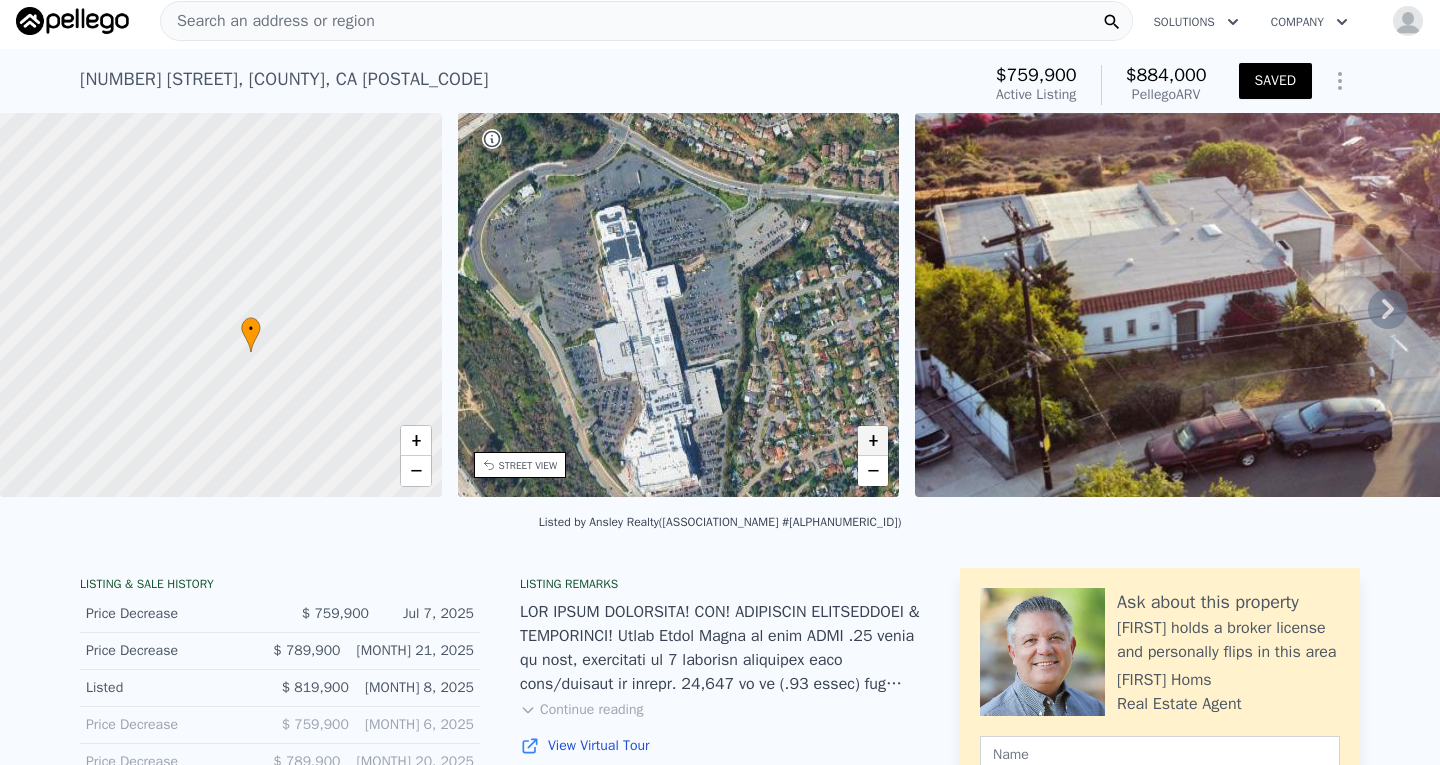 click on "+" at bounding box center (873, 441) 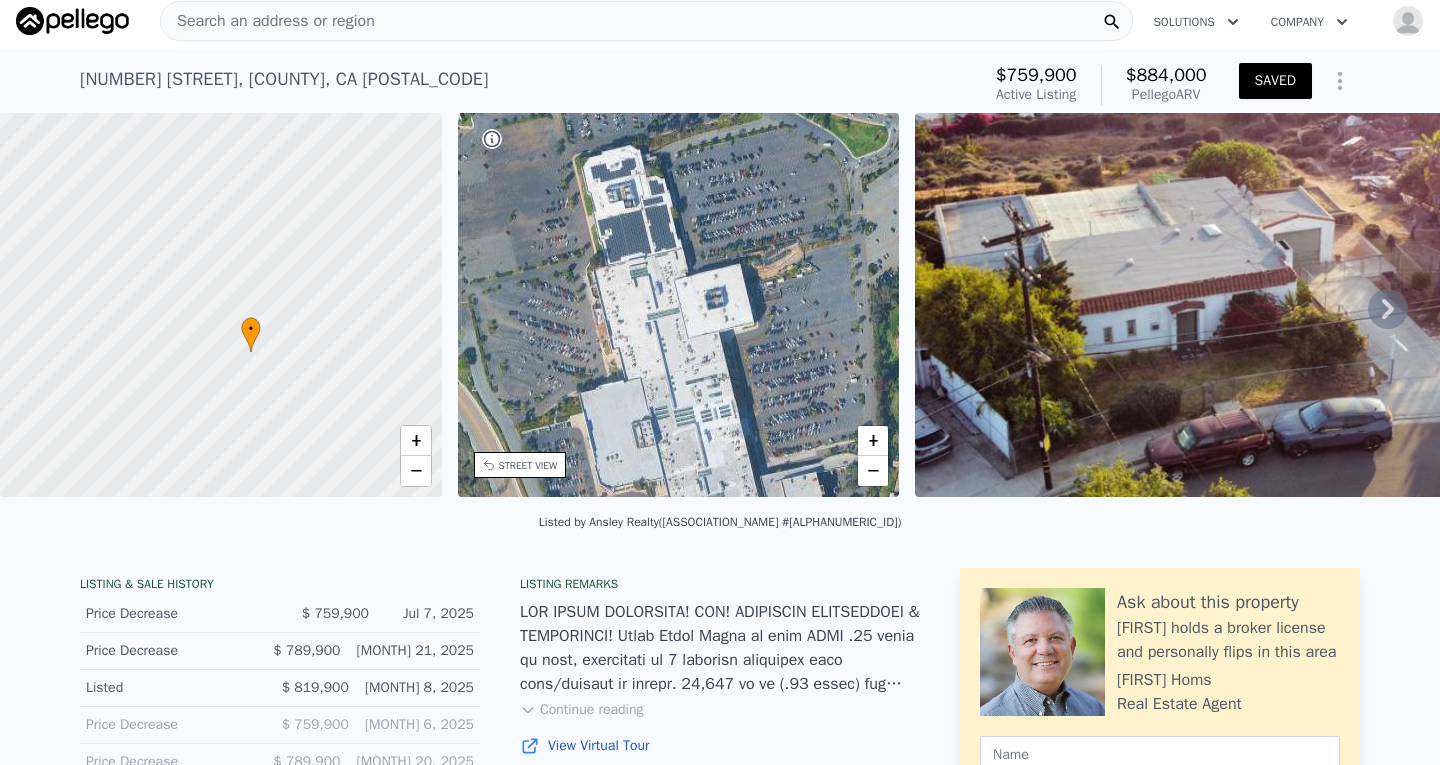 drag, startPoint x: 629, startPoint y: 375, endPoint x: 700, endPoint y: 415, distance: 81.49233 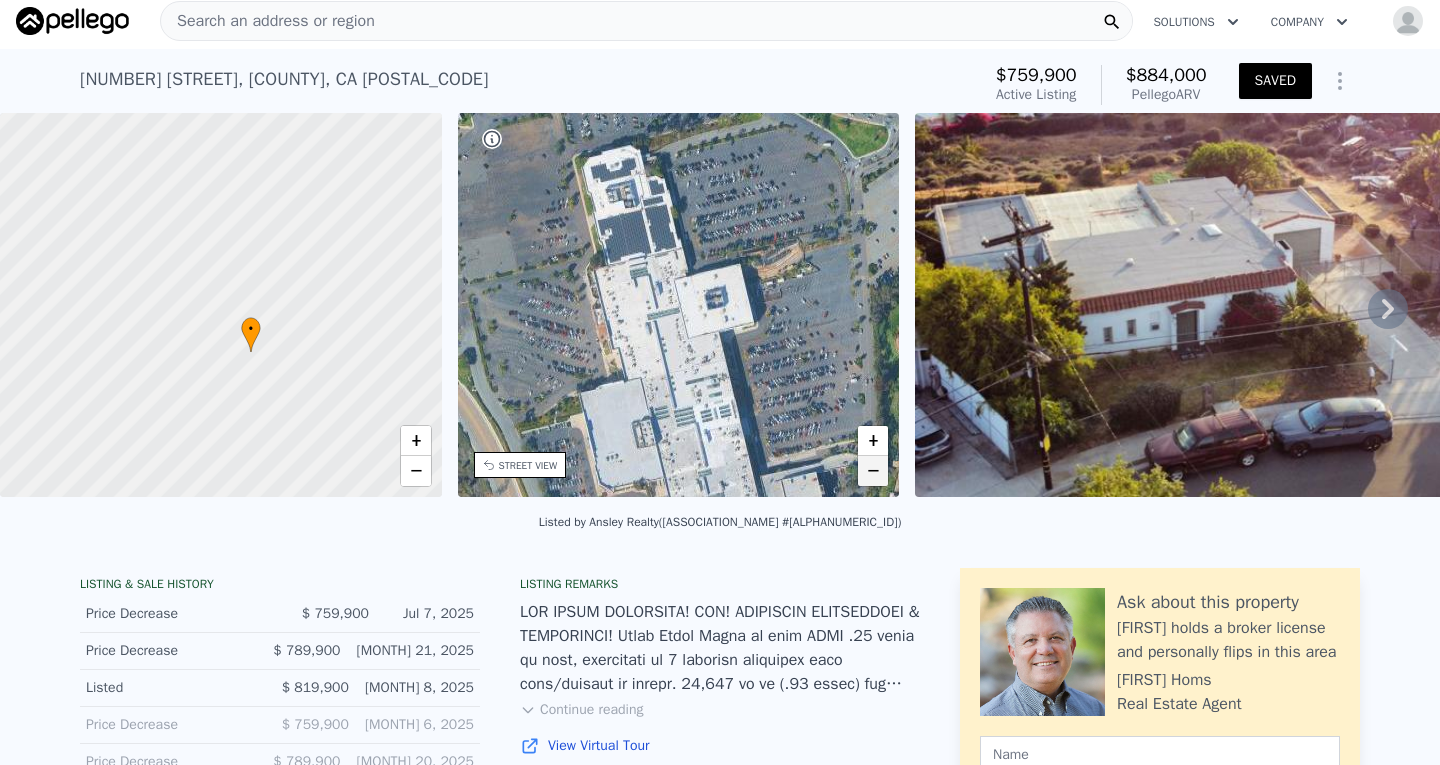 click on "−" at bounding box center (873, 471) 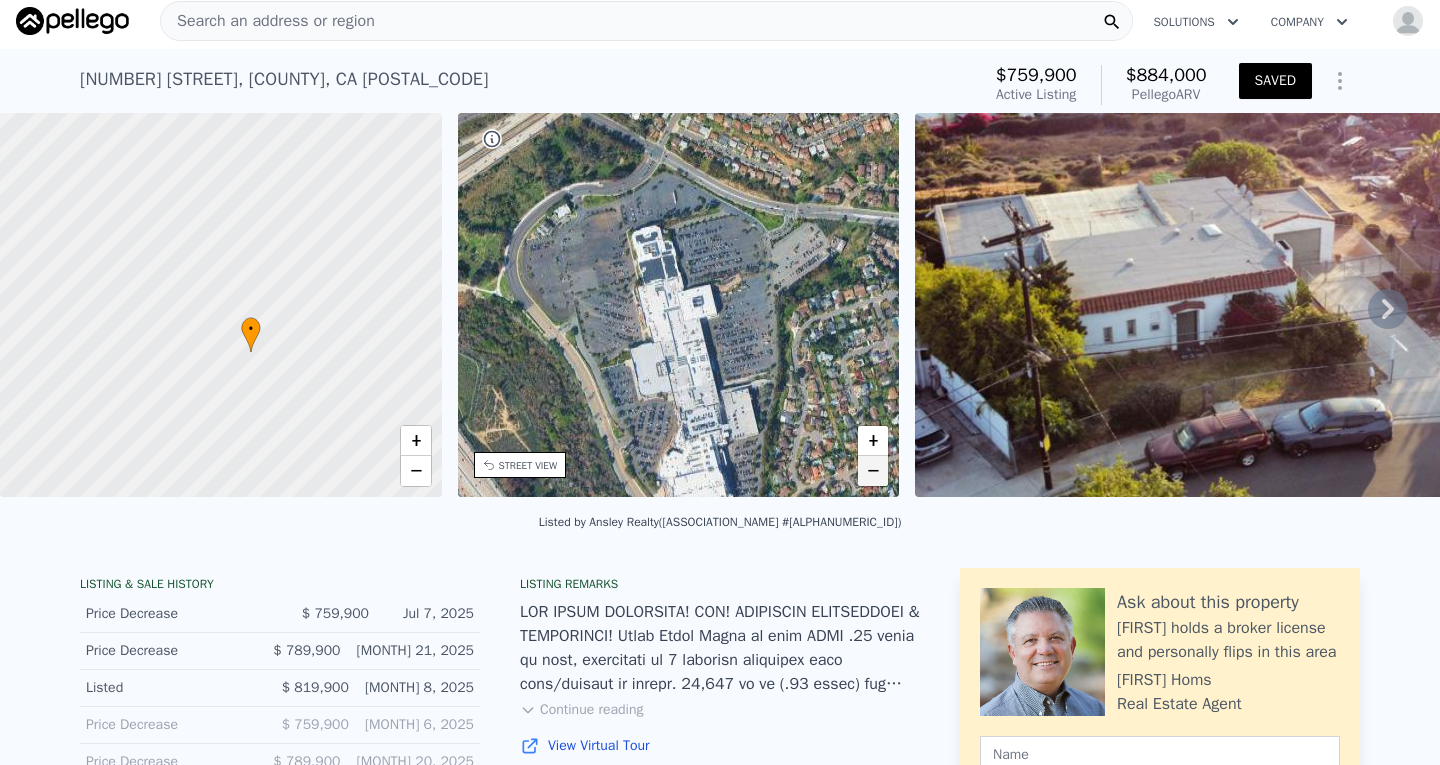 click on "−" at bounding box center (873, 471) 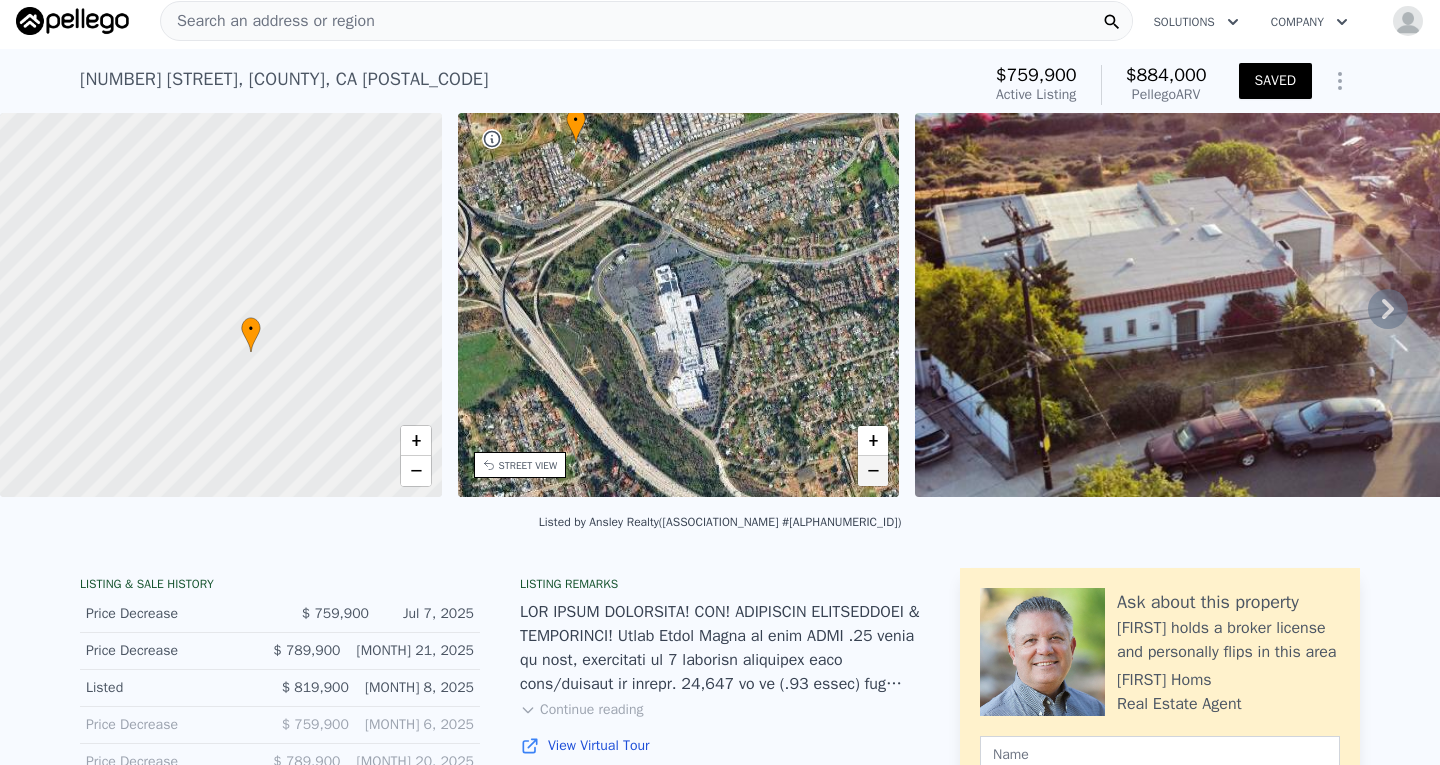 click on "−" at bounding box center (873, 471) 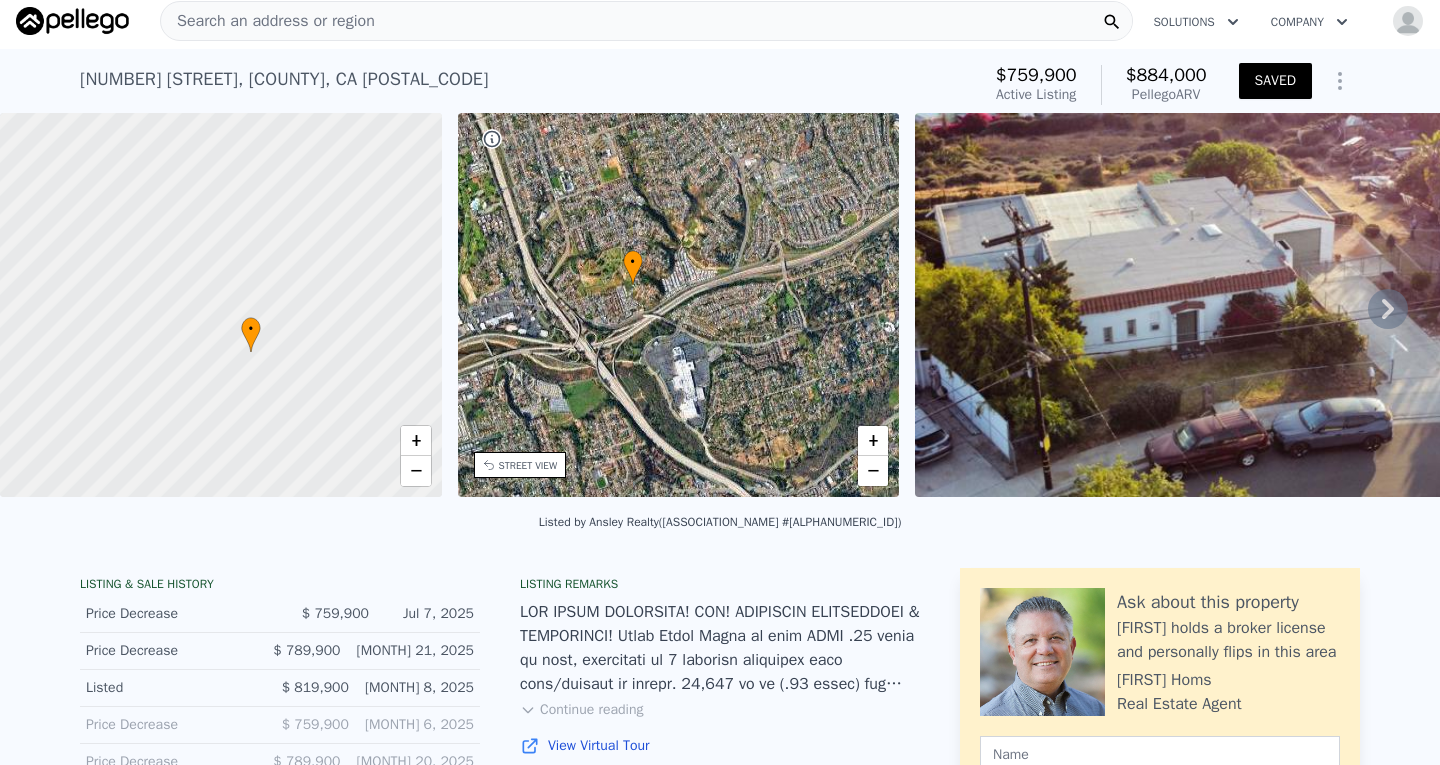 drag, startPoint x: 730, startPoint y: 253, endPoint x: 736, endPoint y: 315, distance: 62.289646 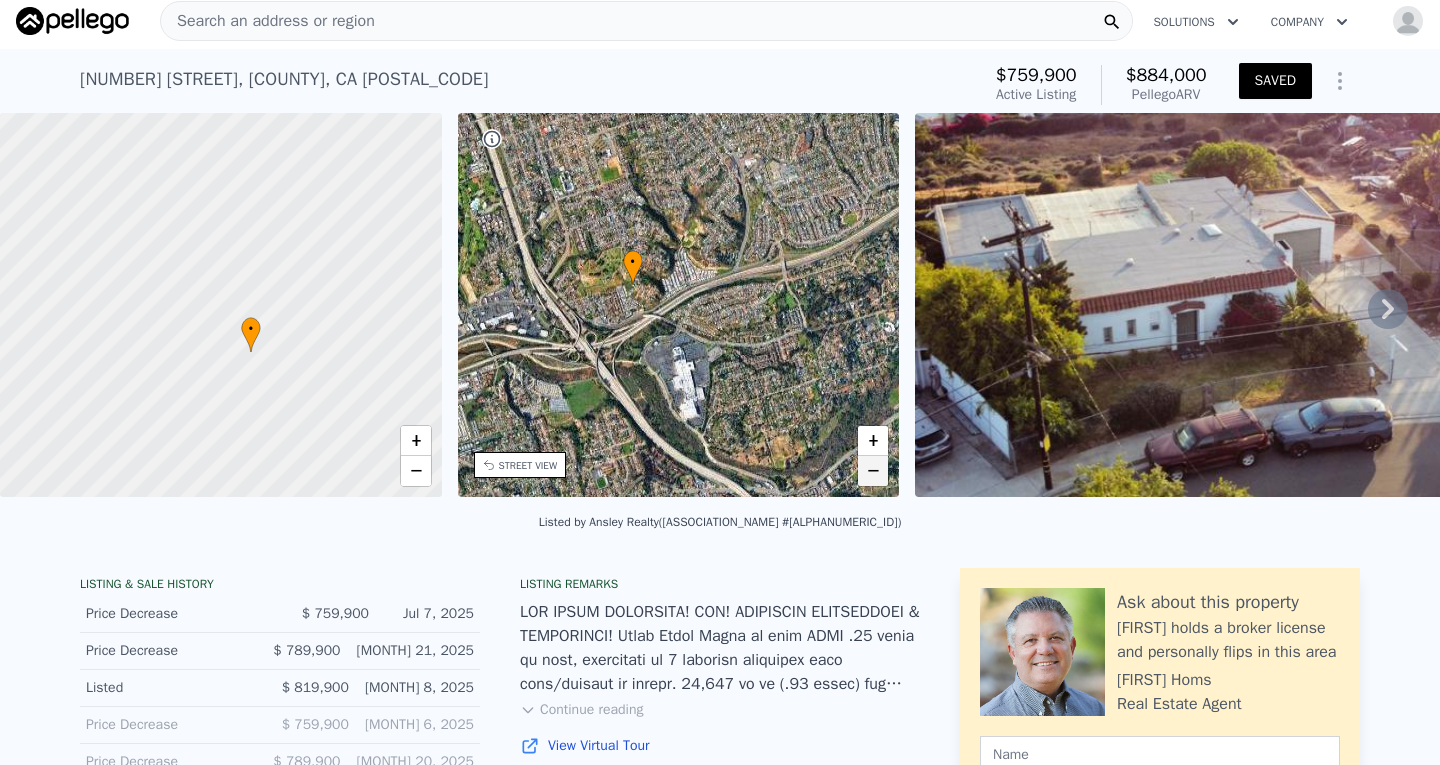 click on "−" at bounding box center (873, 471) 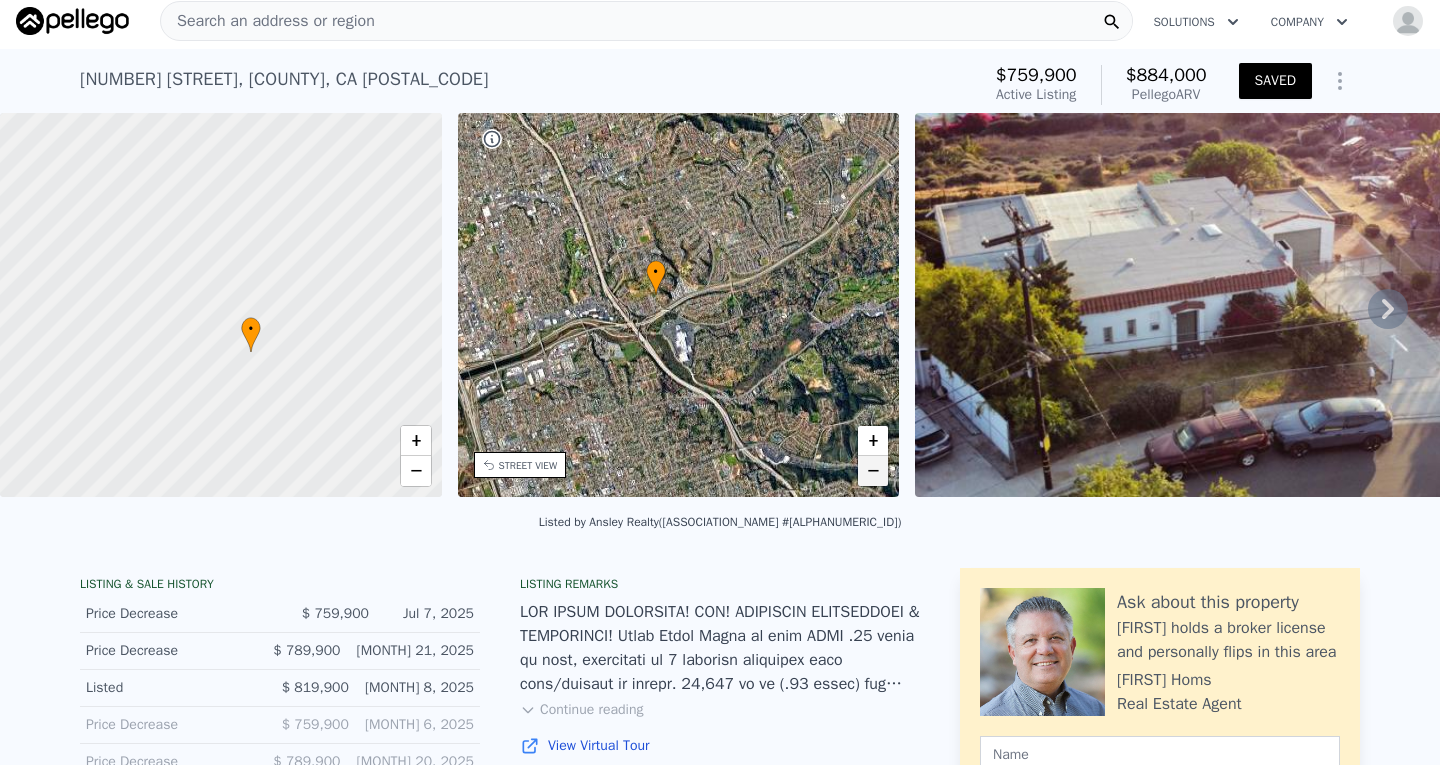 click on "−" at bounding box center [873, 471] 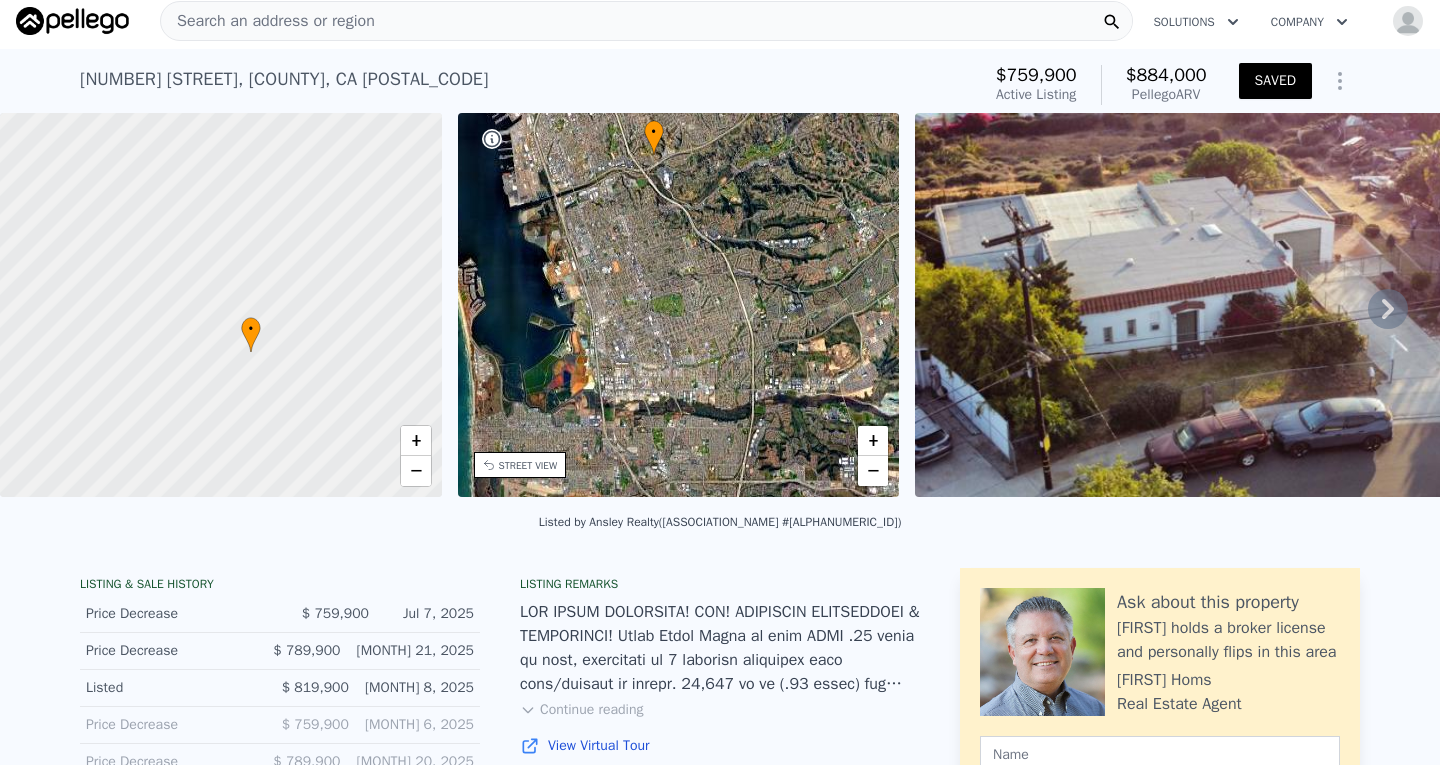 drag, startPoint x: 634, startPoint y: 414, endPoint x: 621, endPoint y: 269, distance: 145.58159 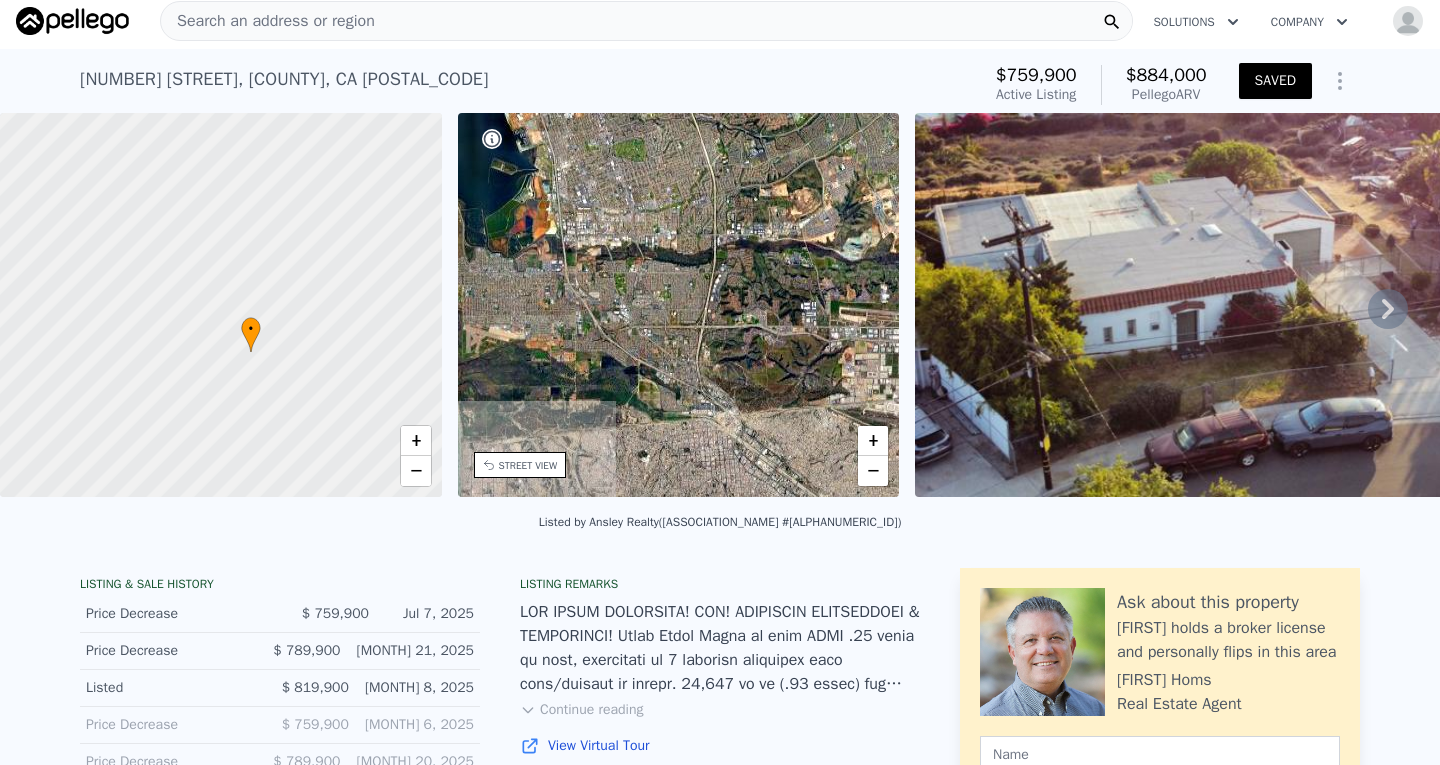 drag, startPoint x: 714, startPoint y: 419, endPoint x: 676, endPoint y: 264, distance: 159.5901 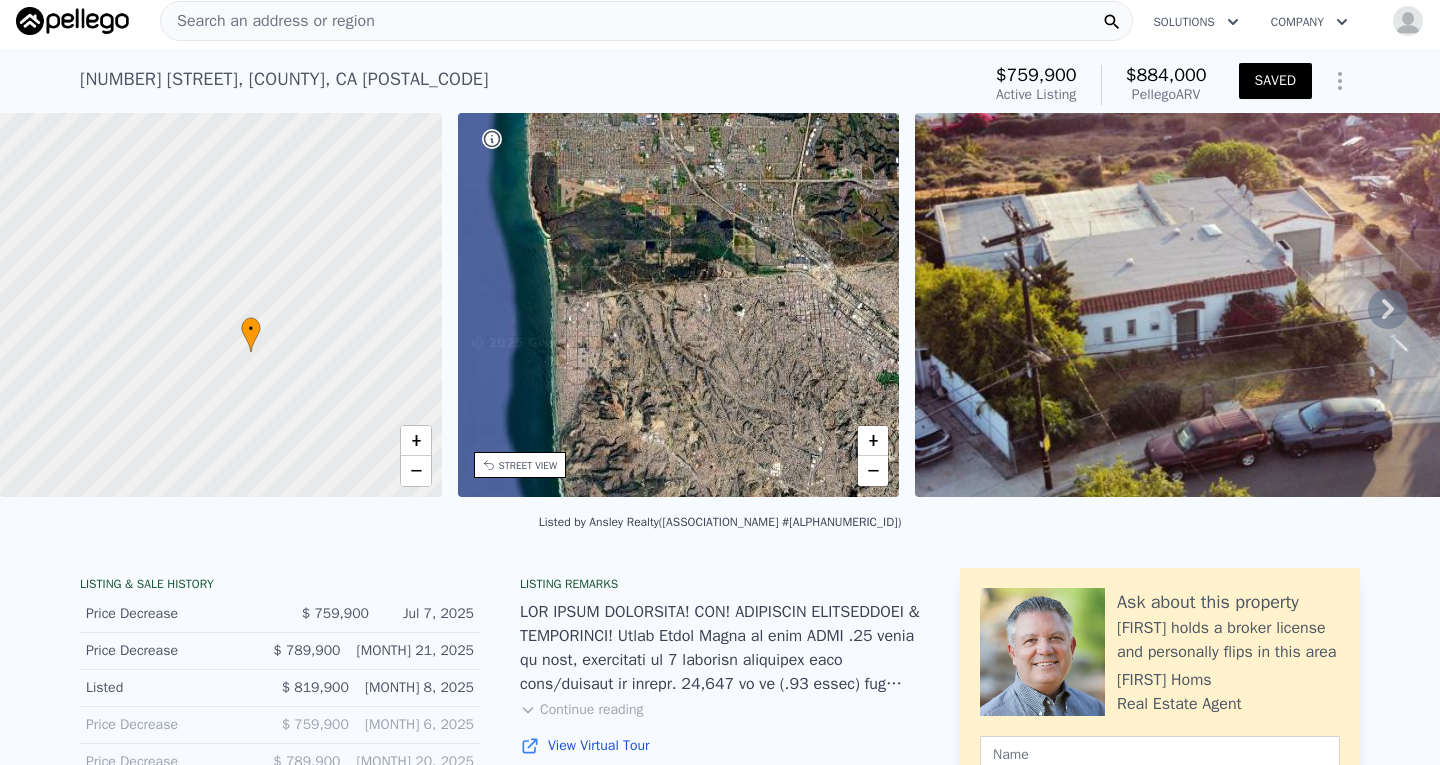 drag, startPoint x: 642, startPoint y: 414, endPoint x: 737, endPoint y: 268, distance: 174.18668 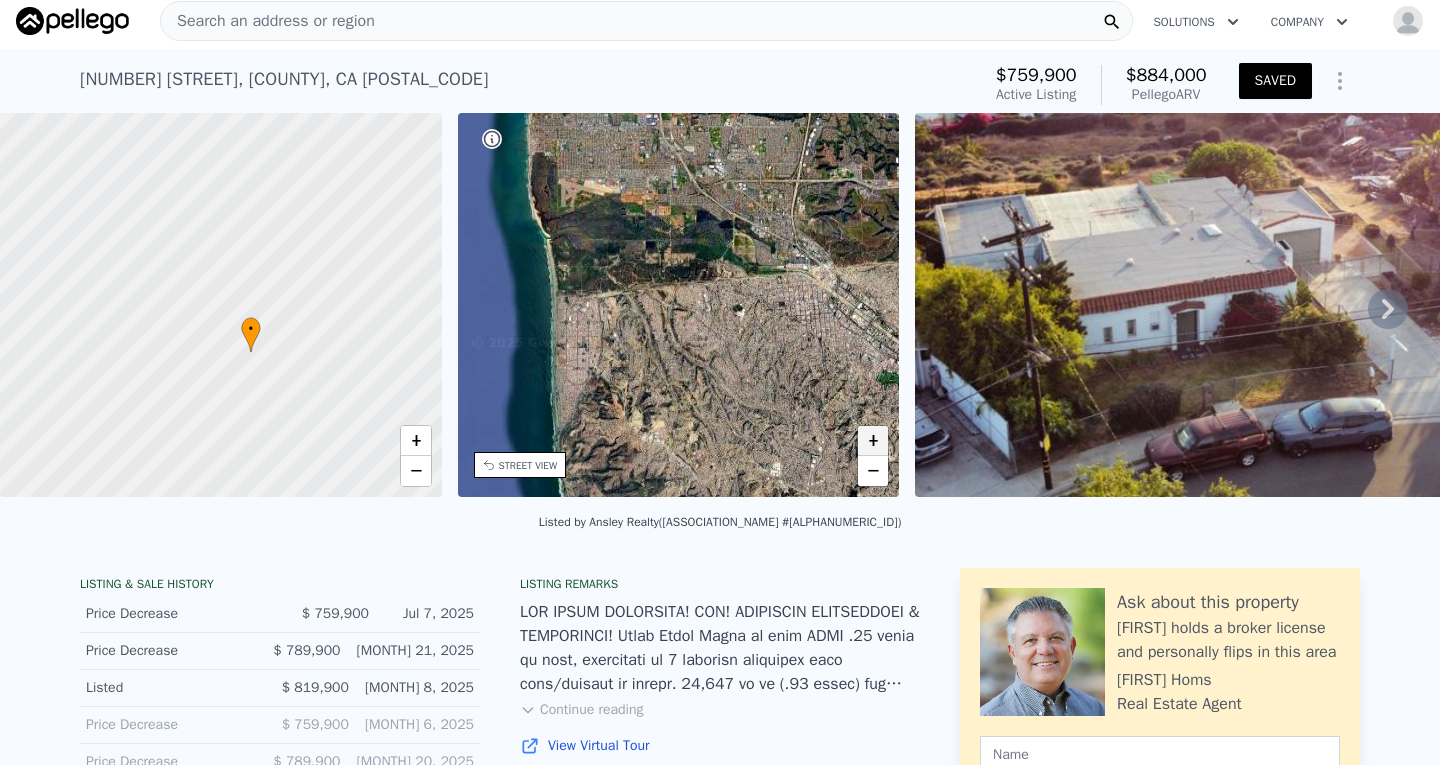 click on "+" at bounding box center [873, 441] 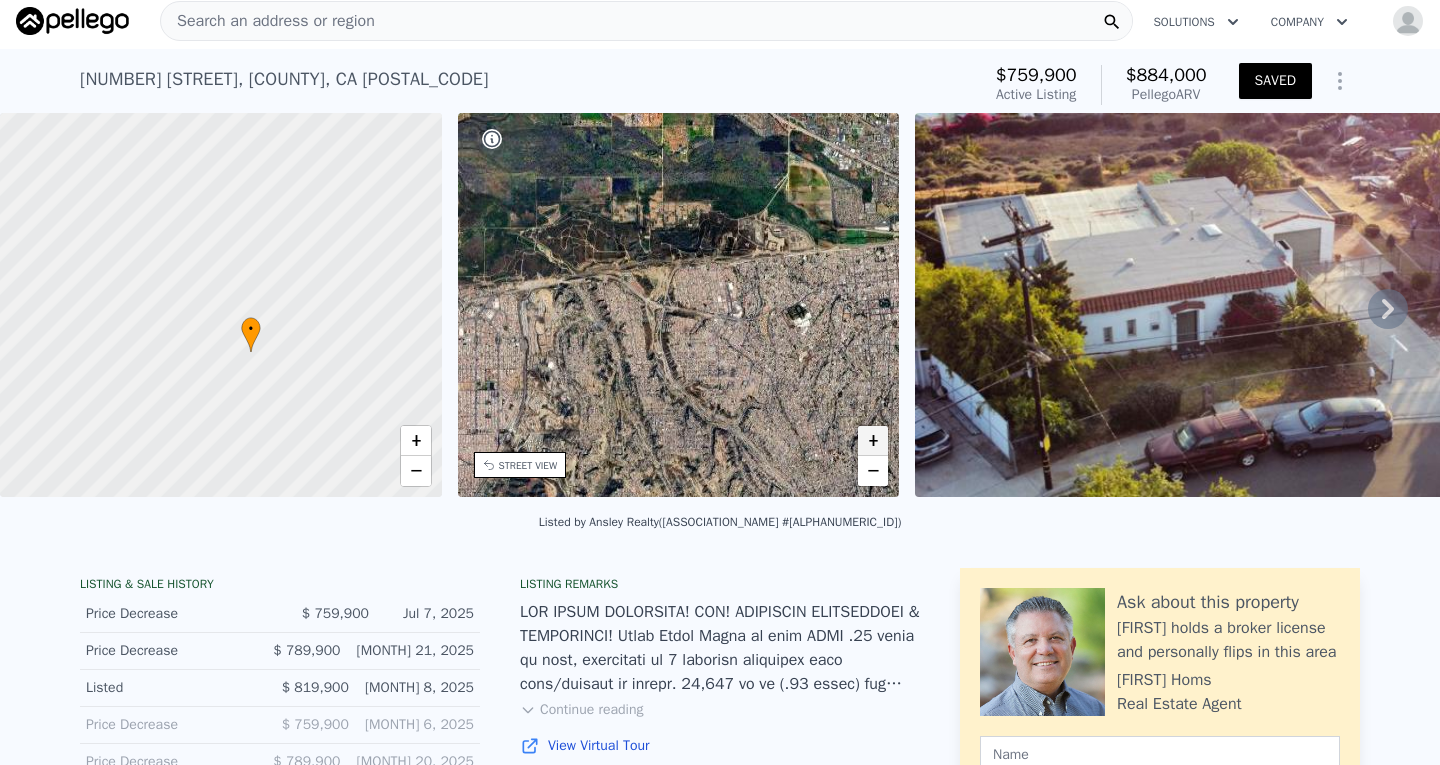 click on "+" at bounding box center [873, 441] 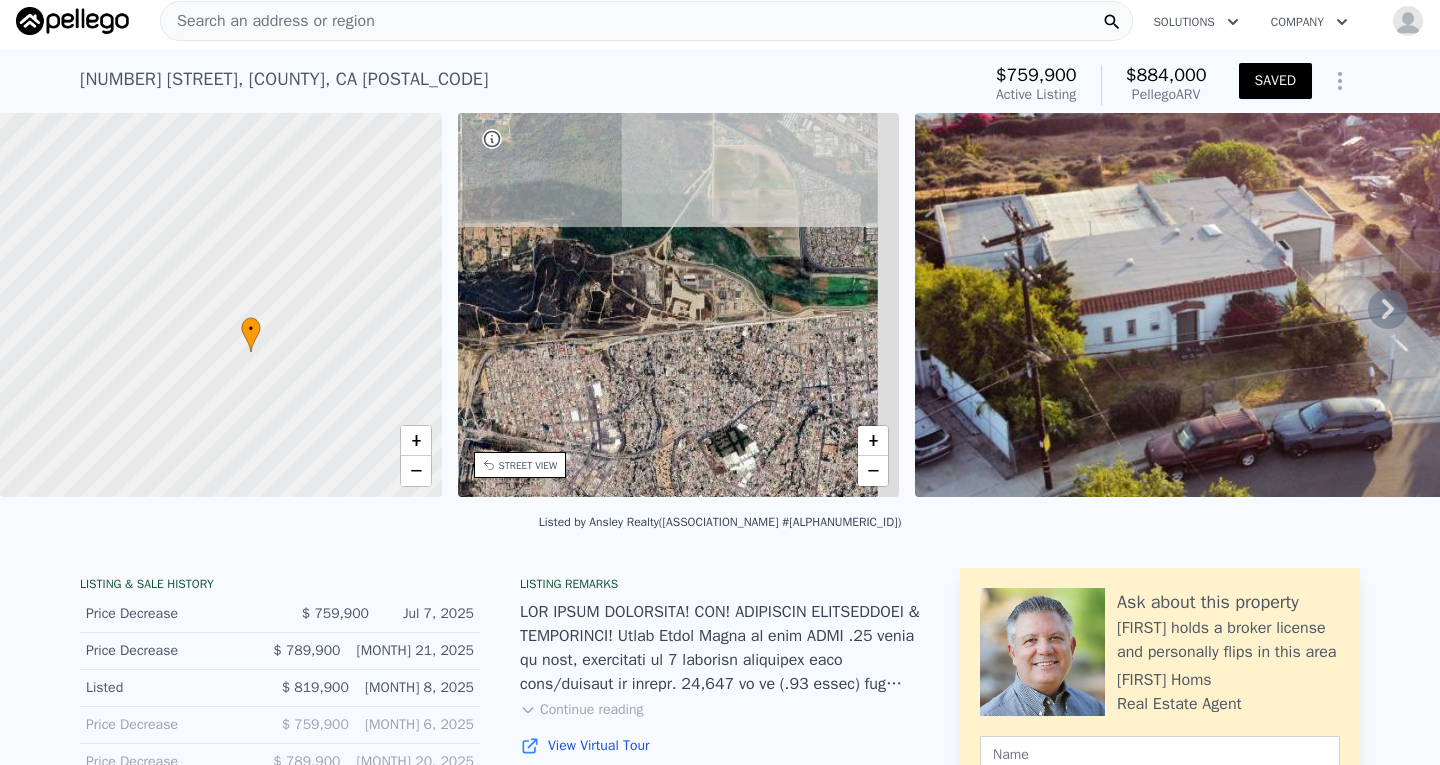 drag, startPoint x: 829, startPoint y: 260, endPoint x: 642, endPoint y: 385, distance: 224.9311 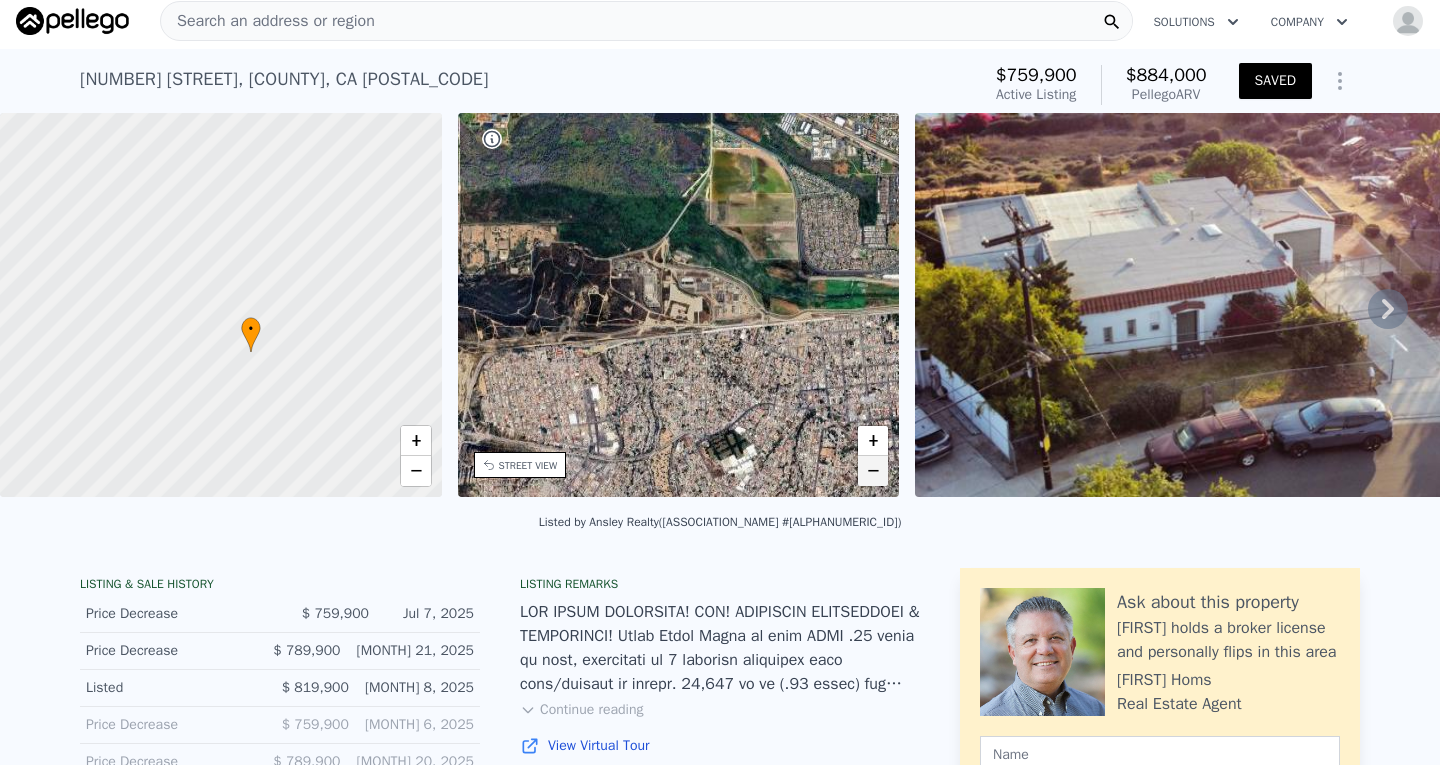 click on "−" at bounding box center (873, 471) 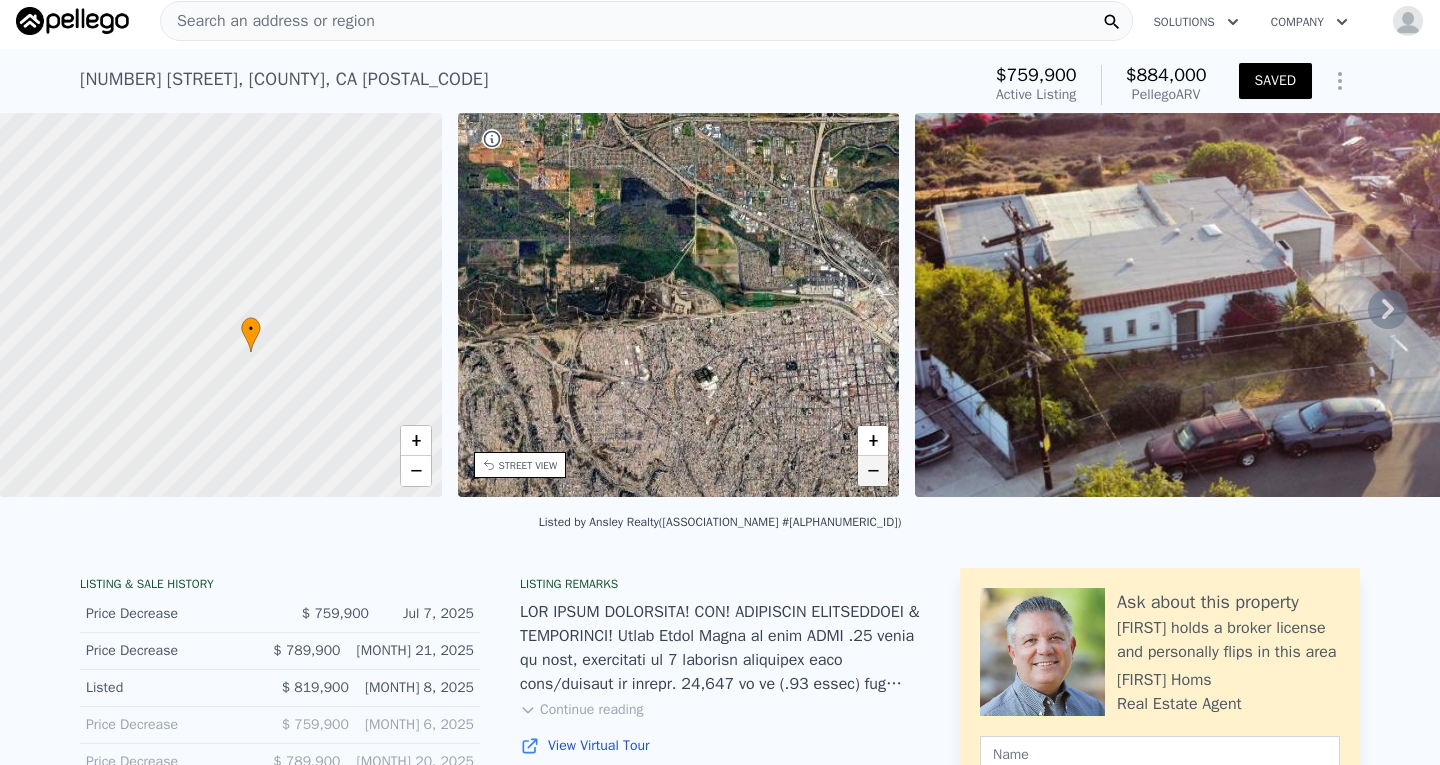 click on "−" at bounding box center (873, 471) 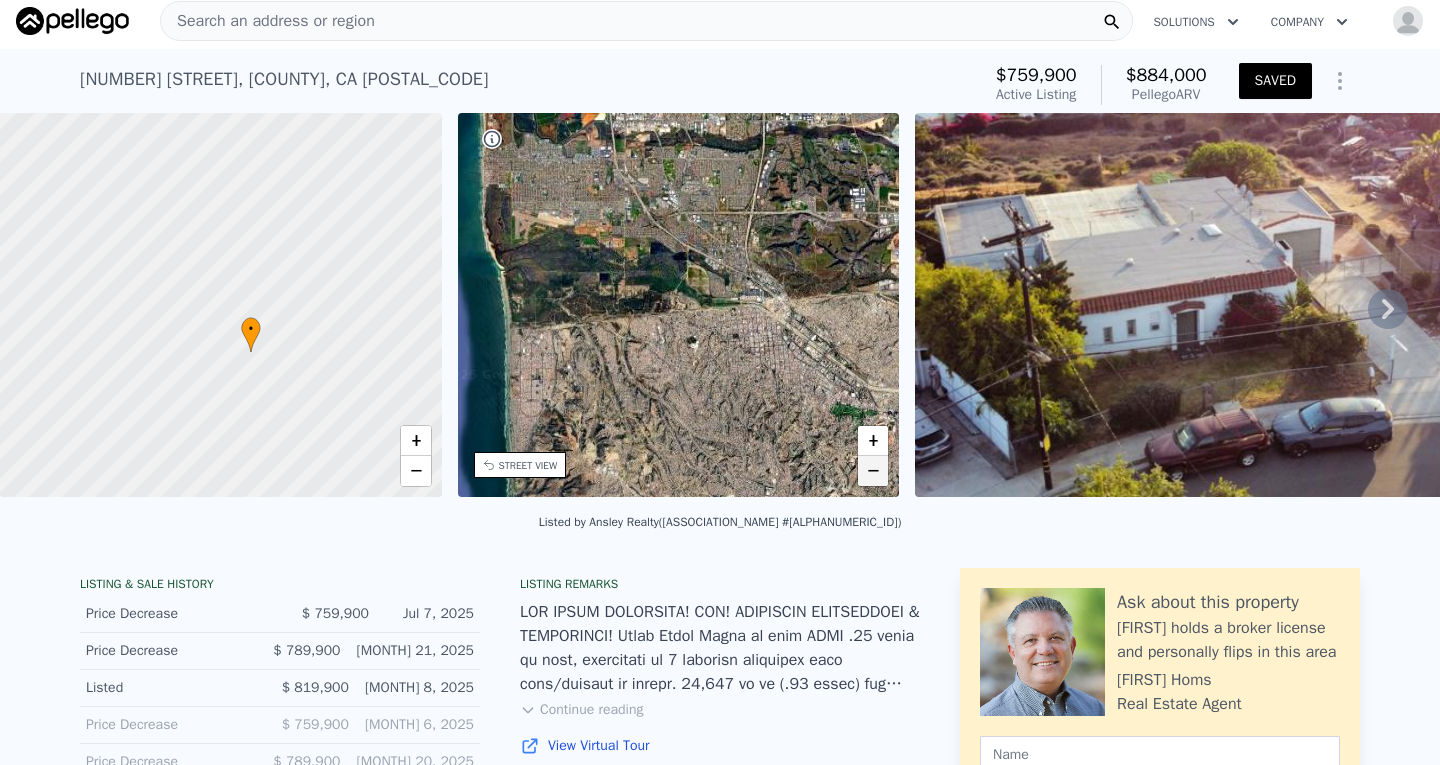 click on "−" at bounding box center [873, 471] 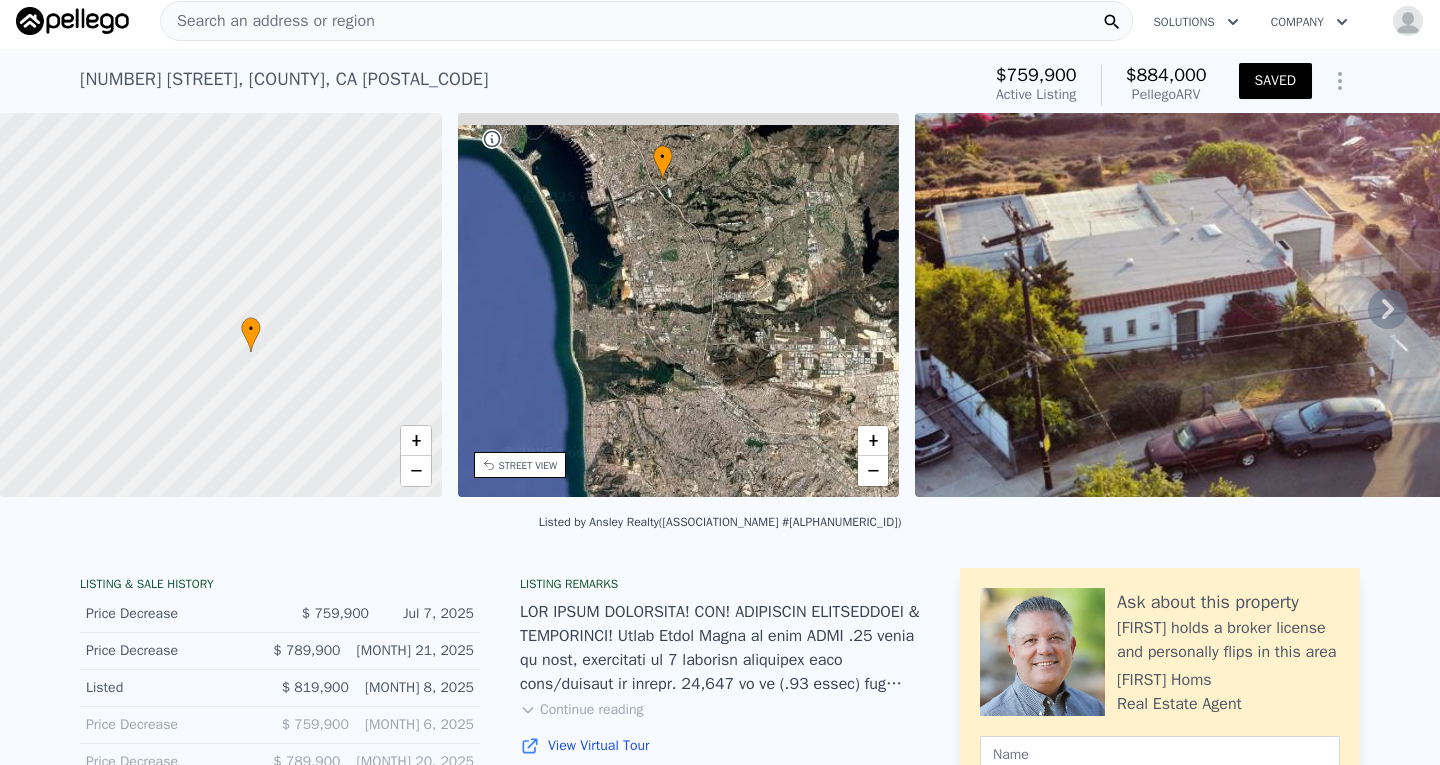 drag, startPoint x: 650, startPoint y: 245, endPoint x: 641, endPoint y: 330, distance: 85.47514 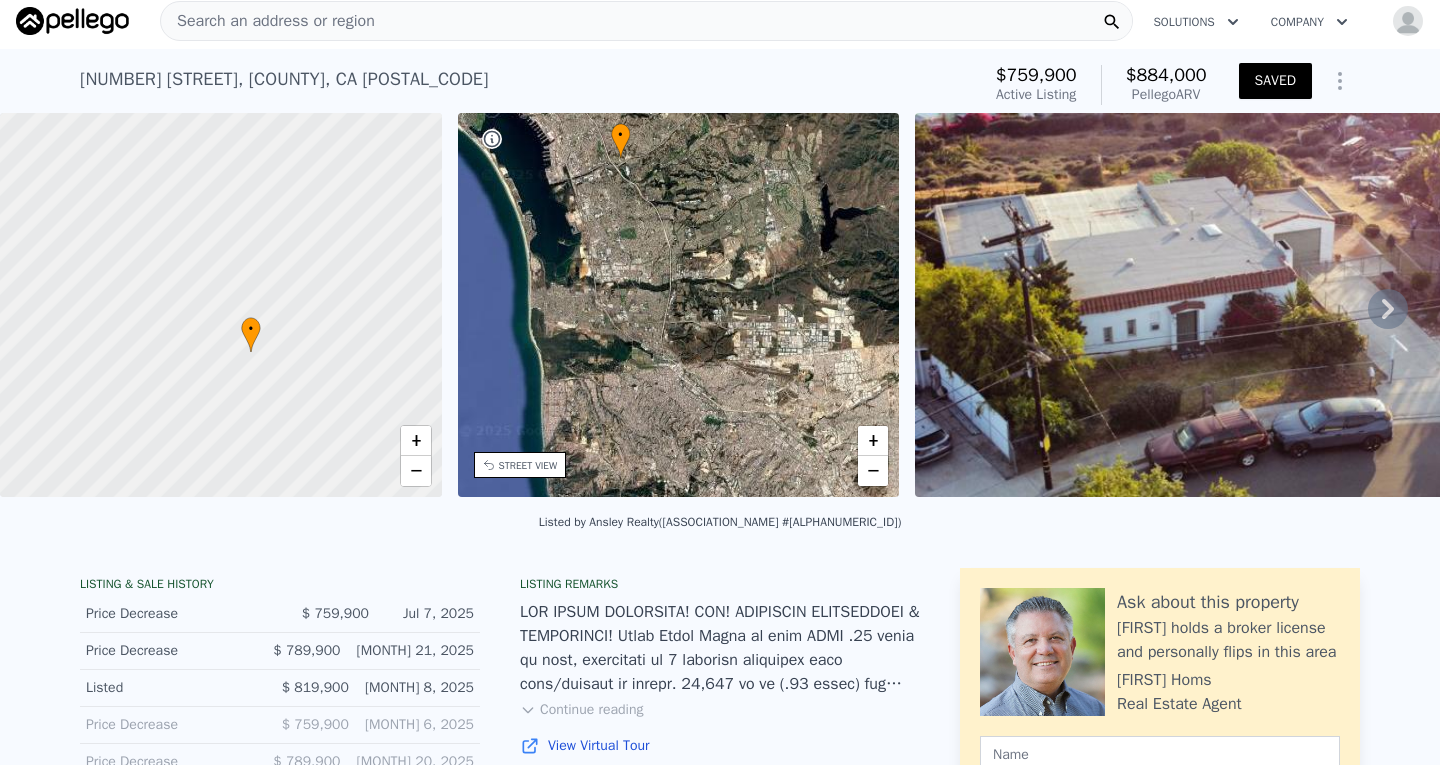 drag, startPoint x: 628, startPoint y: 276, endPoint x: 620, endPoint y: 226, distance: 50.635956 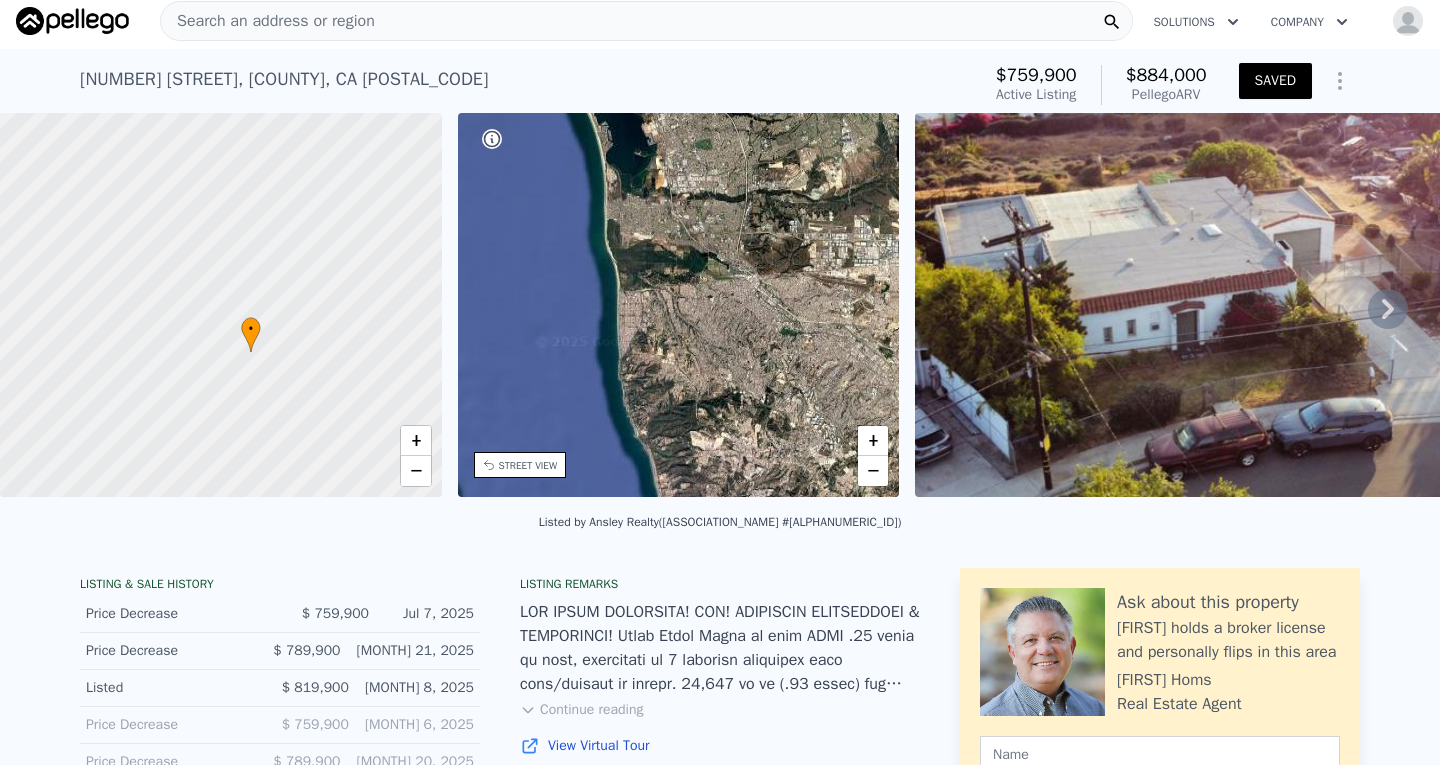 drag, startPoint x: 586, startPoint y: 396, endPoint x: 665, endPoint y: 301, distance: 123.55566 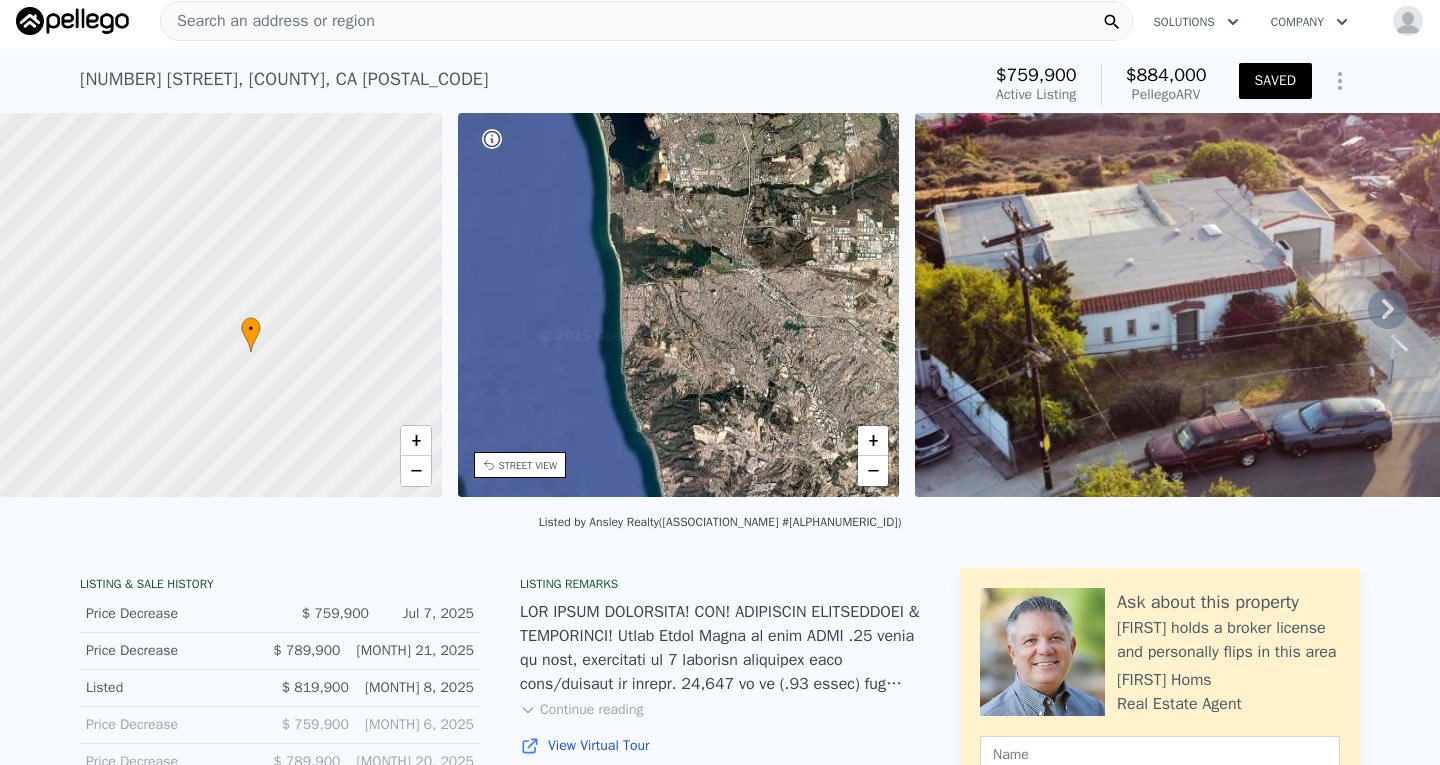 click on "[NUMBER] [STREET] ,   [COUNTY] ,   [STATE] [POSTAL_CODE] Active at  $[PRICE] (~ARV  $[PRICE] )" at bounding box center (526, 85) 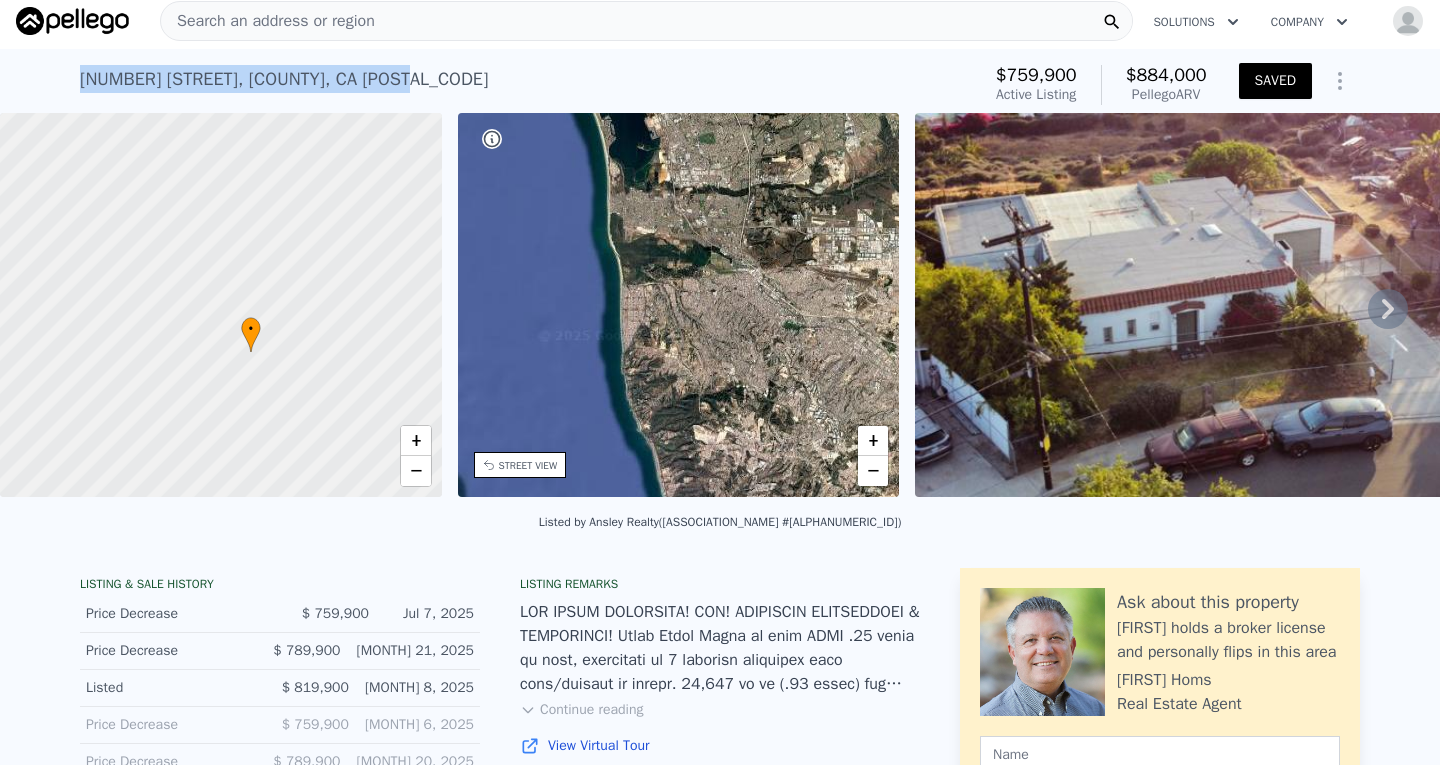 drag, startPoint x: 420, startPoint y: 81, endPoint x: 73, endPoint y: 84, distance: 347.01297 